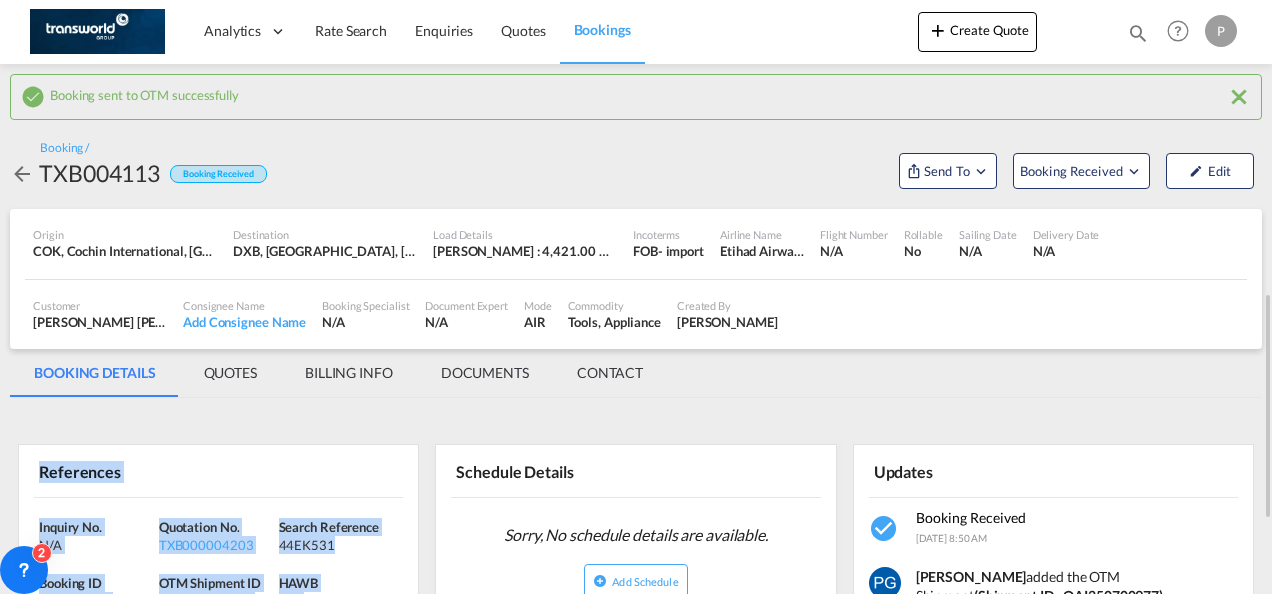 scroll, scrollTop: 0, scrollLeft: 0, axis: both 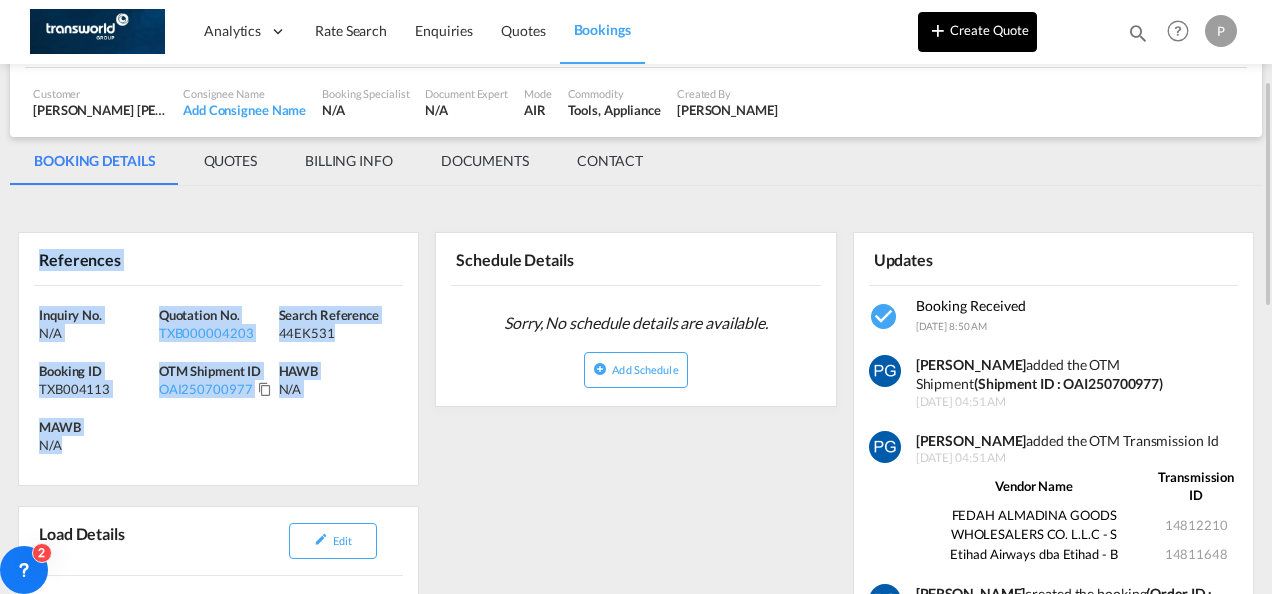 click on "Create Quote" at bounding box center (977, 32) 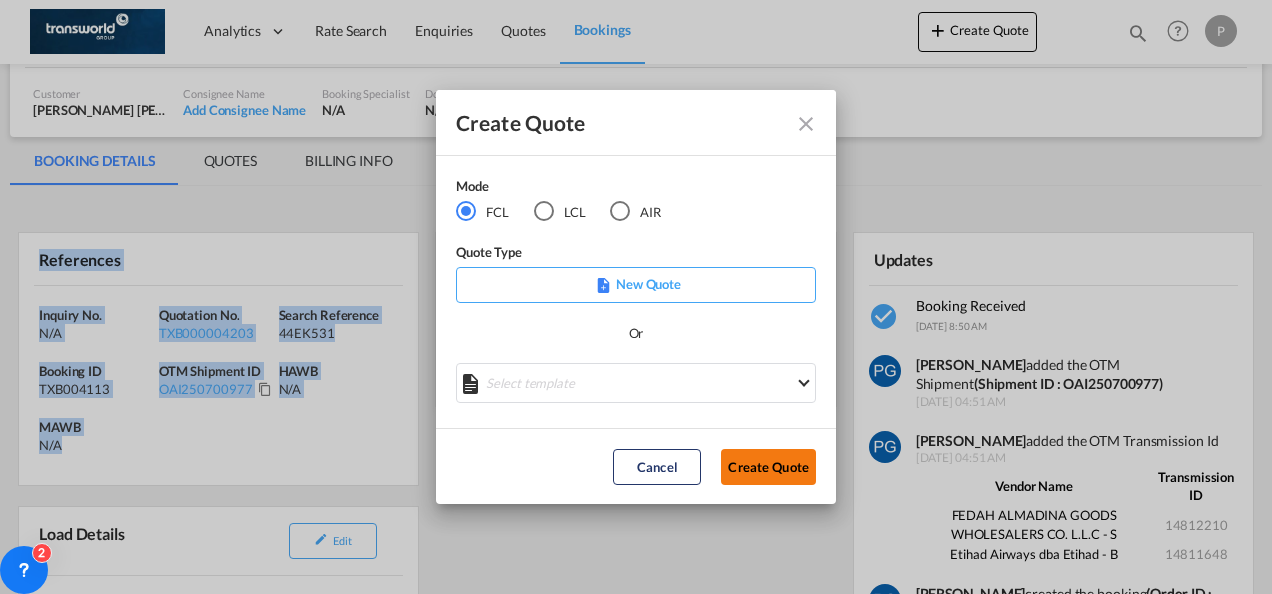 click on "Create Quote" 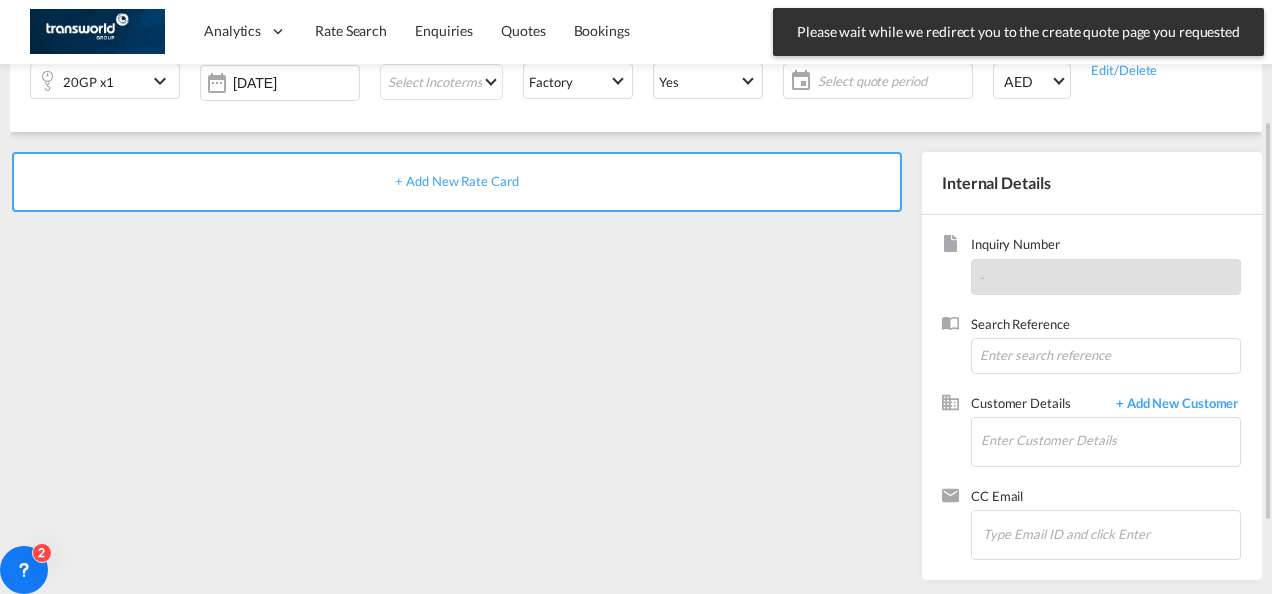 scroll, scrollTop: 0, scrollLeft: 0, axis: both 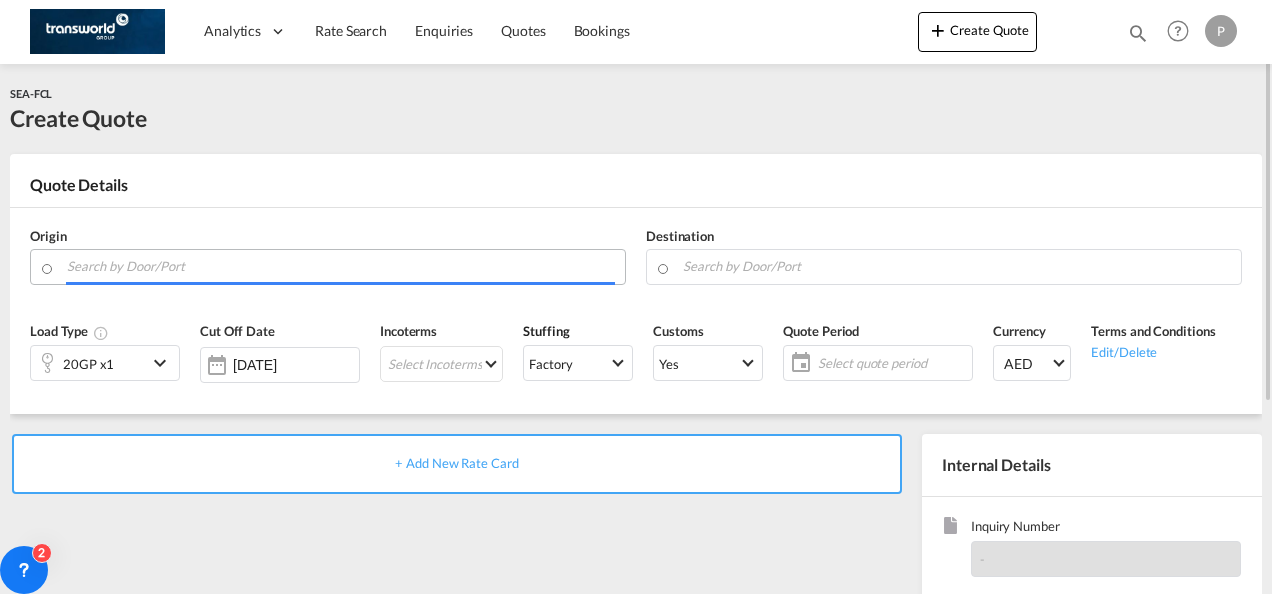 click at bounding box center (341, 266) 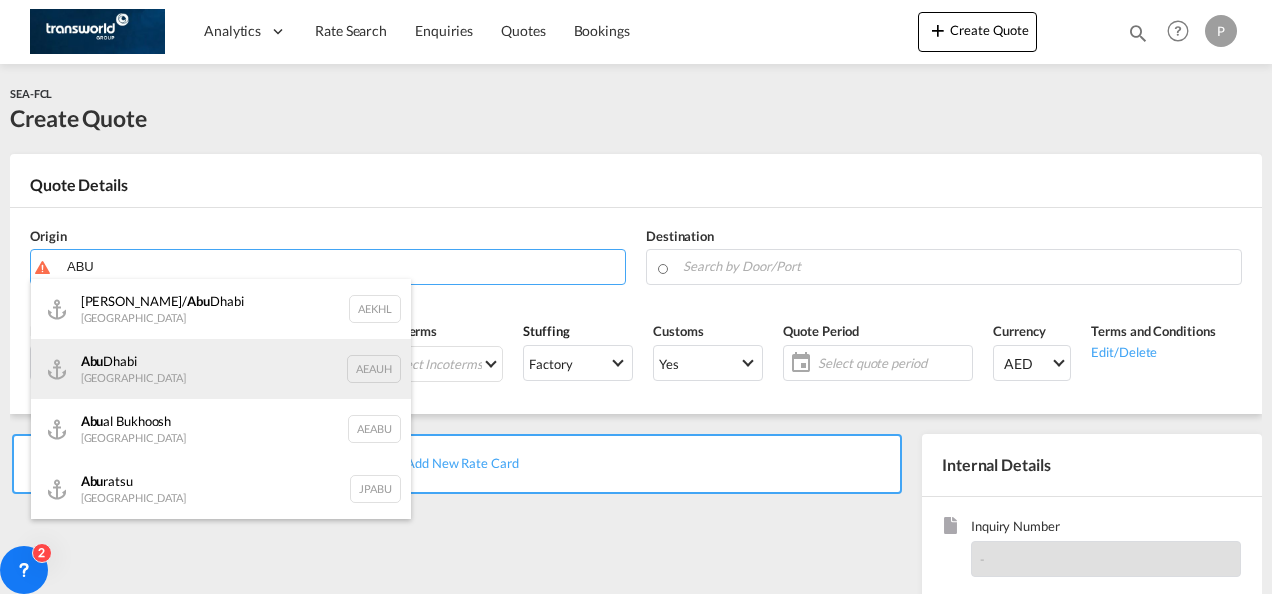 click on "[GEOGRAPHIC_DATA] [GEOGRAPHIC_DATA]
AEAUH" at bounding box center [221, 369] 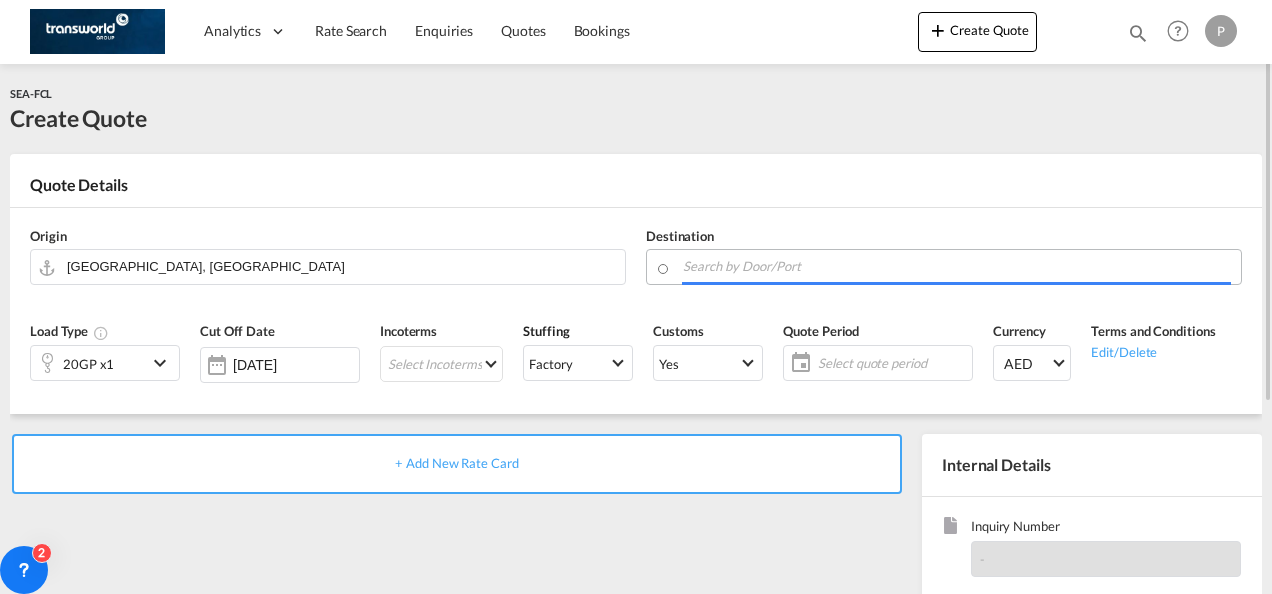 click at bounding box center [957, 266] 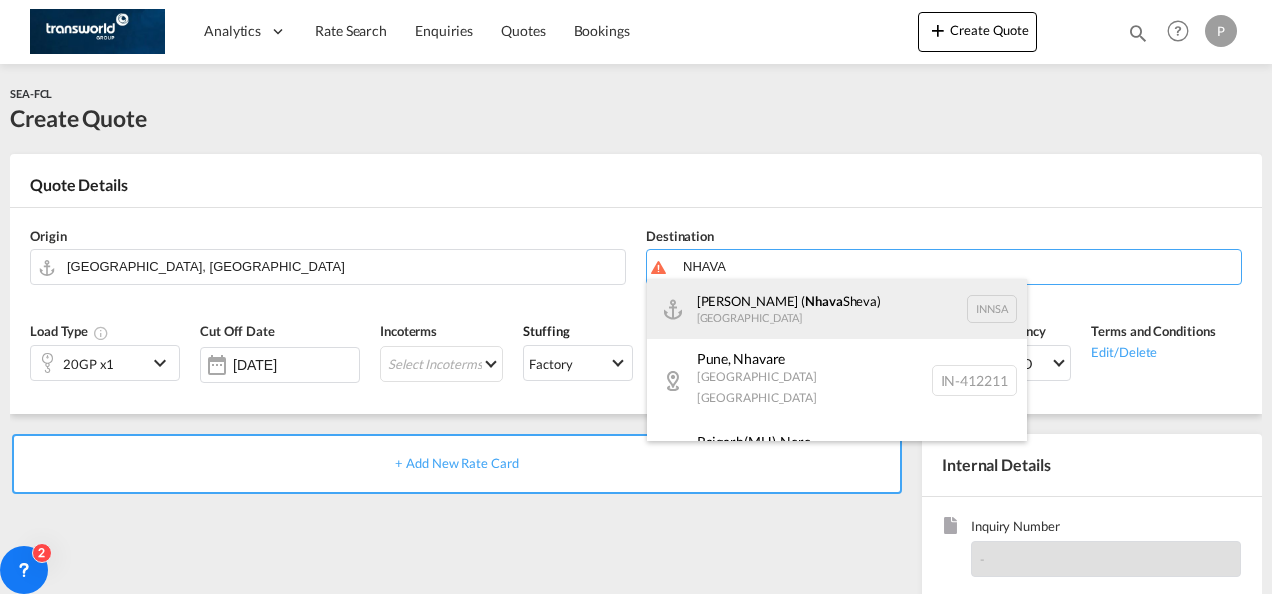 click on "[PERSON_NAME] ( [GEOGRAPHIC_DATA])
[GEOGRAPHIC_DATA]
[GEOGRAPHIC_DATA]" at bounding box center [837, 309] 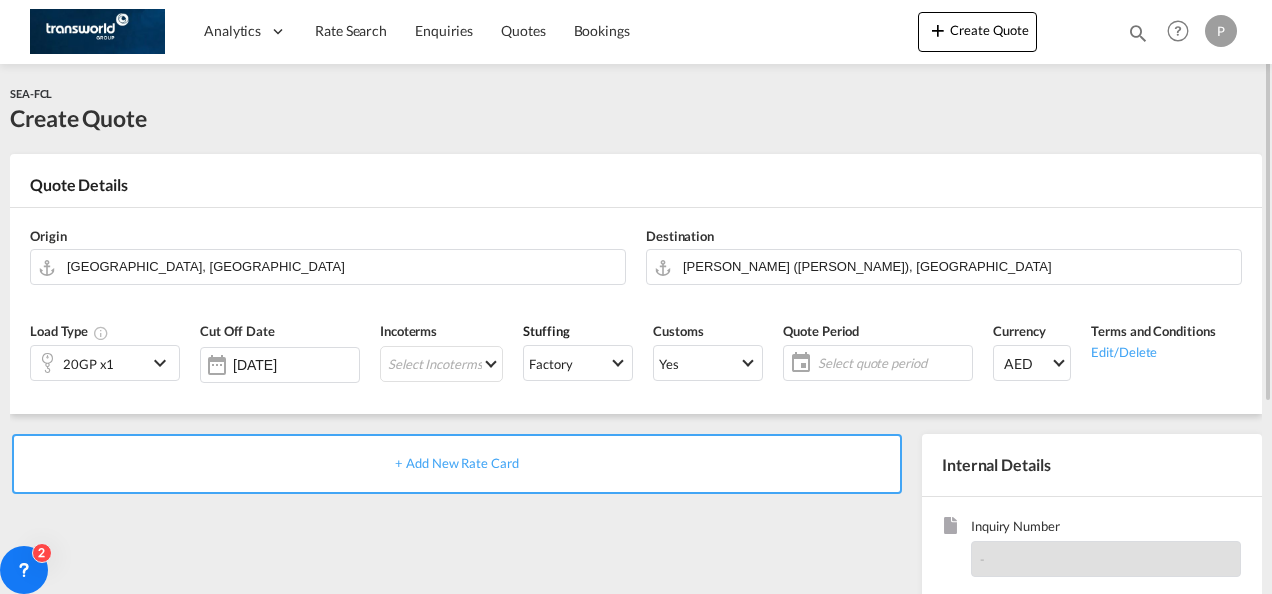 click at bounding box center [163, 363] 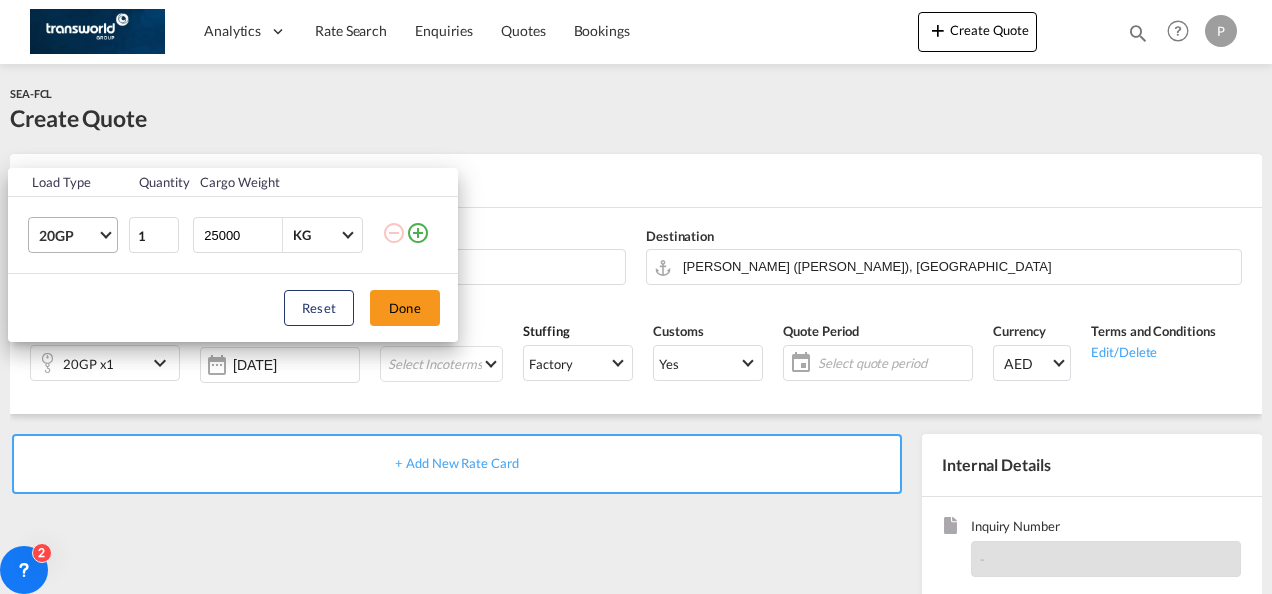 click on "20GP" at bounding box center [68, 236] 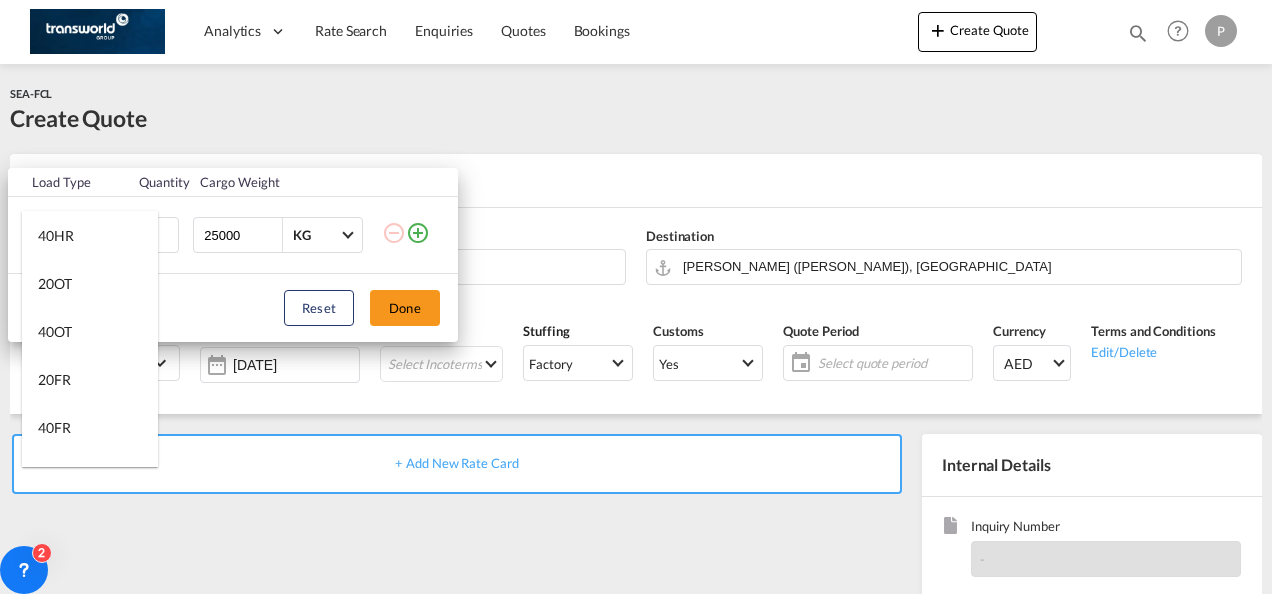 scroll, scrollTop: 286, scrollLeft: 0, axis: vertical 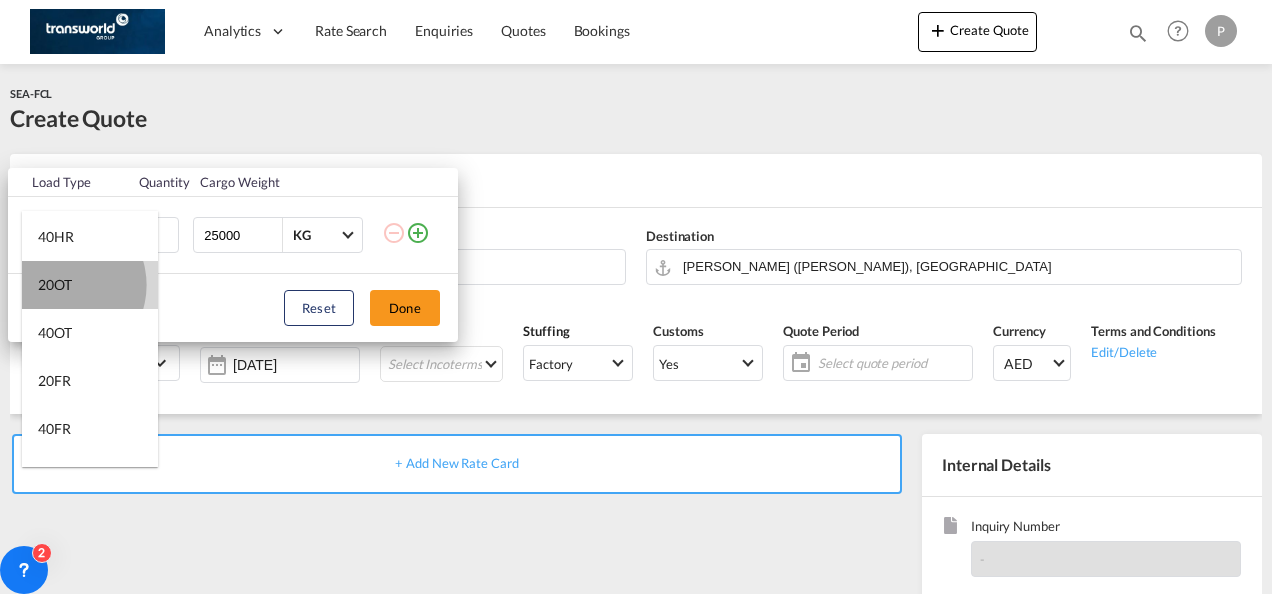 click on "20OT" at bounding box center [55, 285] 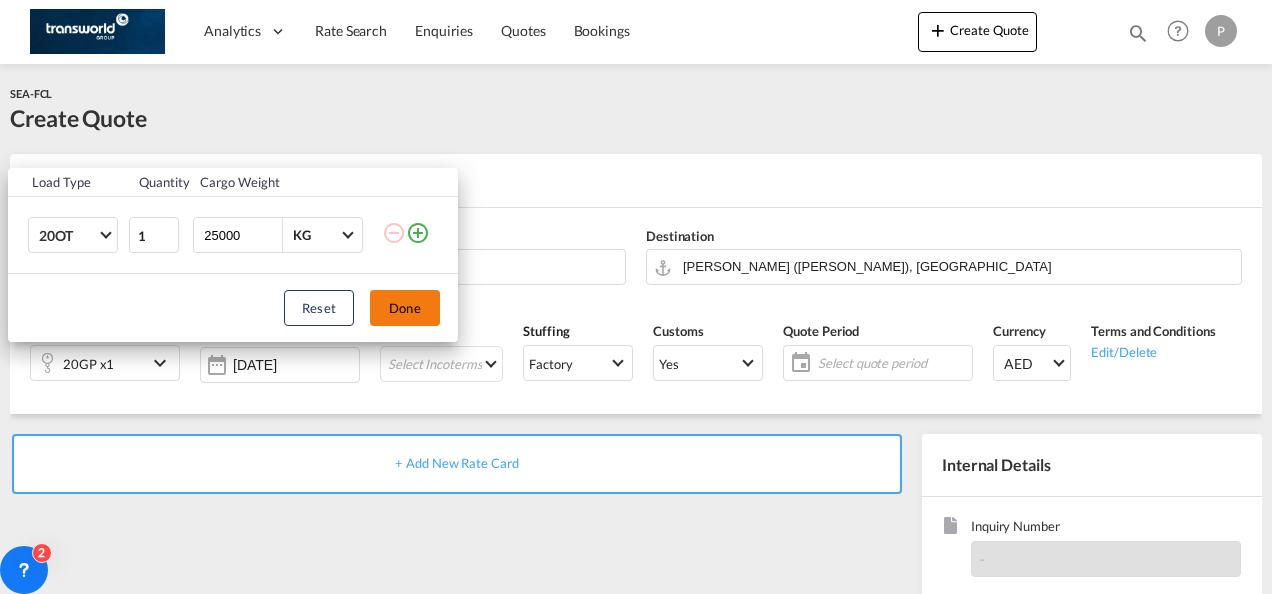 click on "Done" at bounding box center (405, 308) 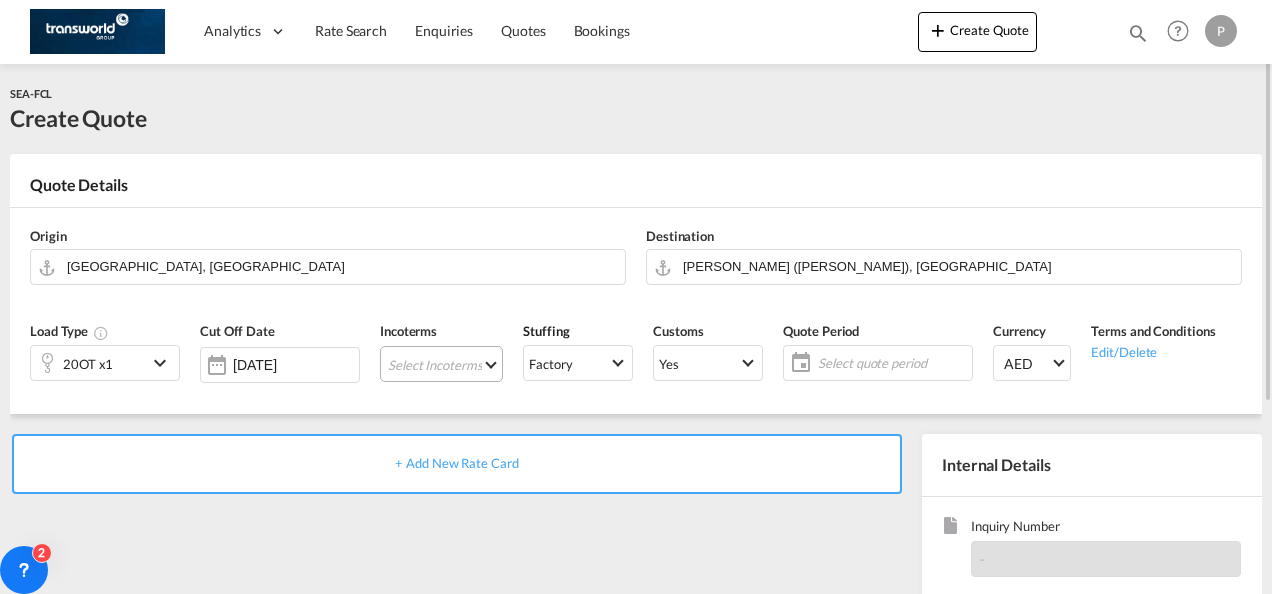 click on "Select Incoterms
EXW - import
Ex Works CIF - export
Cost,Insurance and Freight DDP - export
Delivery Duty Paid CIF - import
Cost,Insurance and Freight CIP - export
Carriage and Insurance Paid to CFR - import
Cost and Freight CPT - import
Carrier Paid to CPT - export
Carrier Paid to DAP - export
Delivered at Place DPU - export
Delivery at Place Unloaded FAS - import
Free Alongside Ship FOB - export
Free on Board FOB - import
Free on Board CFR - export
Cost and Freight DAP - import
Delivered at Place EXW - export
Ex Works CIP - import
Carriage and Insurance Paid to DPU - import
Delivery at Place Unloaded FAS - export
Free Alongside Ship FCA - export
Free Carrier FCA - import
Free Carrier" at bounding box center (441, 364) 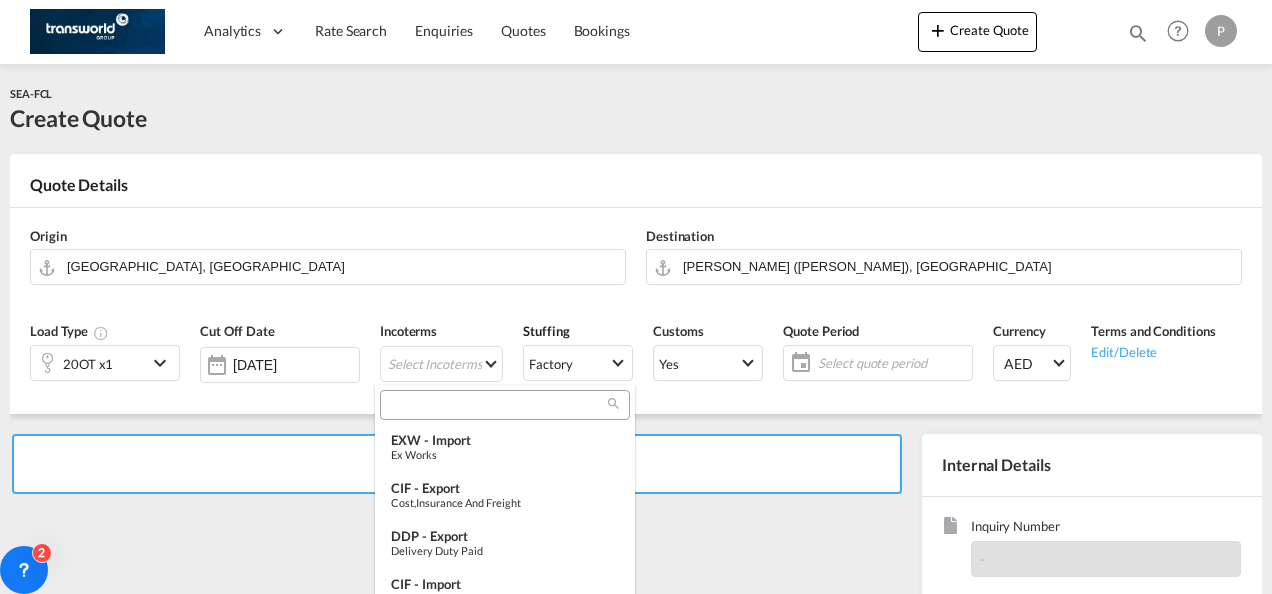 click at bounding box center [497, 405] 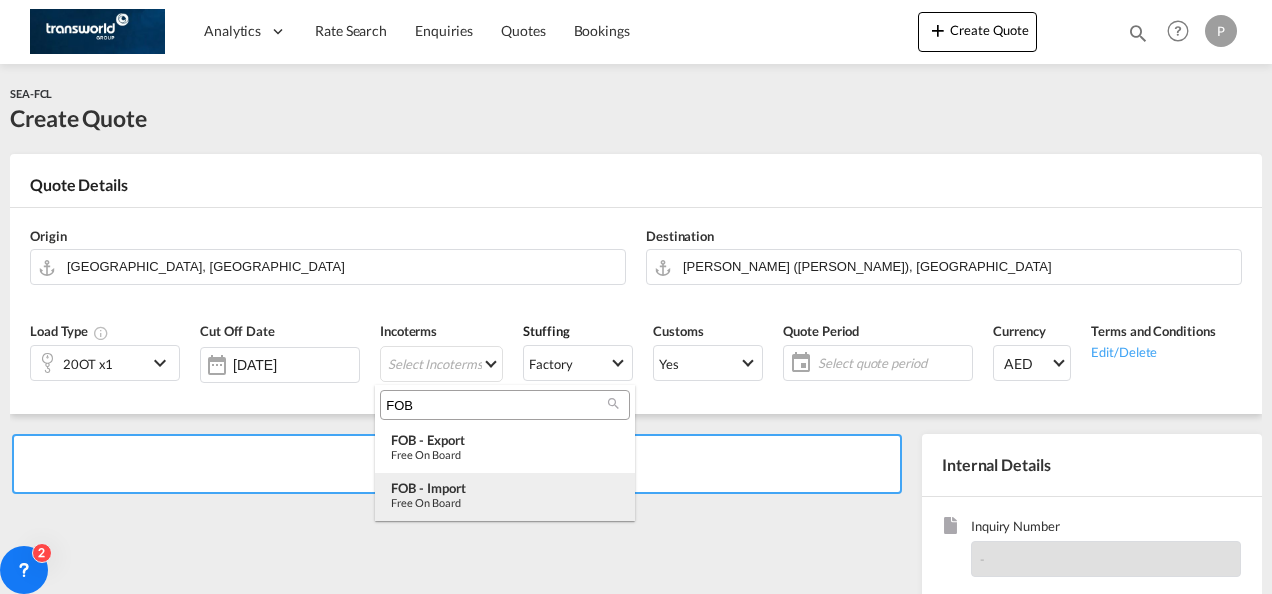type on "FOB" 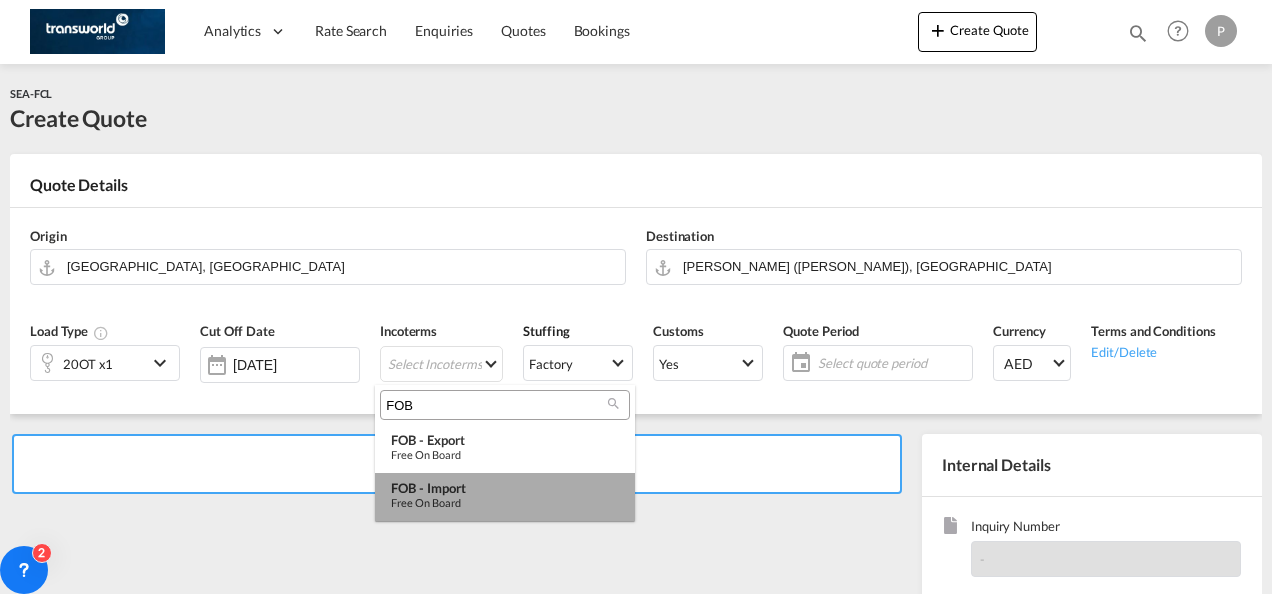 click on "FOB - import
Free on Board" at bounding box center [505, 497] 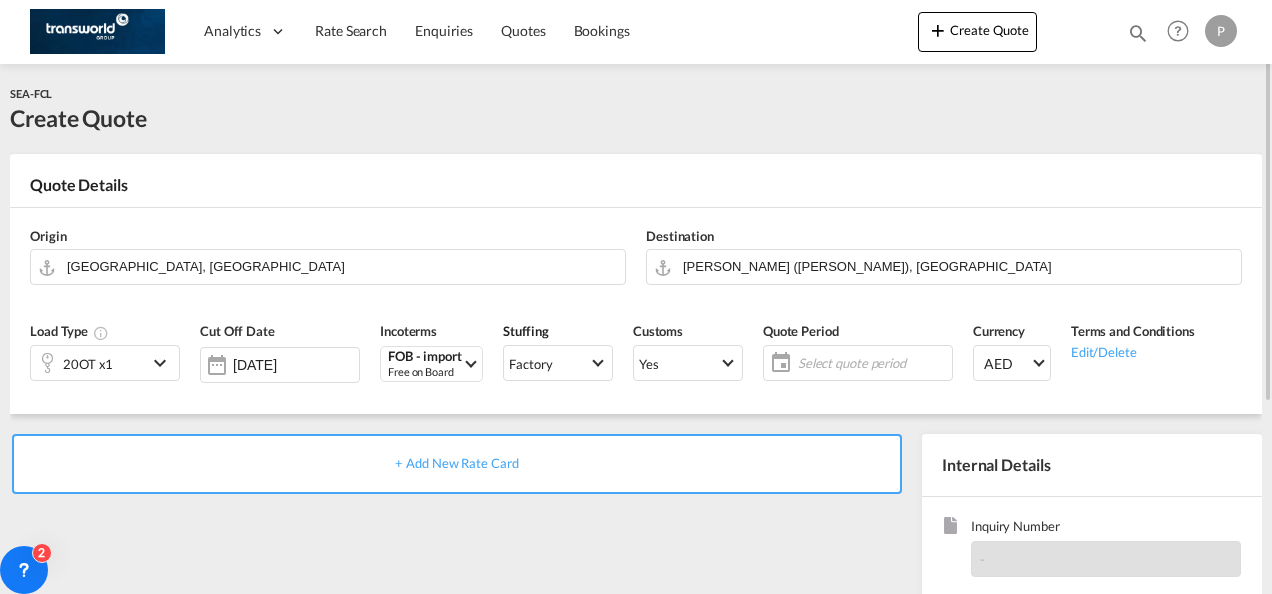 click on "Select quote period" 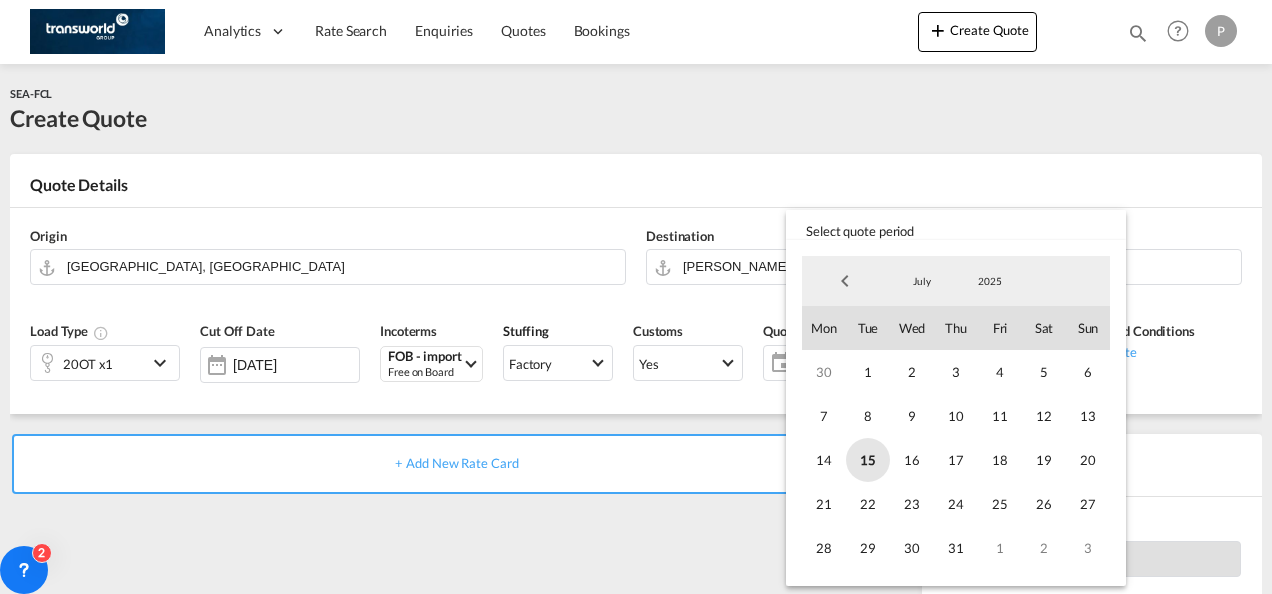 click on "15" at bounding box center [868, 460] 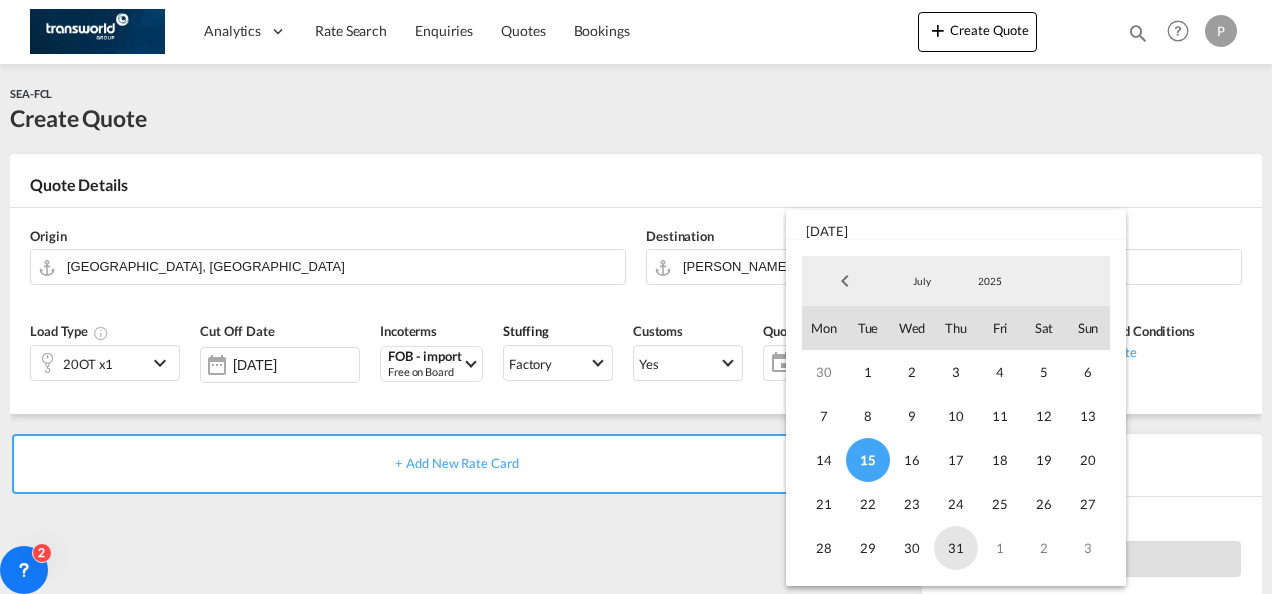 click on "31" at bounding box center (956, 548) 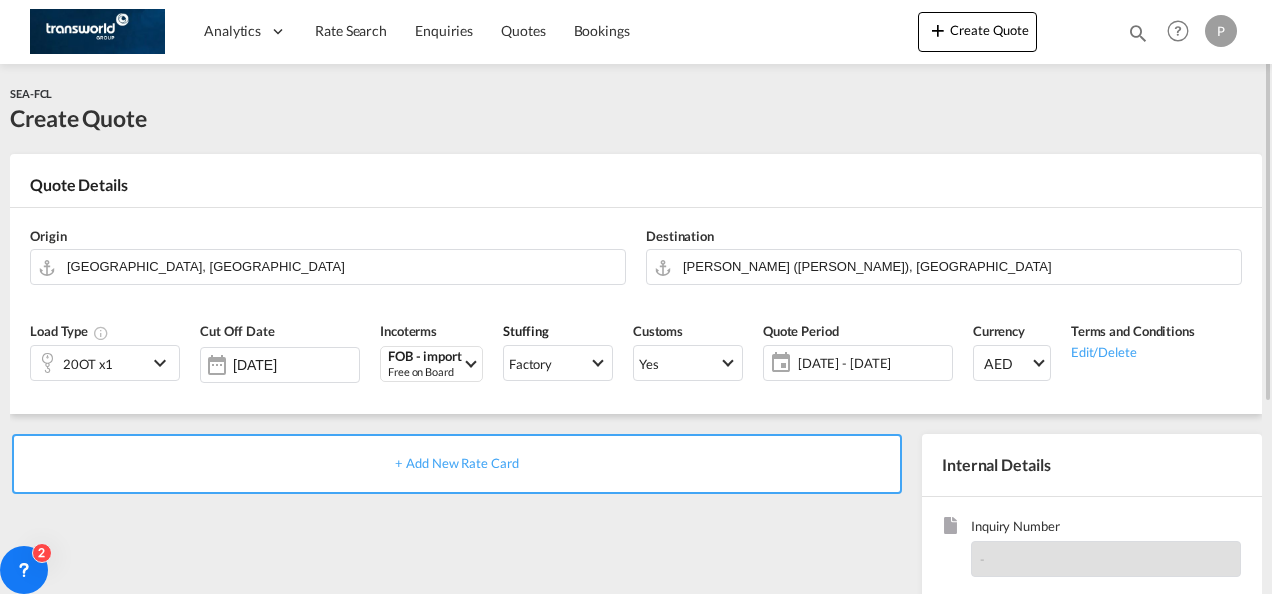 click on "20OT x1" at bounding box center [89, 363] 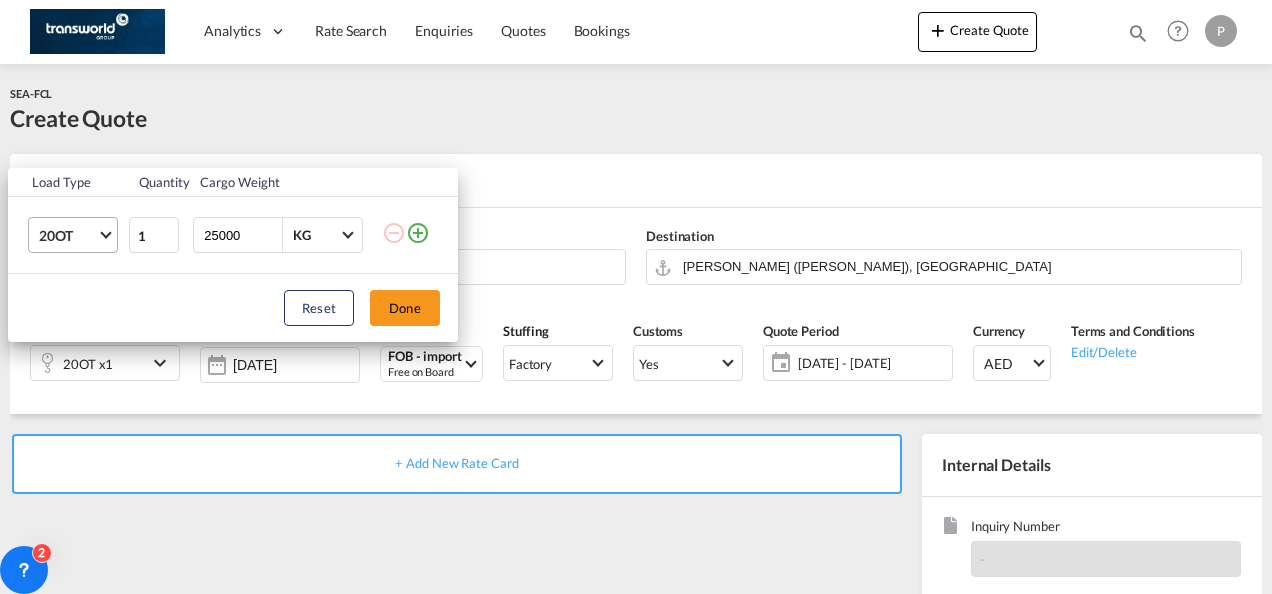 click at bounding box center [105, 233] 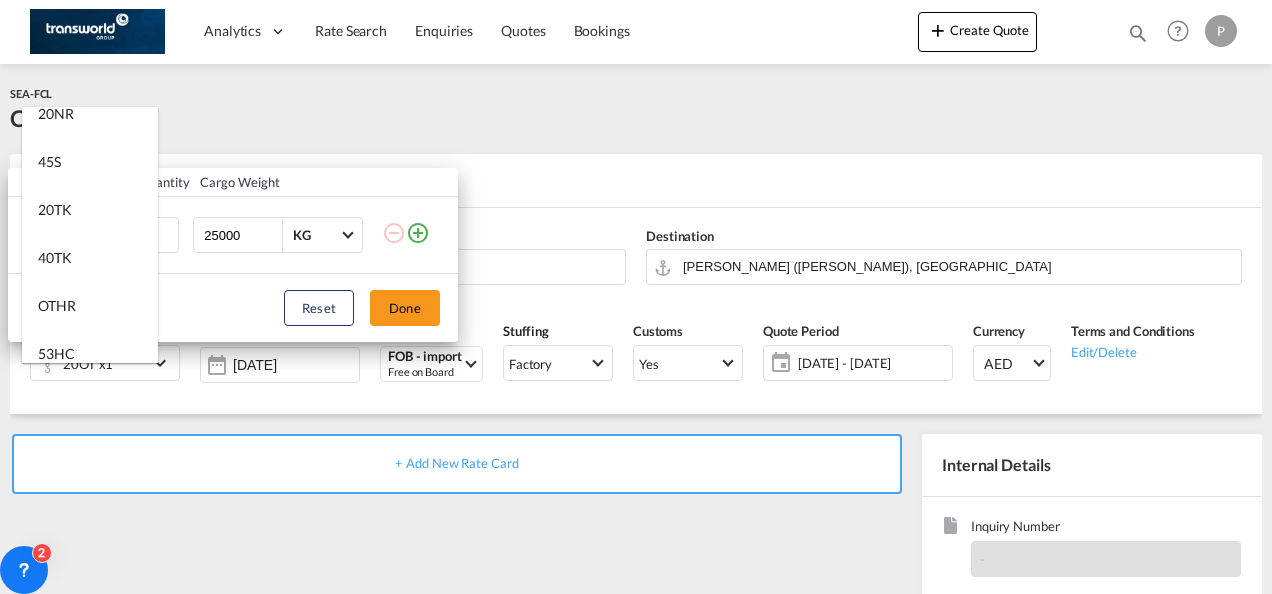 scroll, scrollTop: 603, scrollLeft: 0, axis: vertical 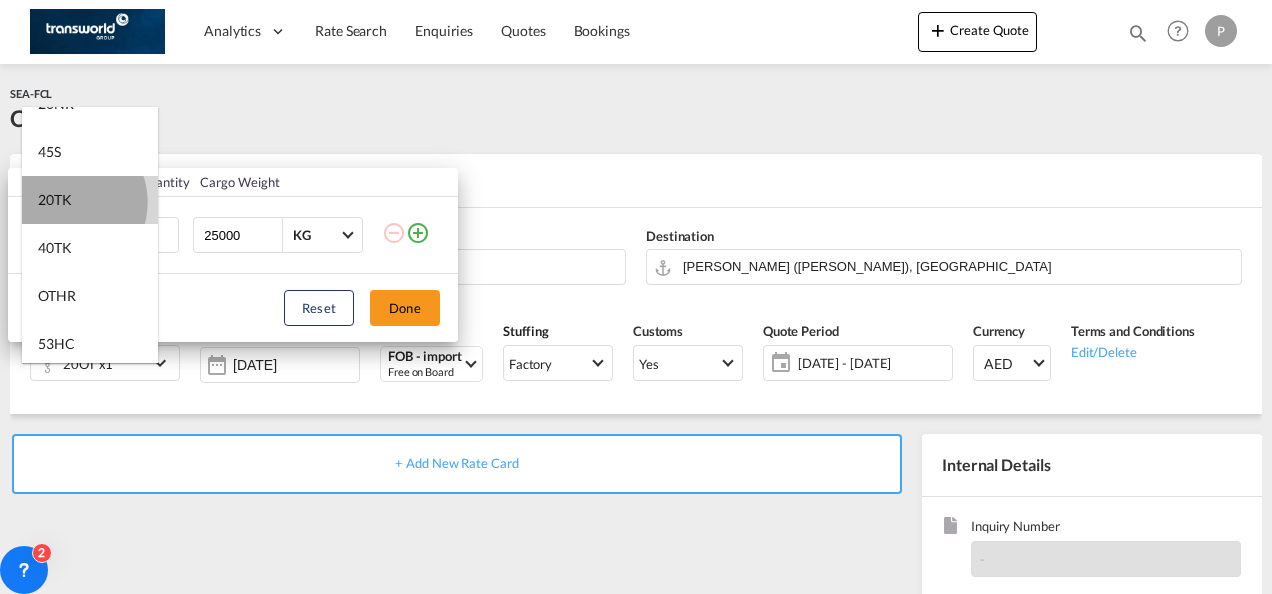 click on "20TK" at bounding box center (55, 200) 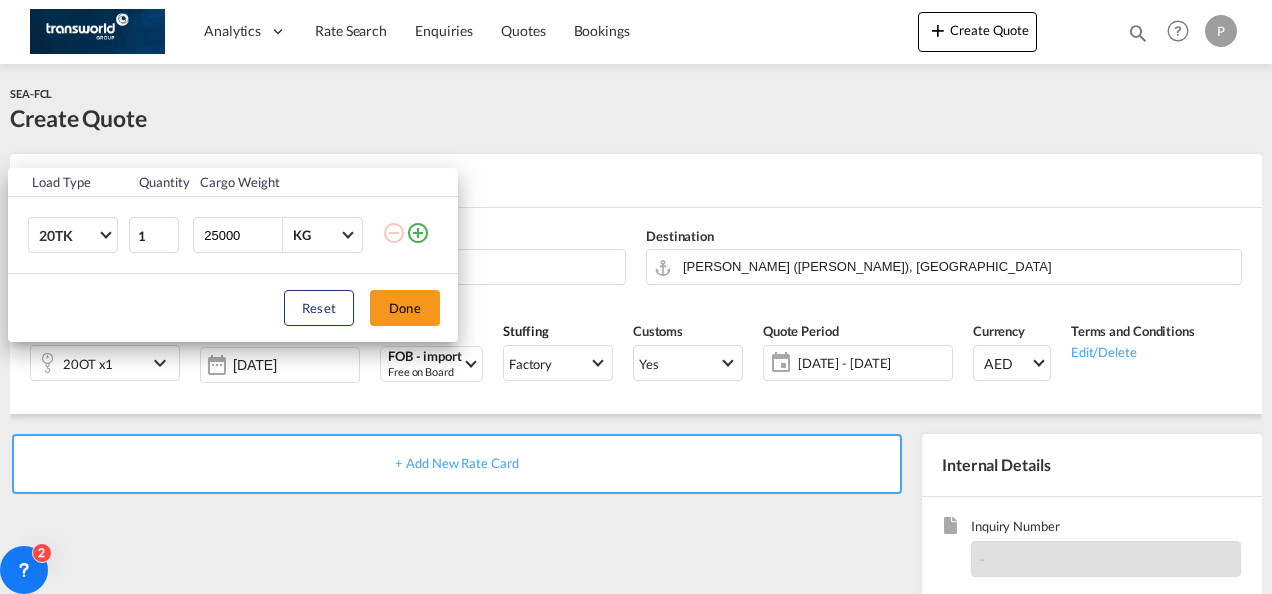 click on "Load Type
Quantity Cargo Weight
20TK
1 25000 KG KG
Load type addition is restricted to 4 Reset Done" at bounding box center [636, 297] 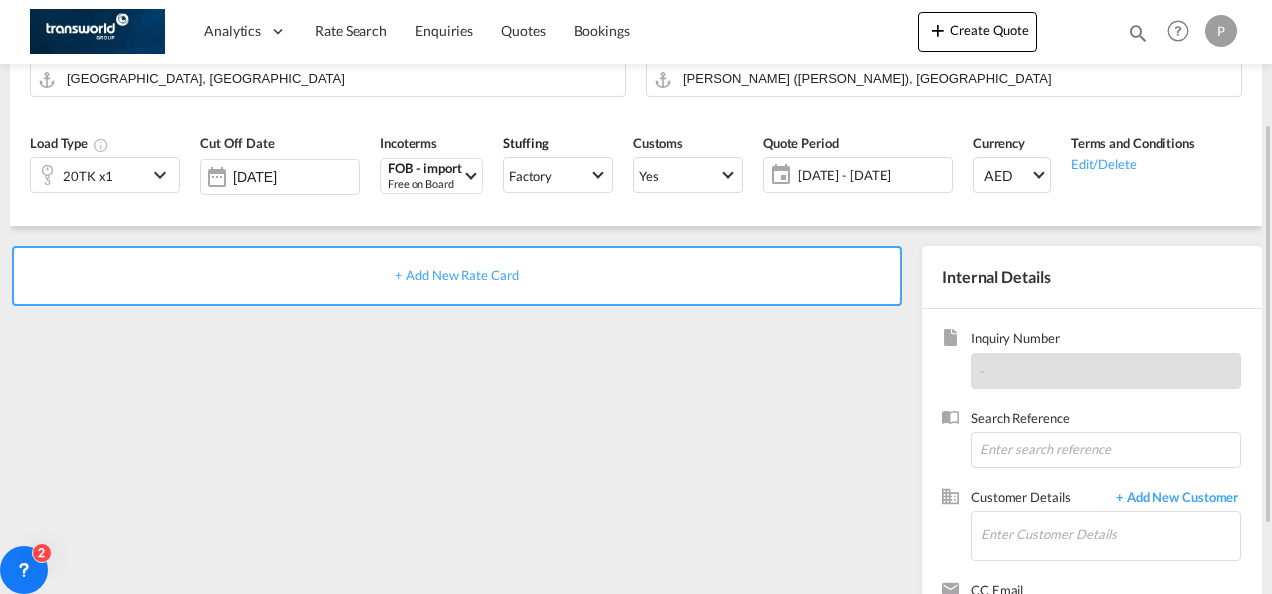 scroll, scrollTop: 199, scrollLeft: 0, axis: vertical 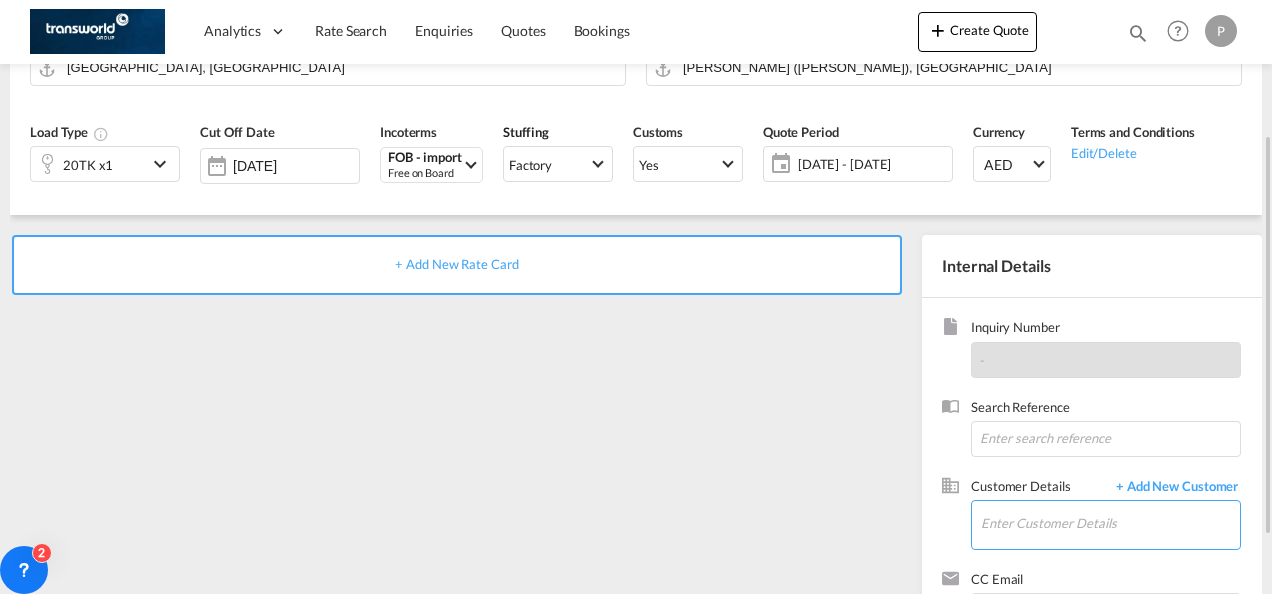 click on "Enter Customer Details" at bounding box center (1110, 523) 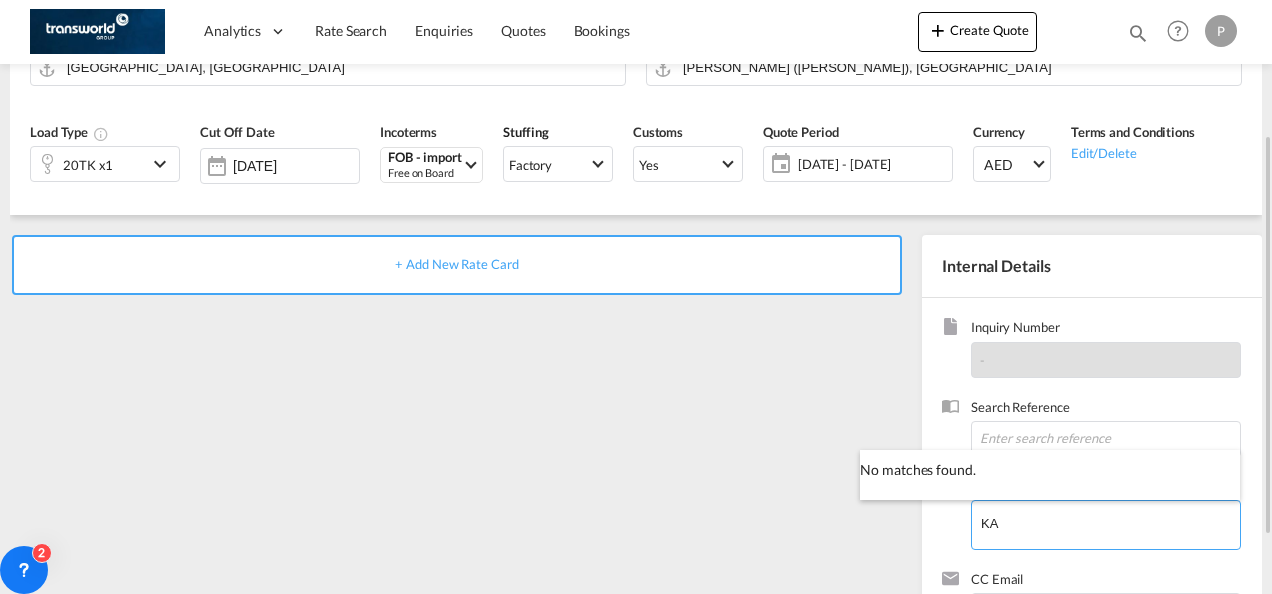 type on "K" 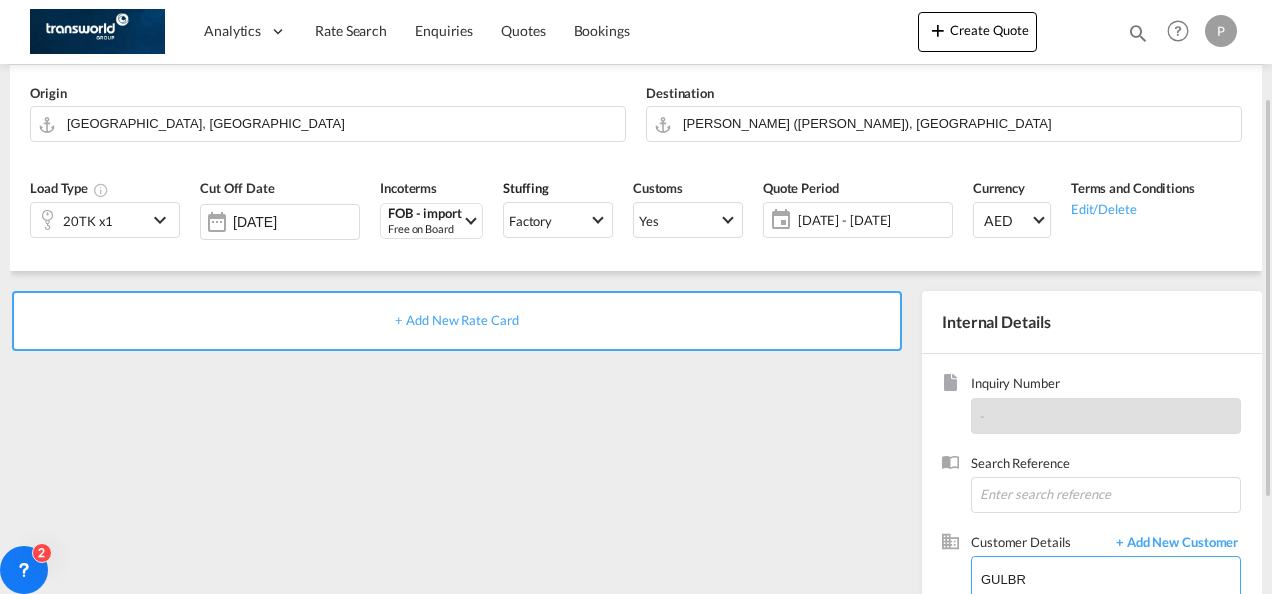 scroll, scrollTop: 142, scrollLeft: 0, axis: vertical 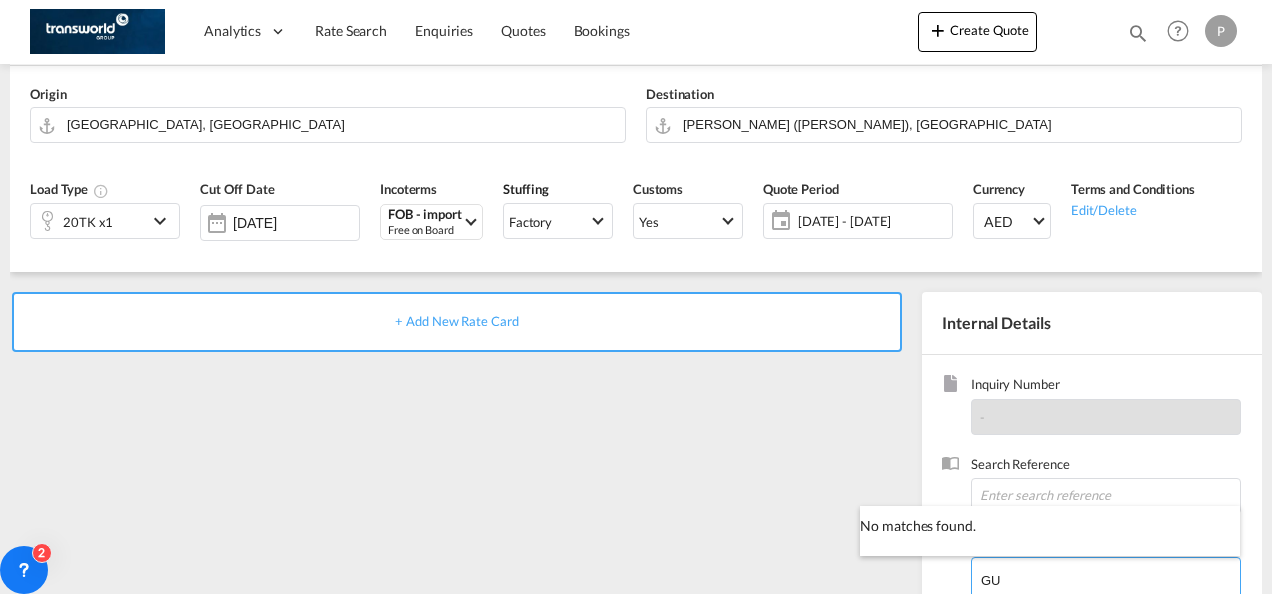 type on "G" 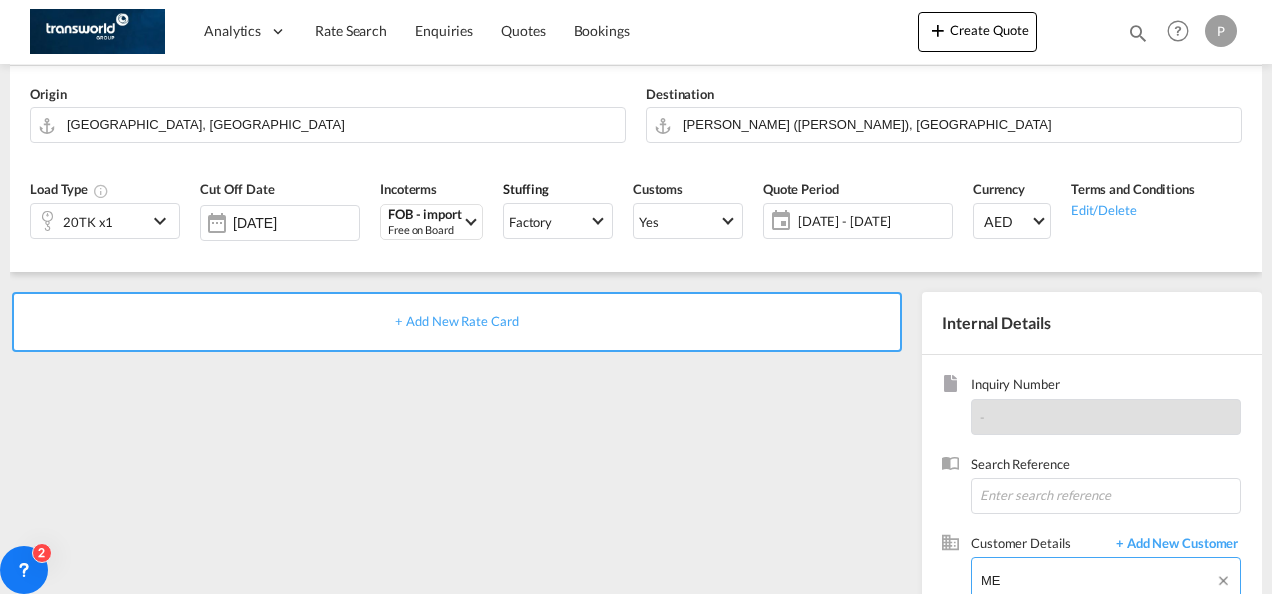 type on "M" 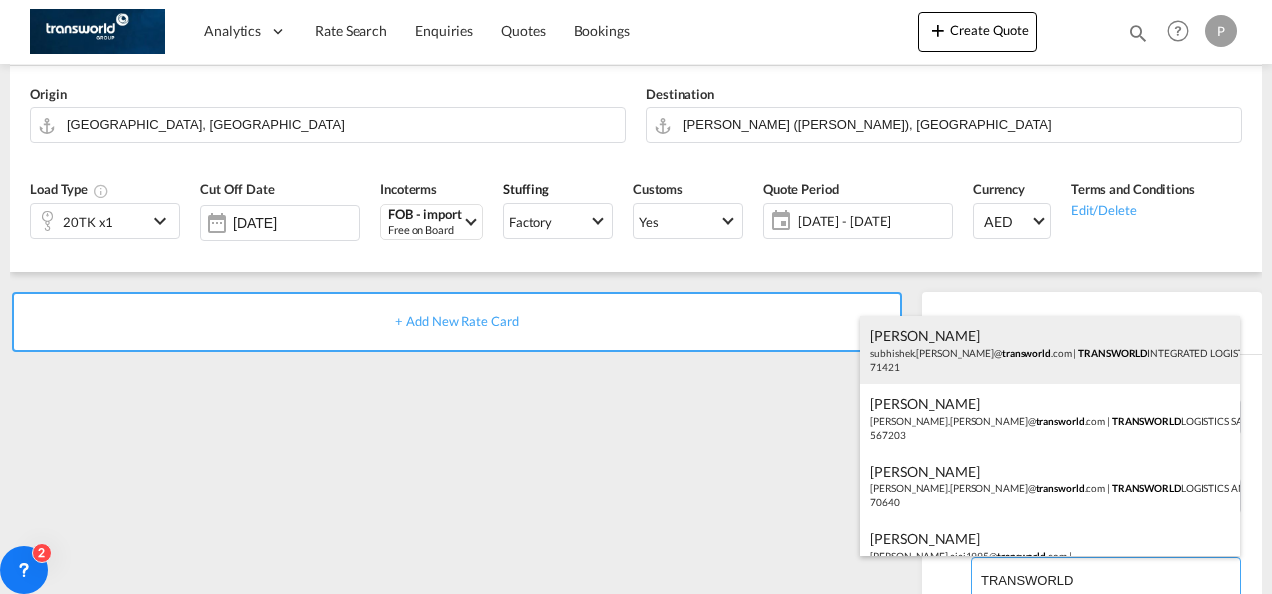 click on "[PERSON_NAME] [PERSON_NAME].[PERSON_NAME]@ transworld .com    |    TRANSWORLD  INTEGRATED LOGISTEK PRIVATE LIMITED
|      71421" at bounding box center (1050, 350) 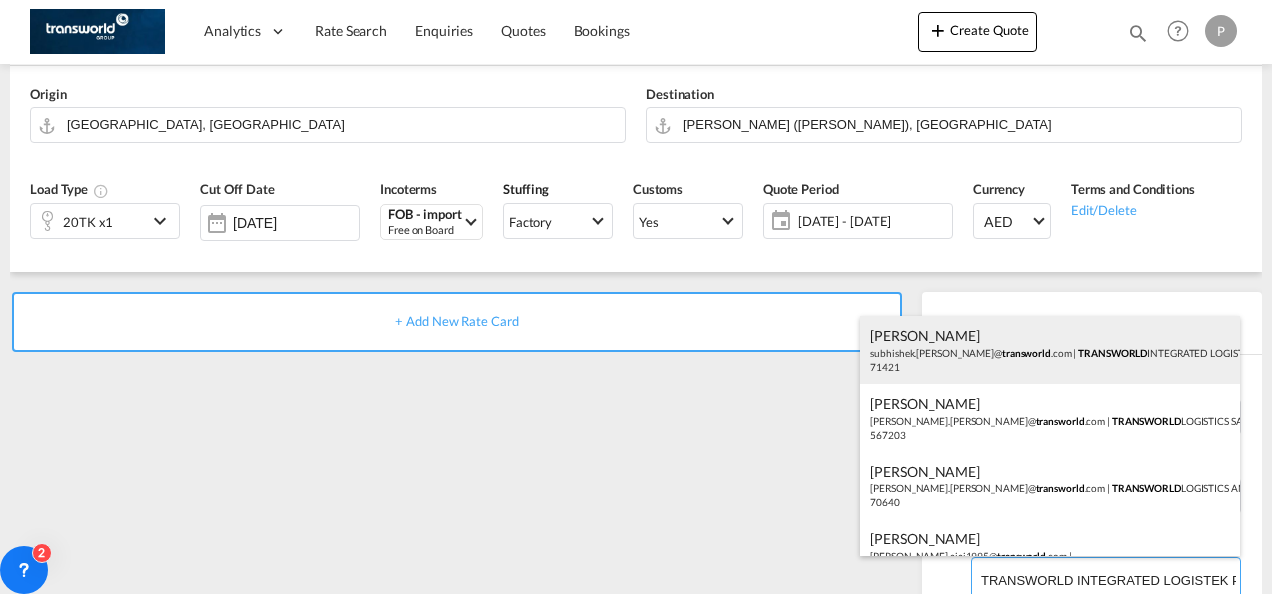 scroll, scrollTop: 150, scrollLeft: 0, axis: vertical 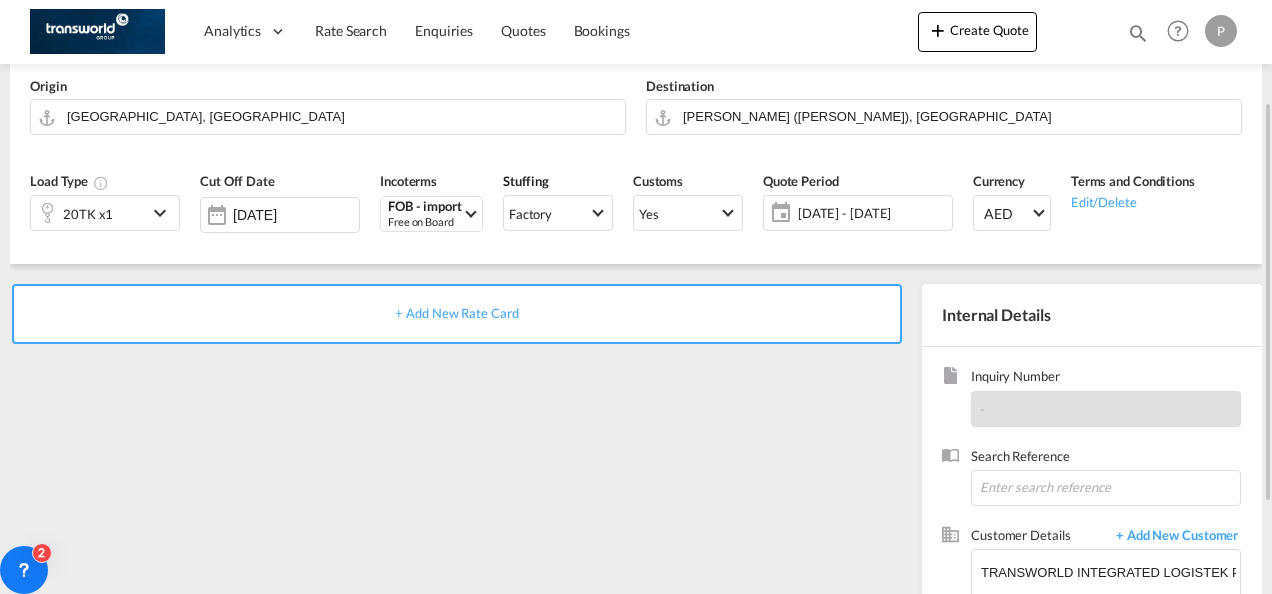 click at bounding box center [163, 213] 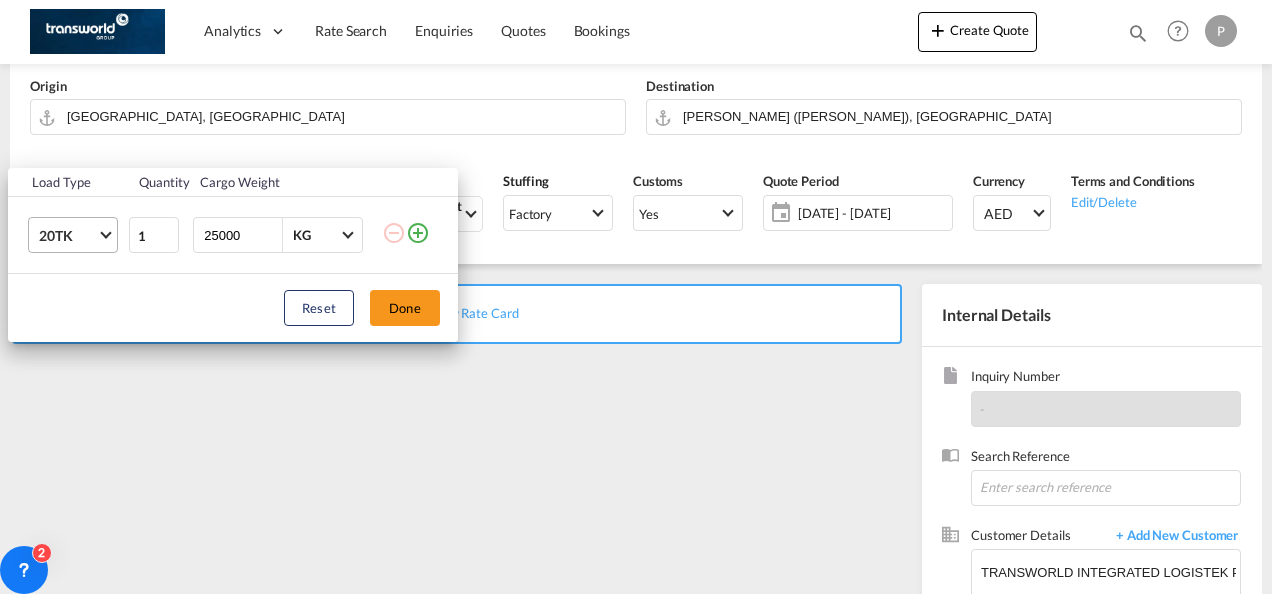 click at bounding box center [105, 233] 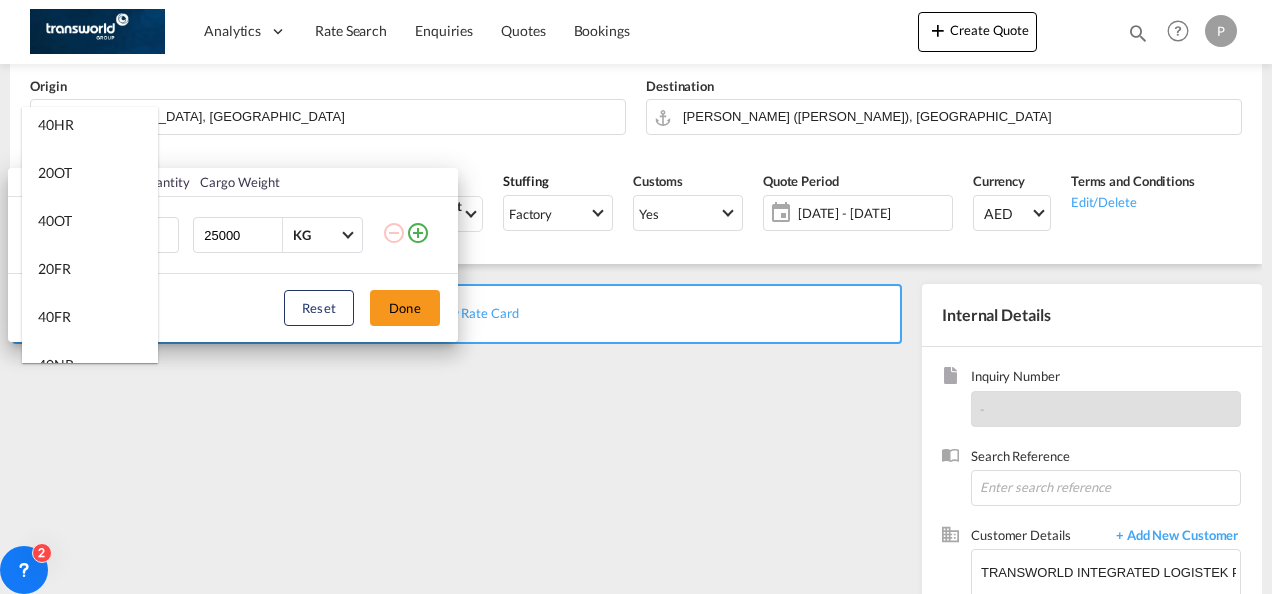 scroll, scrollTop: 656, scrollLeft: 0, axis: vertical 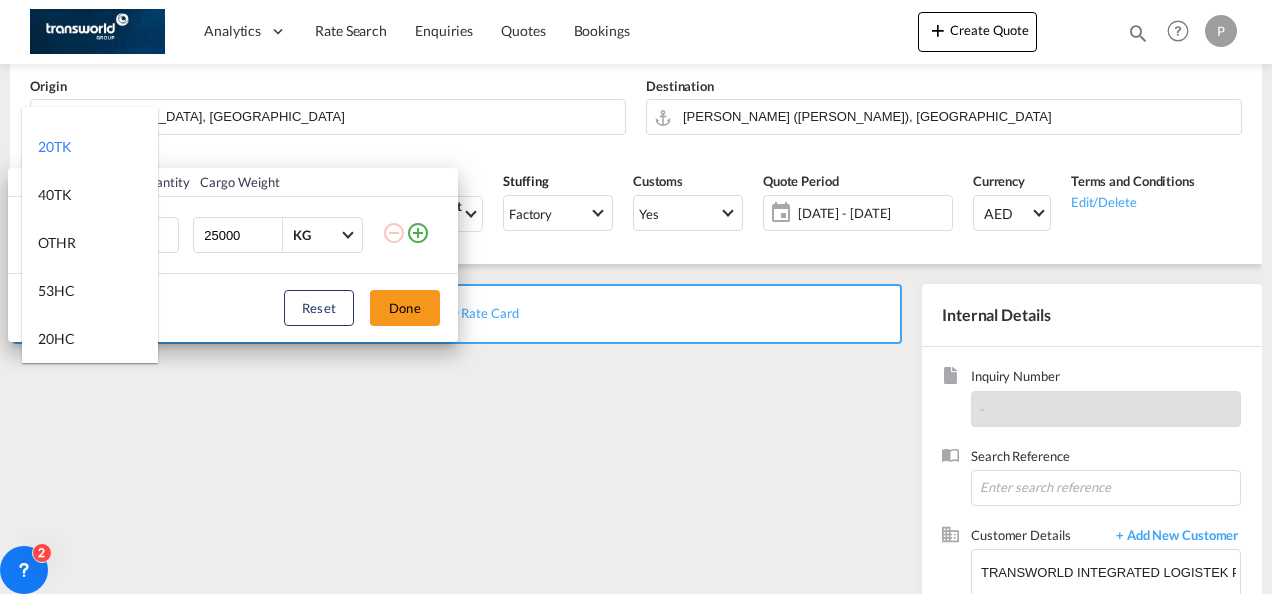 click at bounding box center (636, 297) 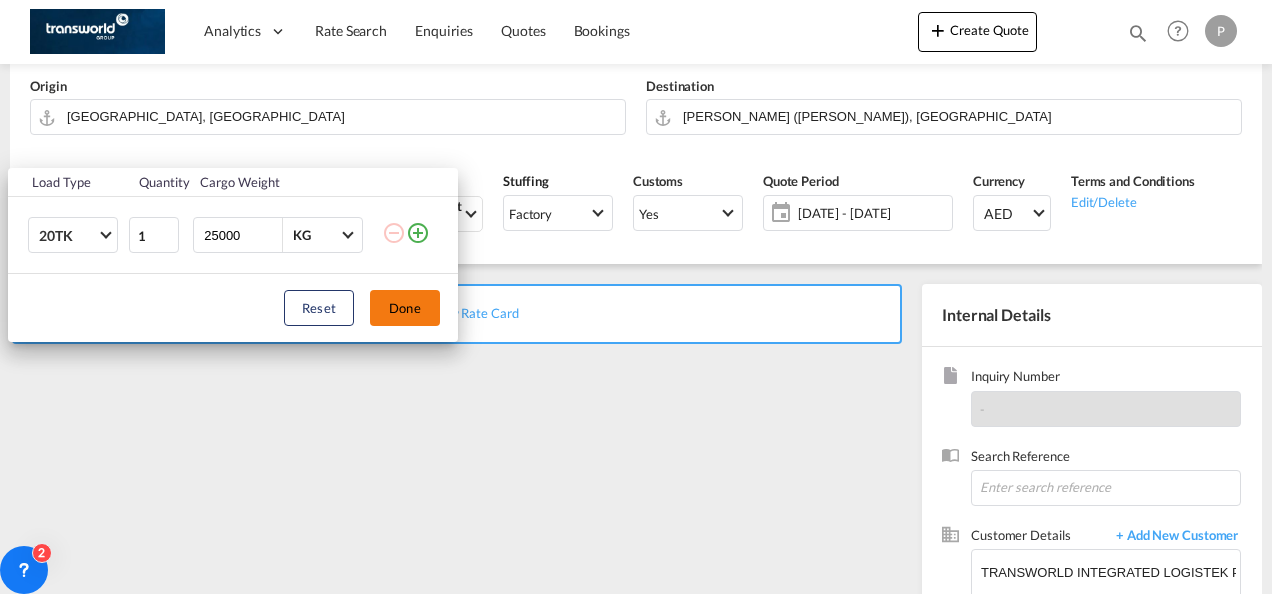 click on "Done" at bounding box center (405, 308) 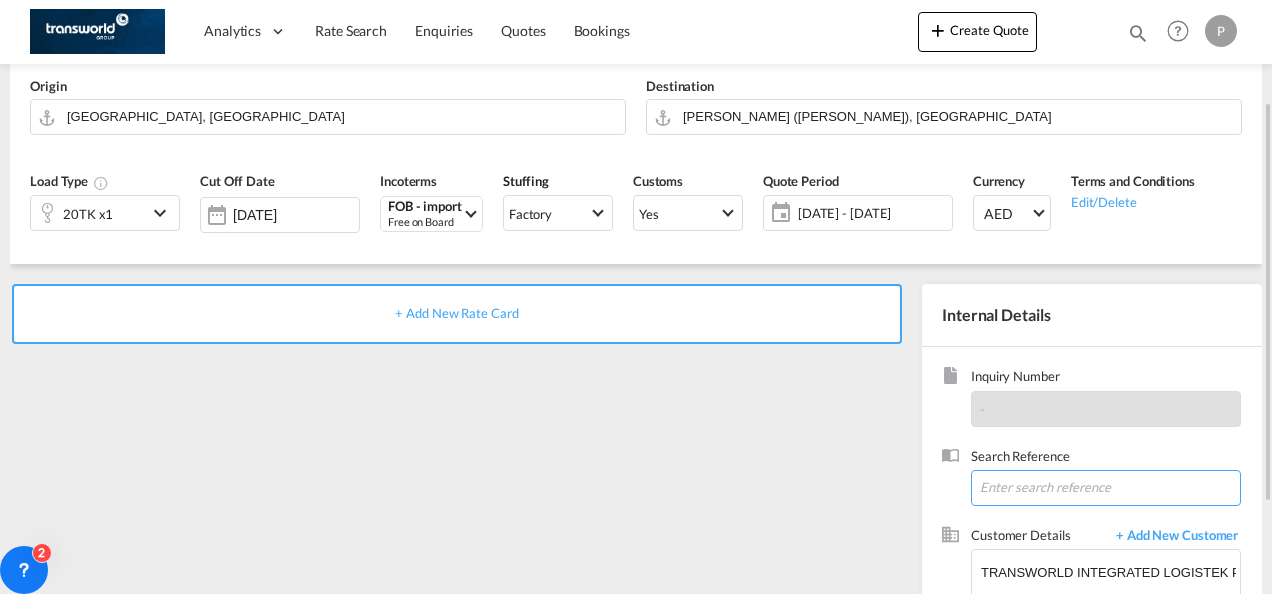 click at bounding box center [1106, 488] 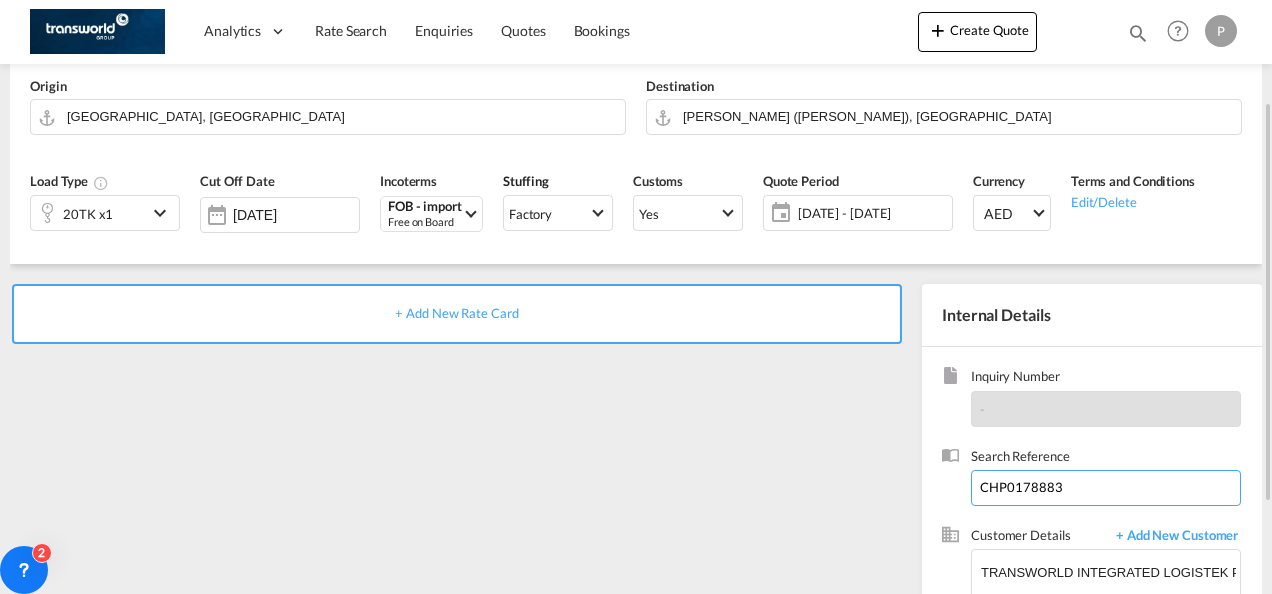 type on "CHP0178883" 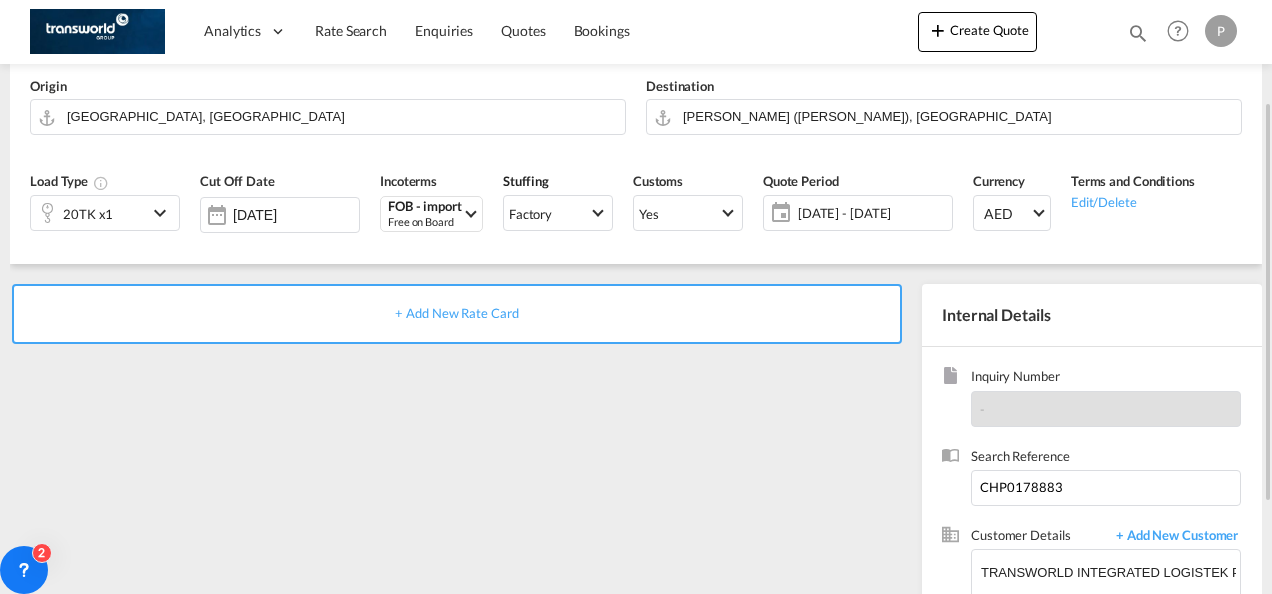 click on "+ Add New Rate Card" at bounding box center (456, 313) 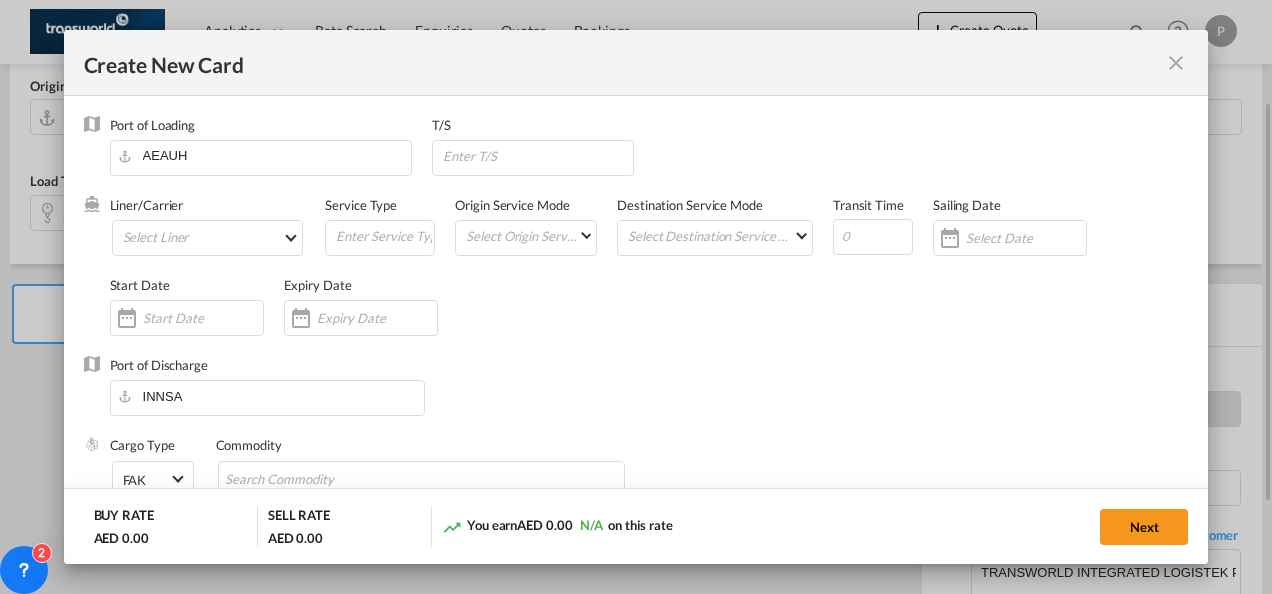 type on "Basic Ocean Freight" 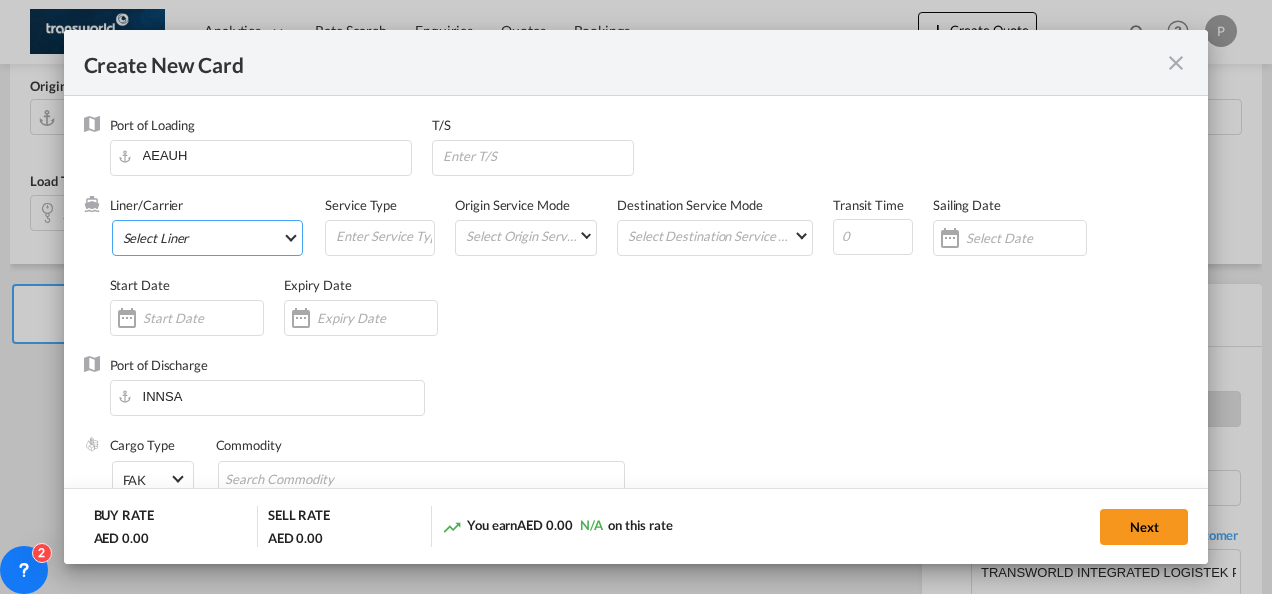click on "Select Liner   2HM LOGISTICS D.O.O 2HM LOGISTICS D.O.O. / TDWC-CAPODISTRI 2HM LOGISTICS D.O.O. / TDWC-KOPER 2HM LOGISTICS KFT / TDWC-ANKARANSKA 3A INTERNATIONAL LOGISTICS JOINT STOCK COMPANY / T 3P LOGISTICS / TDWC - [GEOGRAPHIC_DATA] A & G INTERNATIONAL CARGO ([GEOGRAPHIC_DATA])  / TDWC-BANGK A A X L GLOBAL SHIPPING LINES L.L.C / TDWC-[GEOGRAPHIC_DATA] A AND G INTERNATIONAL CARGO / TDWC-[GEOGRAPHIC_DATA] A J WORLDWIDE SERVICES INC / TDWC-SADDLE BRO A K ENTERPRISES / TDWC-[GEOGRAPHIC_DATA] A.J WORLDWIDE SERVICES LTD / TDWC-WESTDRAYTO AA AND S SHIPPING LLC / TDWC-DUBAI AA&S SHIPPING LLC / TDWC-[GEOGRAPHIC_DATA] AAA CHINA LIMITED / TDWC-[GEOGRAPHIC_DATA] [PERSON_NAME] SHIPPING L.L.C / TDWC-[GEOGRAPHIC_DATA] AAS FREIGHT EUROPE GMBH / TDWC-[GEOGRAPHIC_DATA] [GEOGRAPHIC_DATA] COMMERCIAL FZE / TDWC-[GEOGRAPHIC_DATA] AAXL GLOBAL SHIPPING LINES LLC [PERSON_NAME] / TDWC-[GEOGRAPHIC_DATA] [PERSON_NAME] TRADING LLC / TDWC-[GEOGRAPHIC_DATA] ABC EUROPEAN AIR AND SEA CARGO DISTRI / TDWC-BEOGR ABDA CARGO SERVICES DMCC / TDWC-DUBAI [PERSON_NAME] SHIPPING LLC [PERSON_NAME] SHIPPING LLC / TDWC-[GEOGRAPHIC_DATA] ABRAO SHIPPING / TDWC-[GEOGRAPHIC_DATA] ABRECO FREIGHT LLC / TDWC-[GEOGRAPHIC_DATA]" at bounding box center [208, 238] 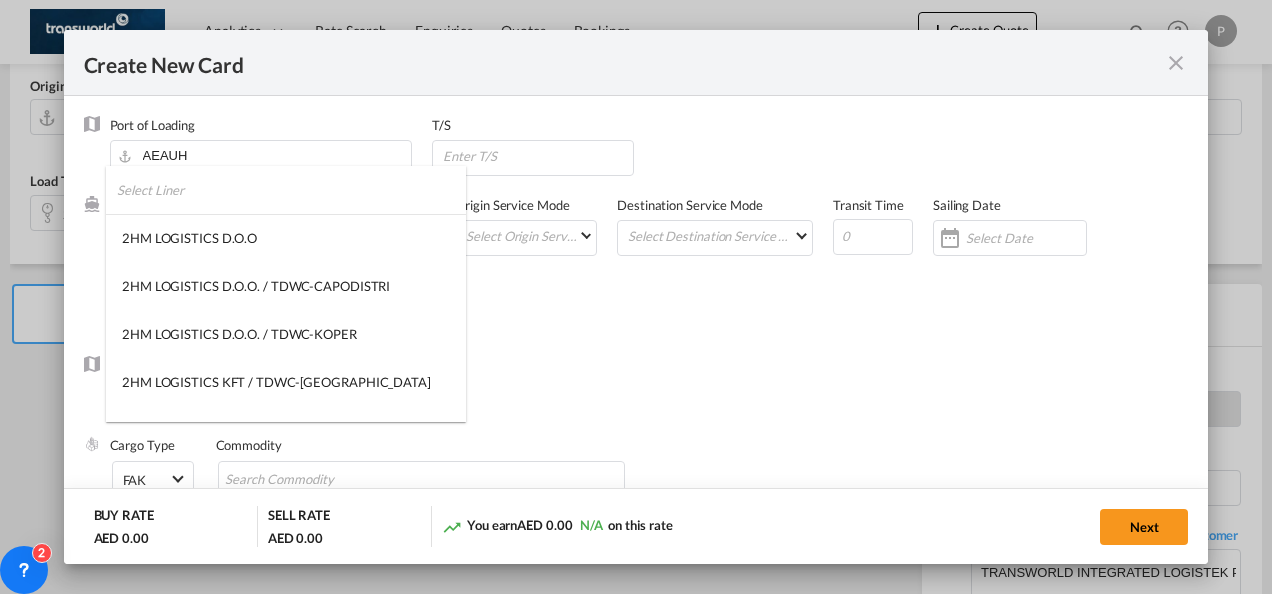 click at bounding box center [291, 190] 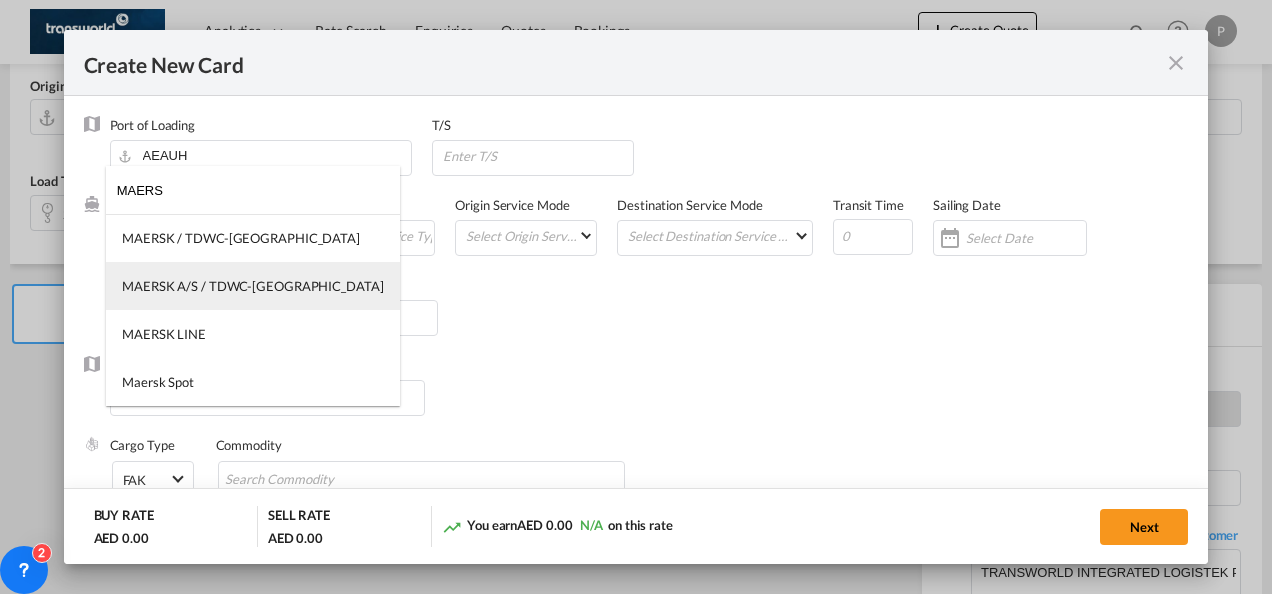 type on "MAERS" 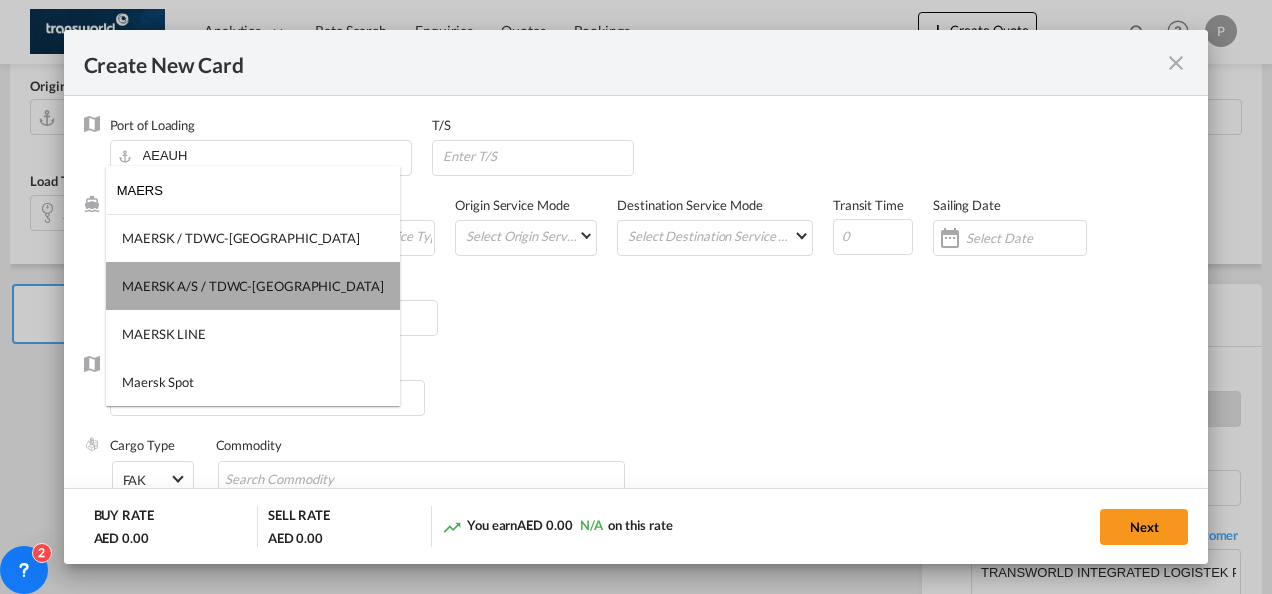 click on "MAERSK A/S / TDWC-[GEOGRAPHIC_DATA]" at bounding box center (253, 286) 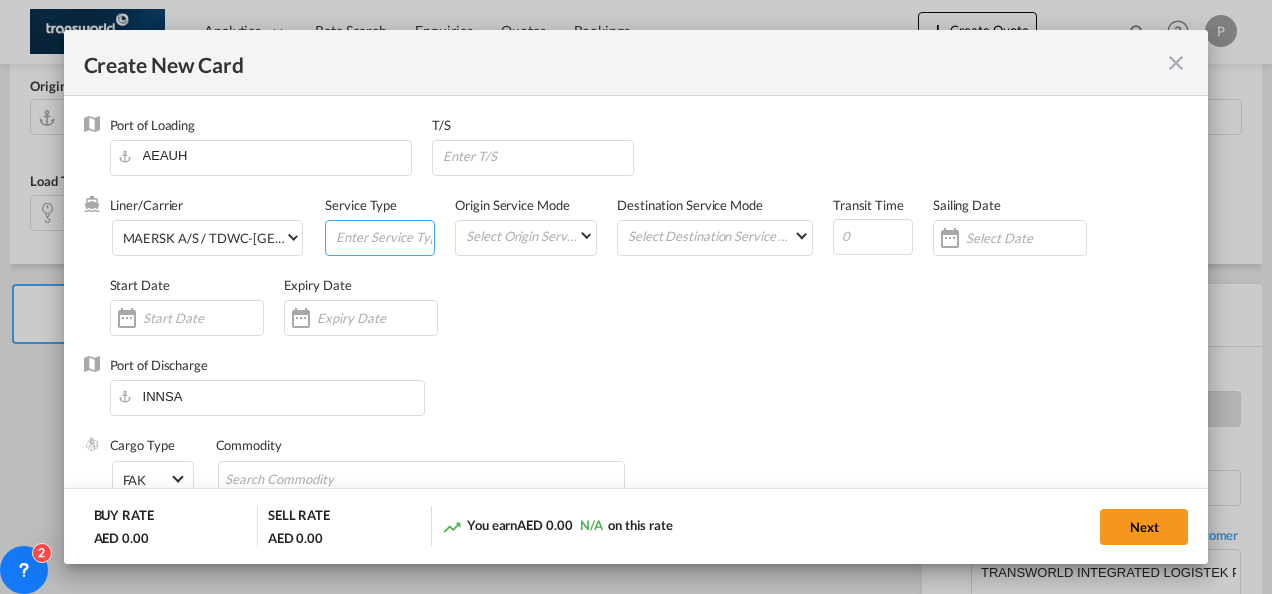 click at bounding box center (384, 236) 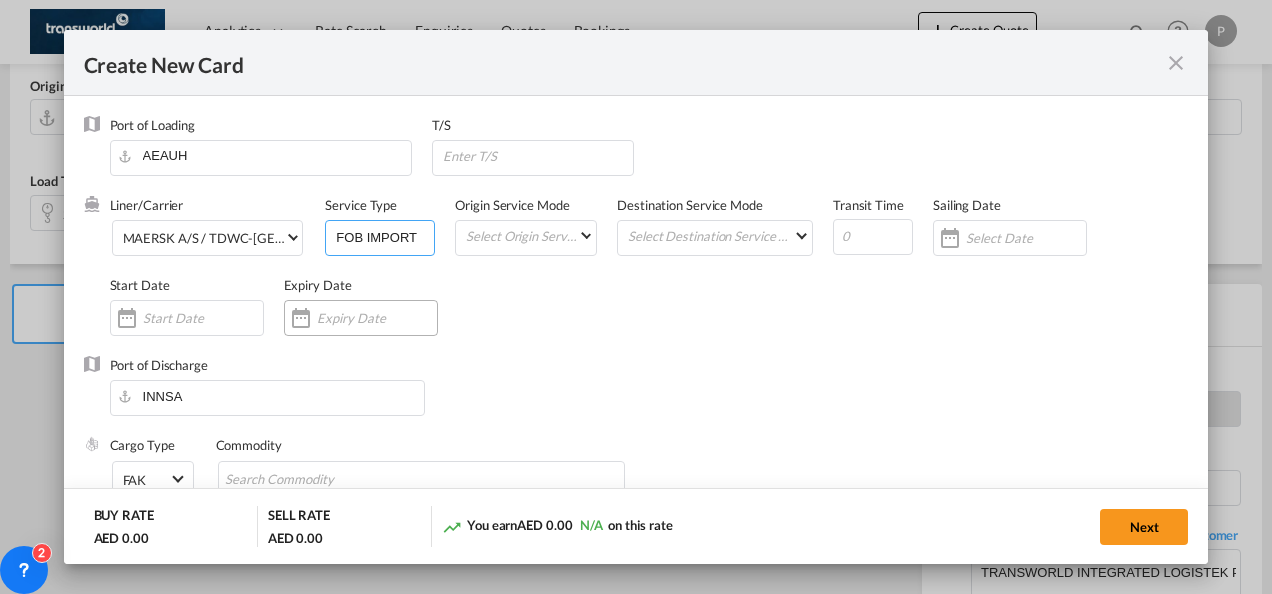 type on "FOB IMPORT" 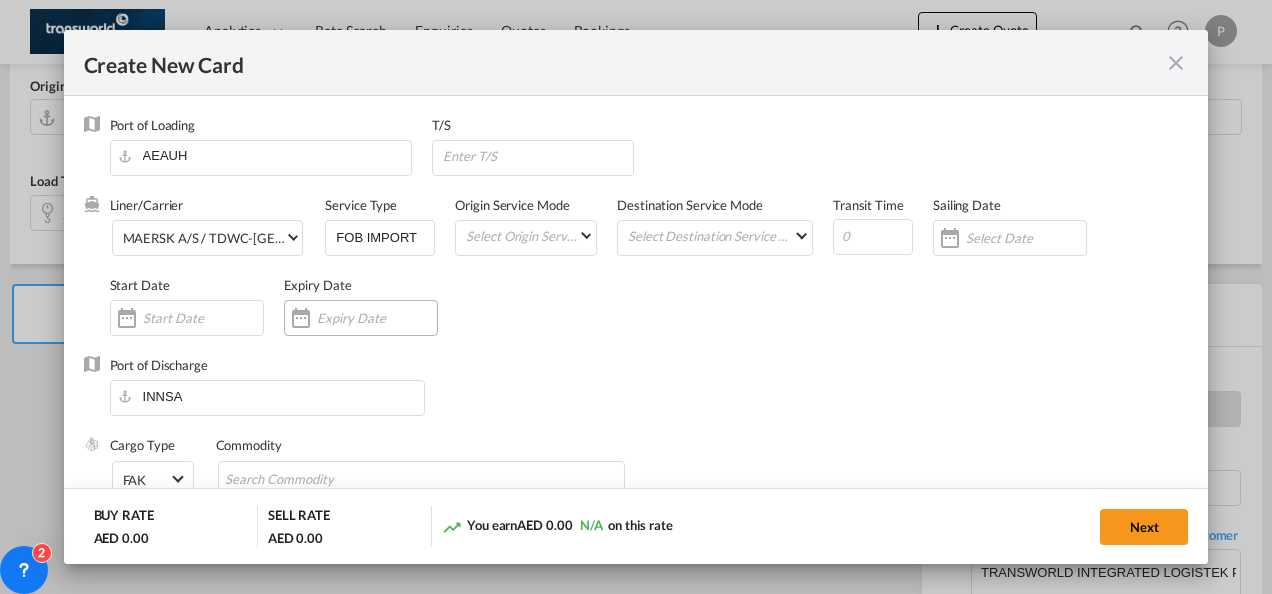 click at bounding box center [377, 318] 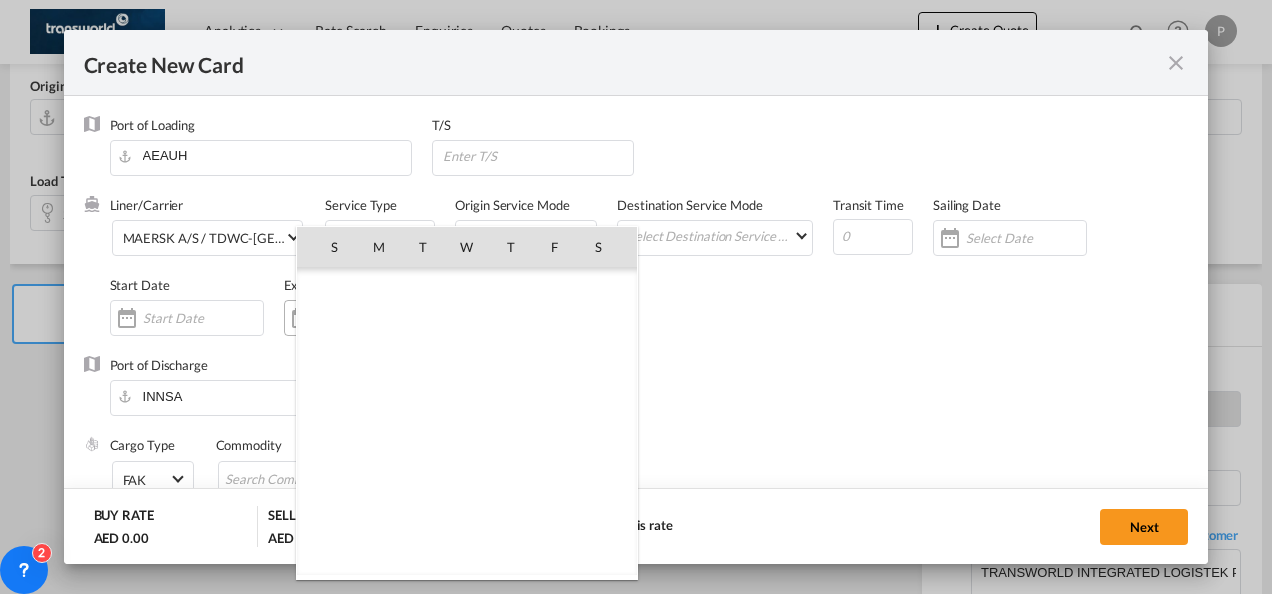 scroll, scrollTop: 462690, scrollLeft: 0, axis: vertical 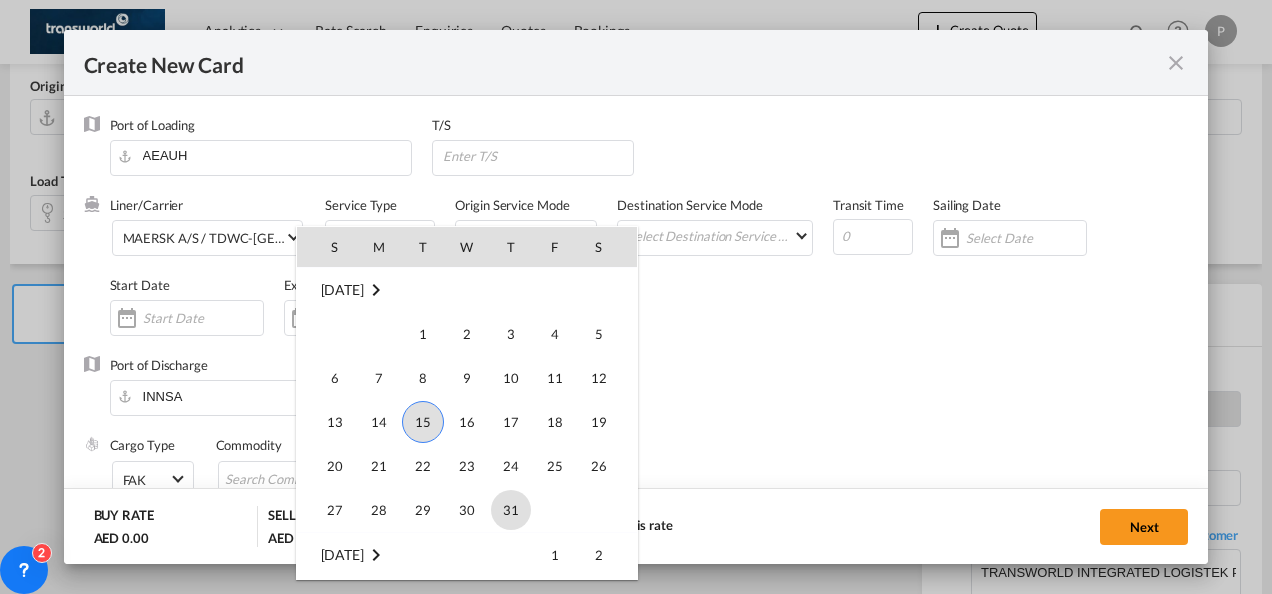 click on "31" at bounding box center (511, 510) 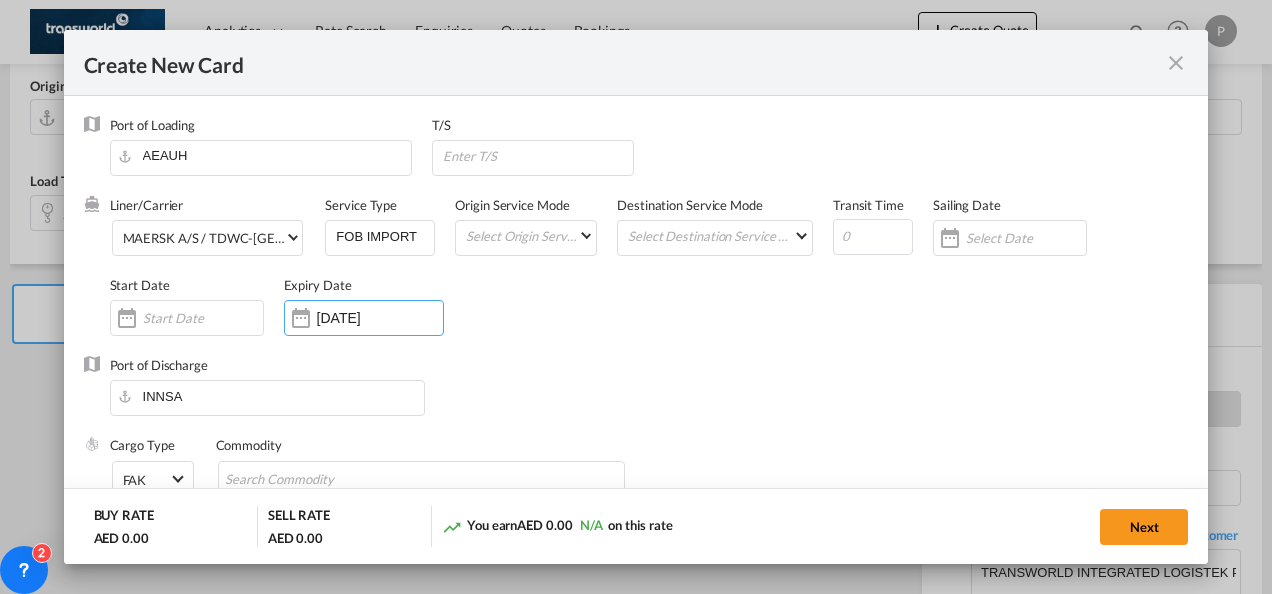 scroll, scrollTop: 182, scrollLeft: 0, axis: vertical 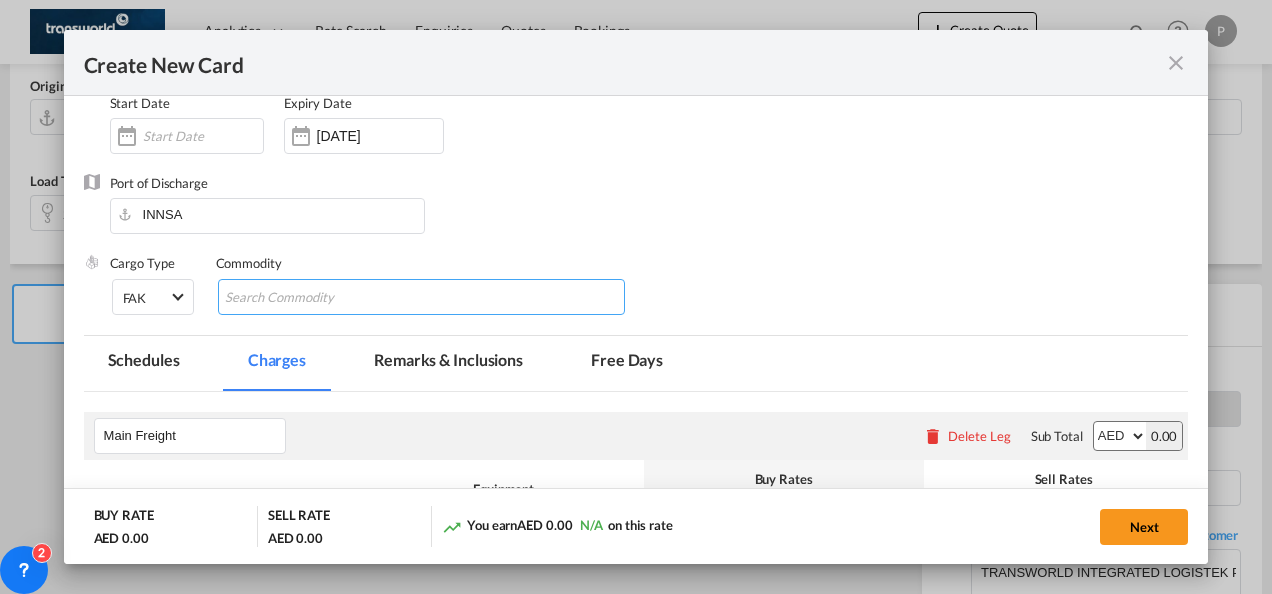 click at bounding box center [316, 298] 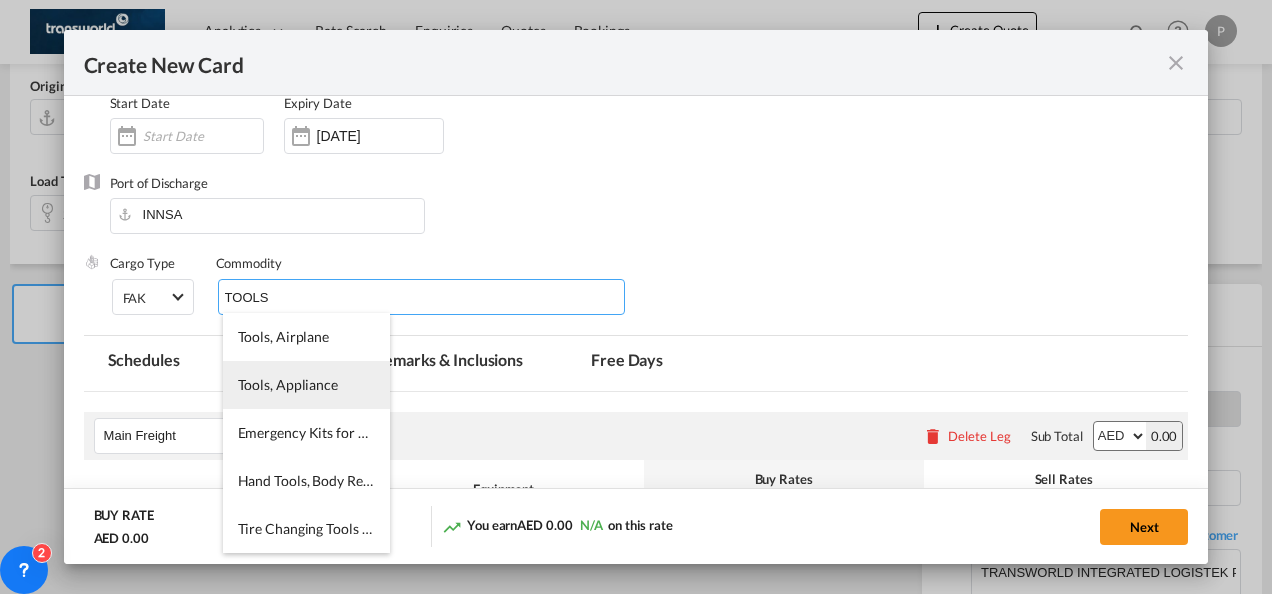 type on "TOOLS" 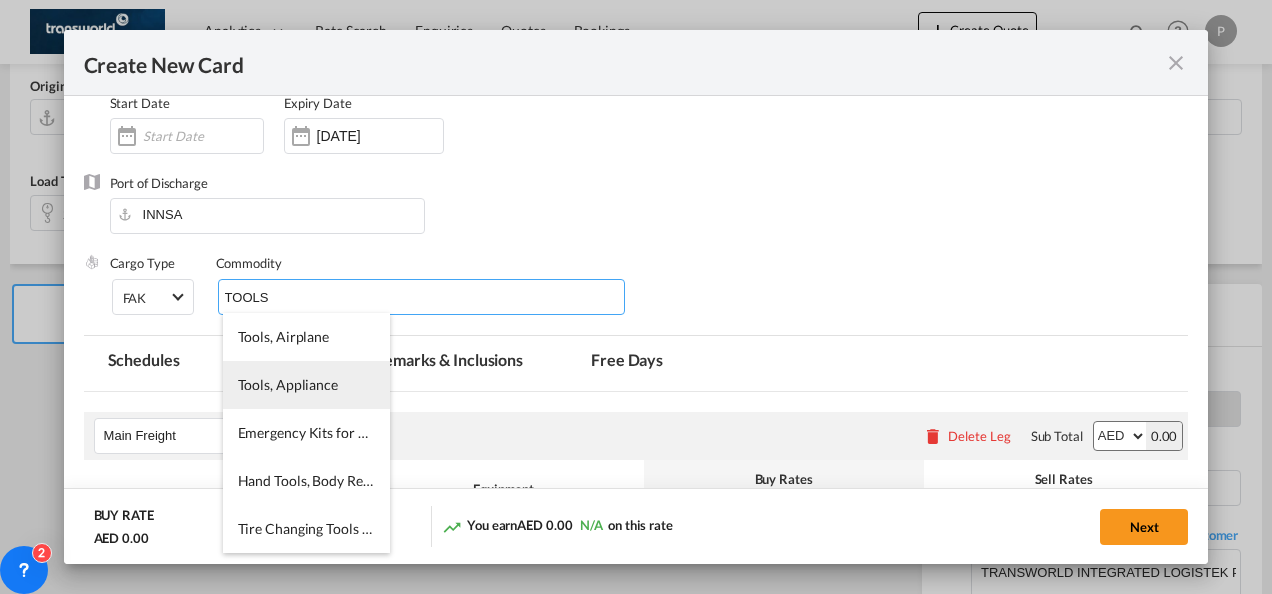 click on "Tools, Appliance" at bounding box center [288, 384] 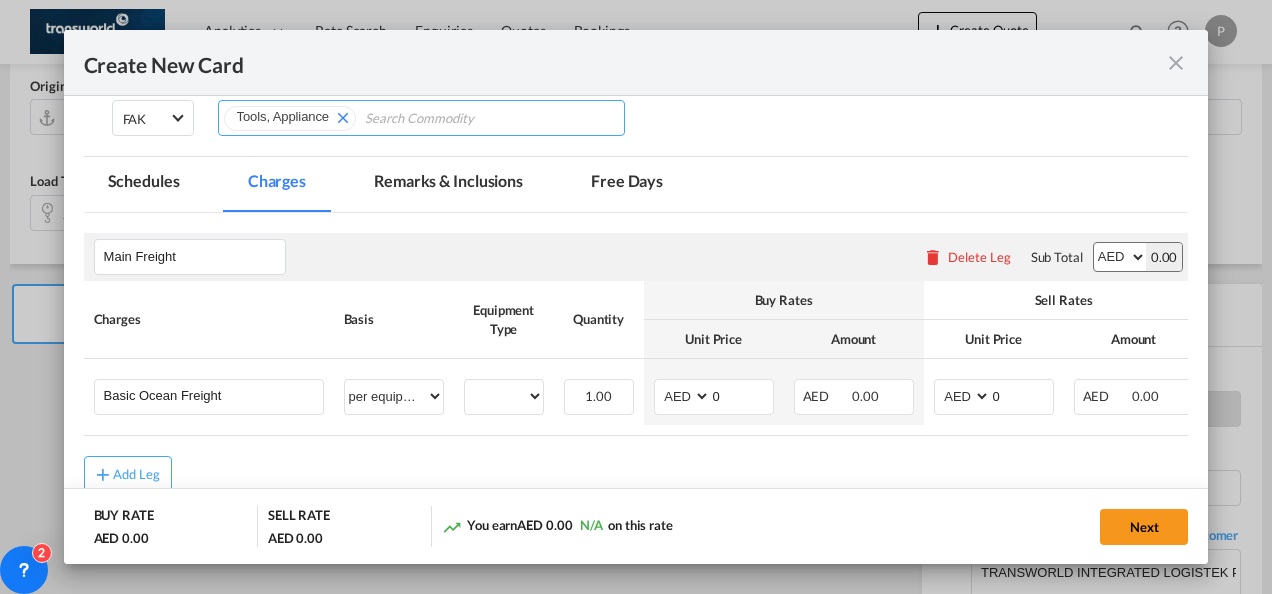 scroll, scrollTop: 368, scrollLeft: 0, axis: vertical 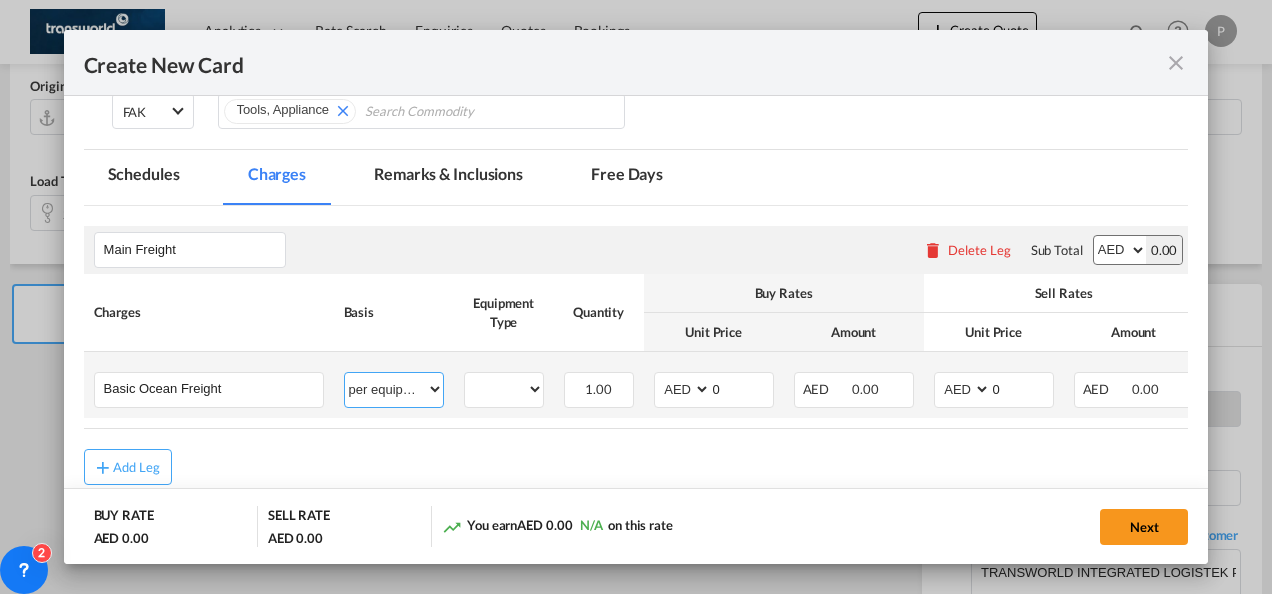 click on "per equipment
per container
per B/L
per shipping bill
per shipment
% on freight
per pallet
per carton
per vehicle
per shift
per invoice
per package
per day
per revalidation
per teu
per kg
per ton
per hour
flat
per_hbl
per belt
per_declaration
per_document
per chasis split
per clearance" at bounding box center [394, 389] 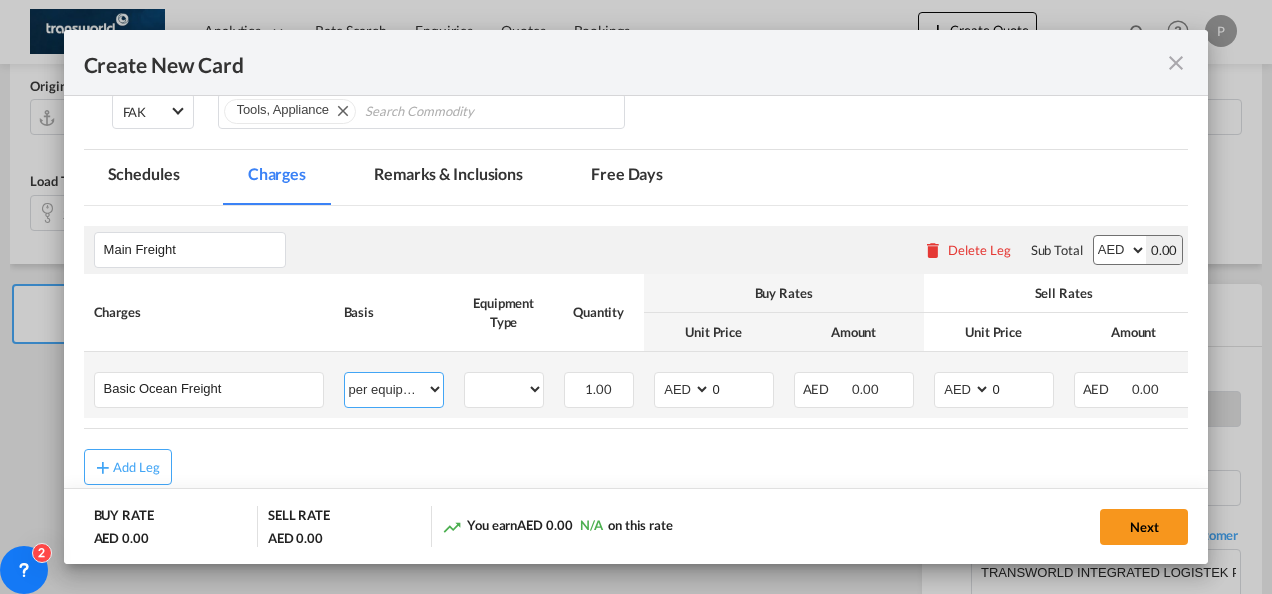 select on "per shipment" 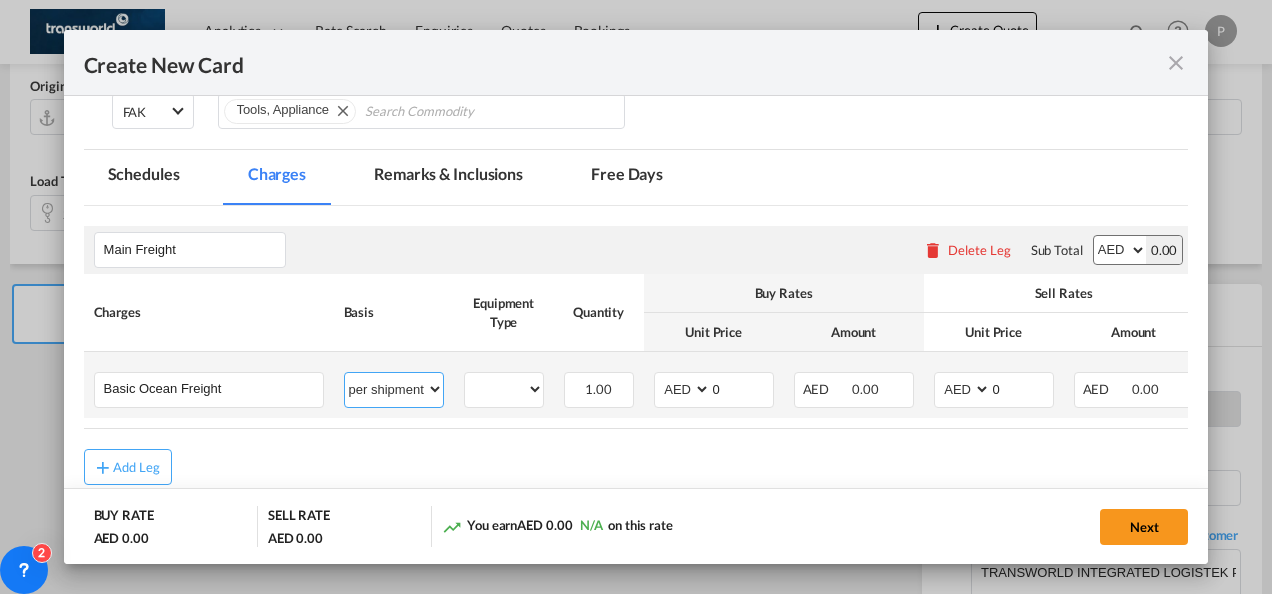 click on "per equipment
per container
per B/L
per shipping bill
per shipment
% on freight
per pallet
per carton
per vehicle
per shift
per invoice
per package
per day
per revalidation
per teu
per kg
per ton
per hour
flat
per_hbl
per belt
per_declaration
per_document
per chasis split
per clearance" at bounding box center [394, 389] 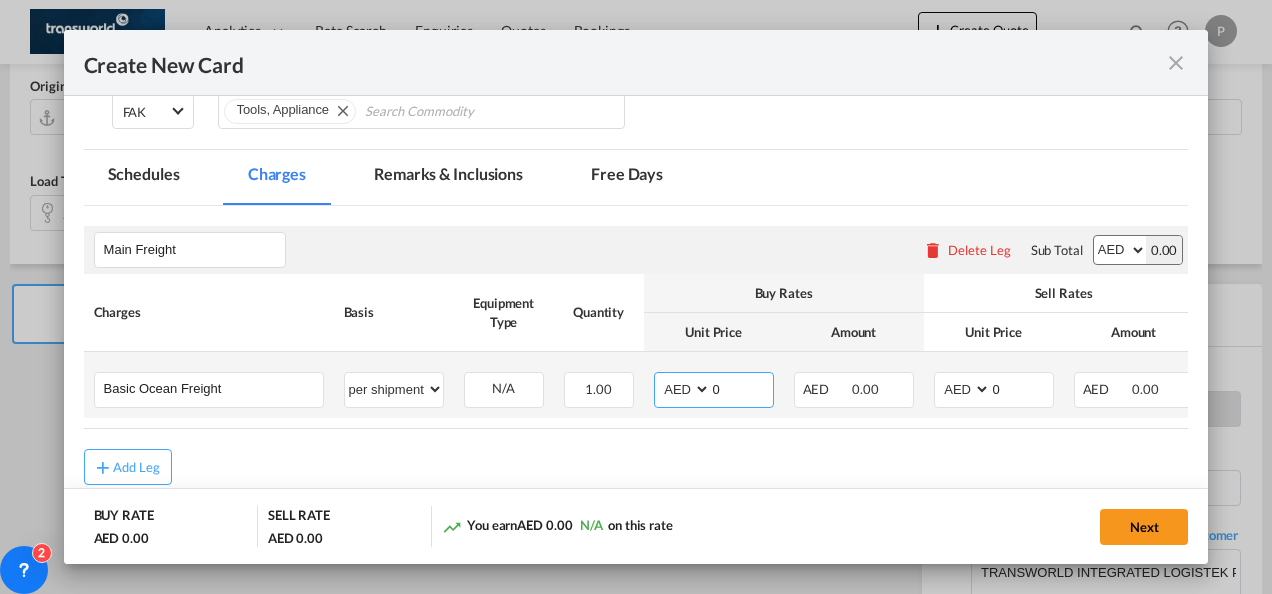 click on "AED AFN ALL AMD ANG AOA ARS AUD AWG AZN BAM BBD BDT BGN BHD BIF BMD BND BOB BRL BSD BTN BWP BYN BZD CAD CDF CHF CLP CNY COP CRC CUC CUP CVE CZK DJF DKK DOP DZD EGP ERN ETB EUR FJD FKP FOK GBP GEL GGP GHS GIP GMD GNF GTQ GYD HKD HNL HRK HTG HUF IDR ILS IMP INR IQD IRR ISK JMD JOD JPY KES KGS KHR KID KMF KRW KWD KYD KZT LAK LBP LKR LRD LSL LYD MAD MDL MGA MKD MMK MNT MOP MRU MUR MVR MWK MXN MYR MZN NAD NGN NIO NOK NPR NZD OMR PAB PEN PGK PHP PKR PLN PYG QAR RON RSD RUB RWF SAR SBD SCR SDG SEK SGD SHP SLL SOS SRD SSP STN SYP SZL THB TJS TMT TND TOP TRY TTD TVD TWD TZS UAH UGX USD UYU UZS VES VND VUV WST XAF XCD XDR XOF XPF YER ZAR ZMW" at bounding box center (684, 389) 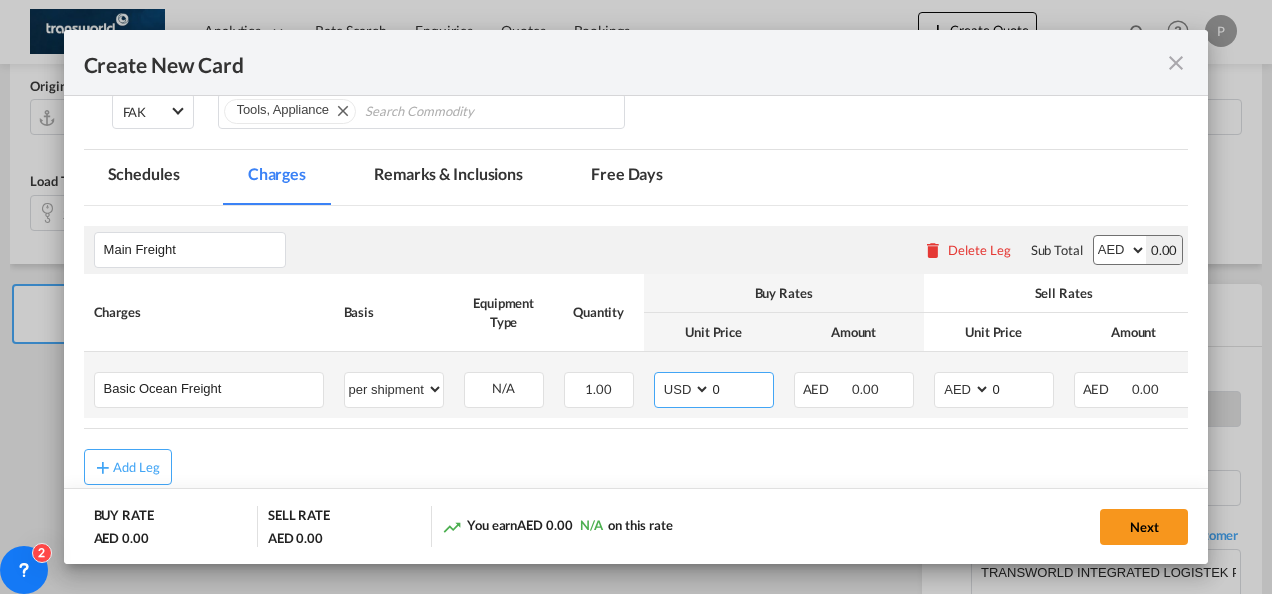 click on "AED AFN ALL AMD ANG AOA ARS AUD AWG AZN BAM BBD BDT BGN BHD BIF BMD BND BOB BRL BSD BTN BWP BYN BZD CAD CDF CHF CLP CNY COP CRC CUC CUP CVE CZK DJF DKK DOP DZD EGP ERN ETB EUR FJD FKP FOK GBP GEL GGP GHS GIP GMD GNF GTQ GYD HKD HNL HRK HTG HUF IDR ILS IMP INR IQD IRR ISK JMD JOD JPY KES KGS KHR KID KMF KRW KWD KYD KZT LAK LBP LKR LRD LSL LYD MAD MDL MGA MKD MMK MNT MOP MRU MUR MVR MWK MXN MYR MZN NAD NGN NIO NOK NPR NZD OMR PAB PEN PGK PHP PKR PLN PYG QAR RON RSD RUB RWF SAR SBD SCR SDG SEK SGD SHP SLL SOS SRD SSP STN SYP SZL THB TJS TMT TND TOP TRY TTD TVD TWD TZS UAH UGX USD UYU UZS VES VND VUV WST XAF XCD XDR XOF XPF YER ZAR ZMW" at bounding box center (684, 389) 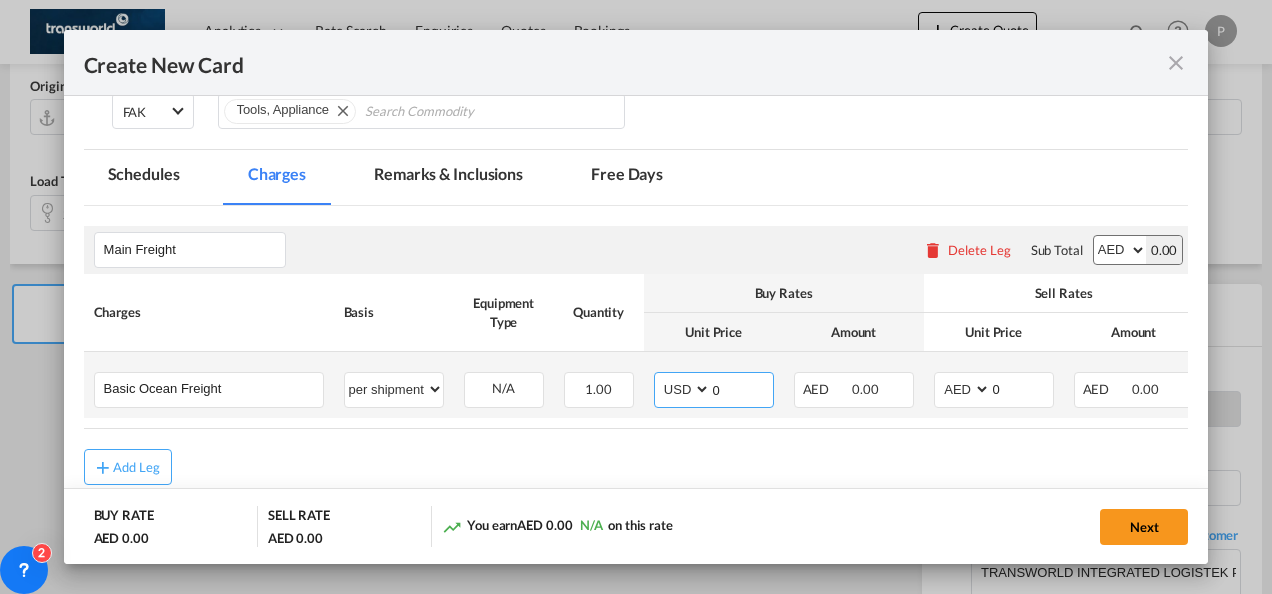 click on "0" at bounding box center [742, 388] 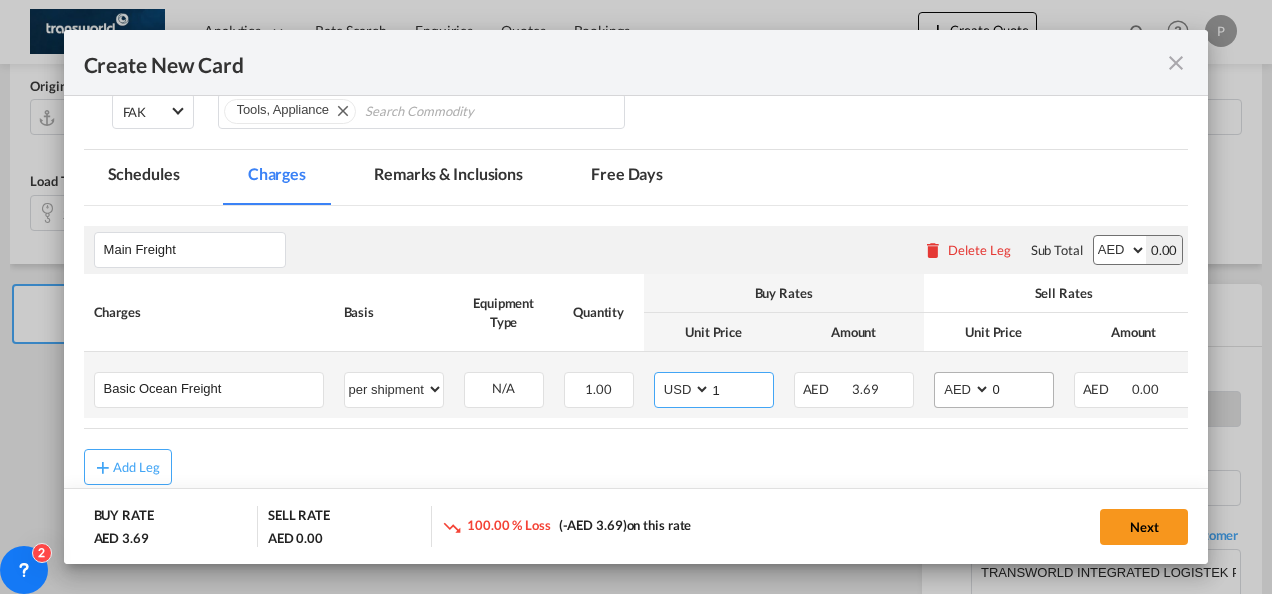 type on "1" 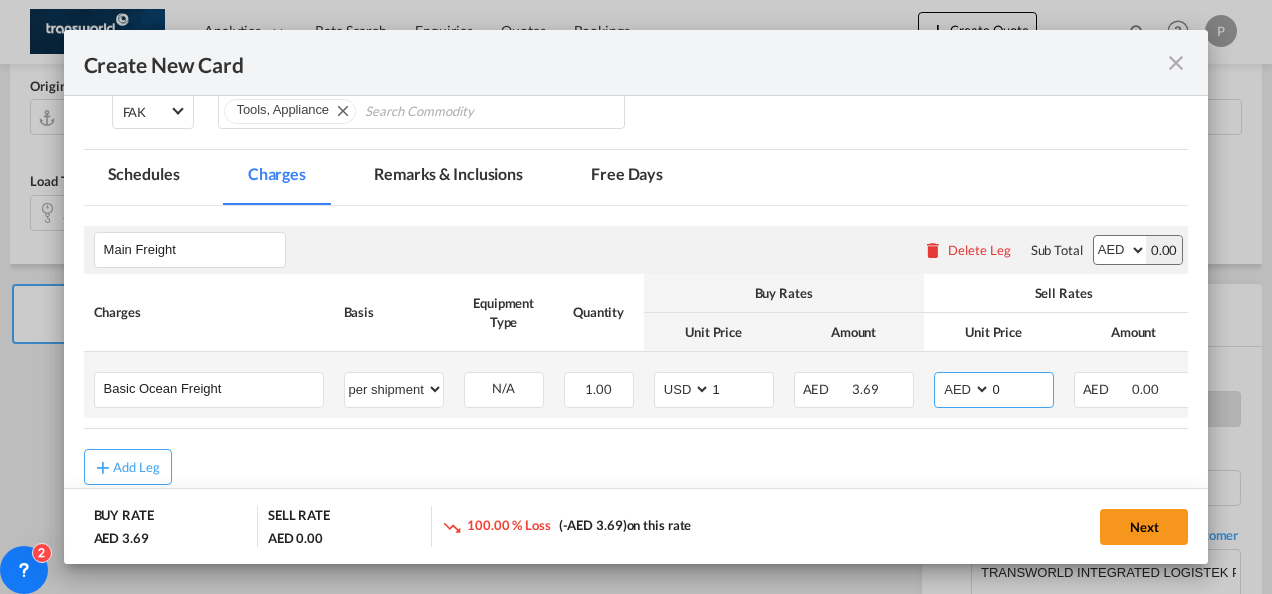 click on "AED AFN ALL AMD ANG AOA ARS AUD AWG AZN BAM BBD BDT BGN BHD BIF BMD BND BOB BRL BSD BTN BWP BYN BZD CAD CDF CHF CLP CNY COP CRC CUC CUP CVE CZK DJF DKK DOP DZD EGP ERN ETB EUR FJD FKP FOK GBP GEL GGP GHS GIP GMD GNF GTQ GYD HKD HNL HRK HTG HUF IDR ILS IMP INR IQD IRR ISK JMD JOD JPY KES KGS KHR KID KMF KRW KWD KYD KZT LAK LBP LKR LRD LSL LYD MAD MDL MGA MKD MMK MNT MOP MRU MUR MVR MWK MXN MYR MZN NAD NGN NIO NOK NPR NZD OMR PAB PEN PGK PHP PKR PLN PYG QAR RON RSD RUB RWF SAR SBD SCR SDG SEK SGD SHP SLL SOS SRD SSP STN SYP SZL THB TJS TMT TND TOP TRY TTD TVD TWD TZS UAH UGX USD UYU UZS VES VND VUV WST XAF XCD XDR XOF XPF YER ZAR ZMW" at bounding box center [964, 389] 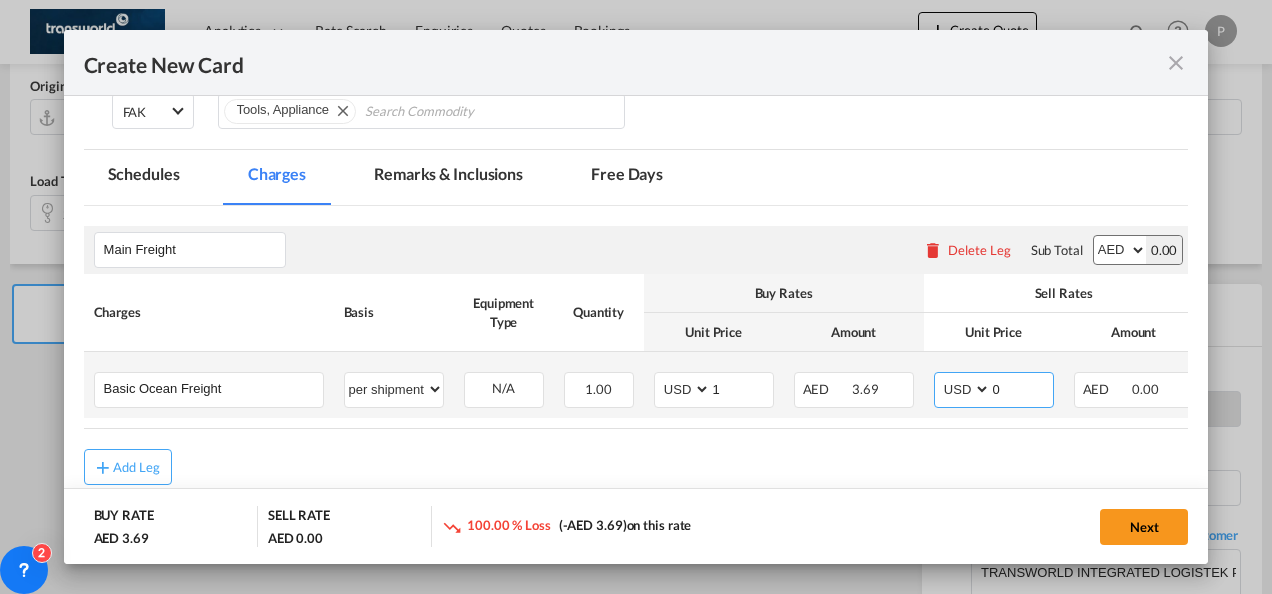 click on "AED AFN ALL AMD ANG AOA ARS AUD AWG AZN BAM BBD BDT BGN BHD BIF BMD BND BOB BRL BSD BTN BWP BYN BZD CAD CDF CHF CLP CNY COP CRC CUC CUP CVE CZK DJF DKK DOP DZD EGP ERN ETB EUR FJD FKP FOK GBP GEL GGP GHS GIP GMD GNF GTQ GYD HKD HNL HRK HTG HUF IDR ILS IMP INR IQD IRR ISK JMD JOD JPY KES KGS KHR KID KMF KRW KWD KYD KZT LAK LBP LKR LRD LSL LYD MAD MDL MGA MKD MMK MNT MOP MRU MUR MVR MWK MXN MYR MZN NAD NGN NIO NOK NPR NZD OMR PAB PEN PGK PHP PKR PLN PYG QAR RON RSD RUB RWF SAR SBD SCR SDG SEK SGD SHP SLL SOS SRD SSP STN SYP SZL THB TJS TMT TND TOP TRY TTD TVD TWD TZS UAH UGX USD UYU UZS VES VND VUV WST XAF XCD XDR XOF XPF YER ZAR ZMW" at bounding box center [964, 389] 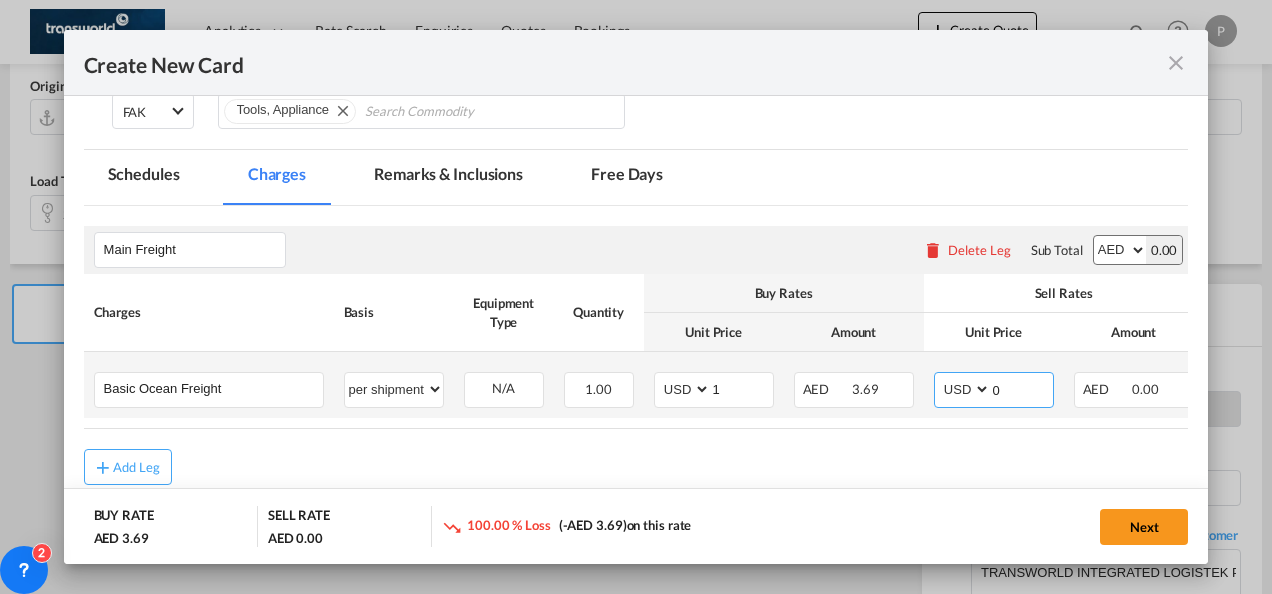 click on "0" at bounding box center (1022, 388) 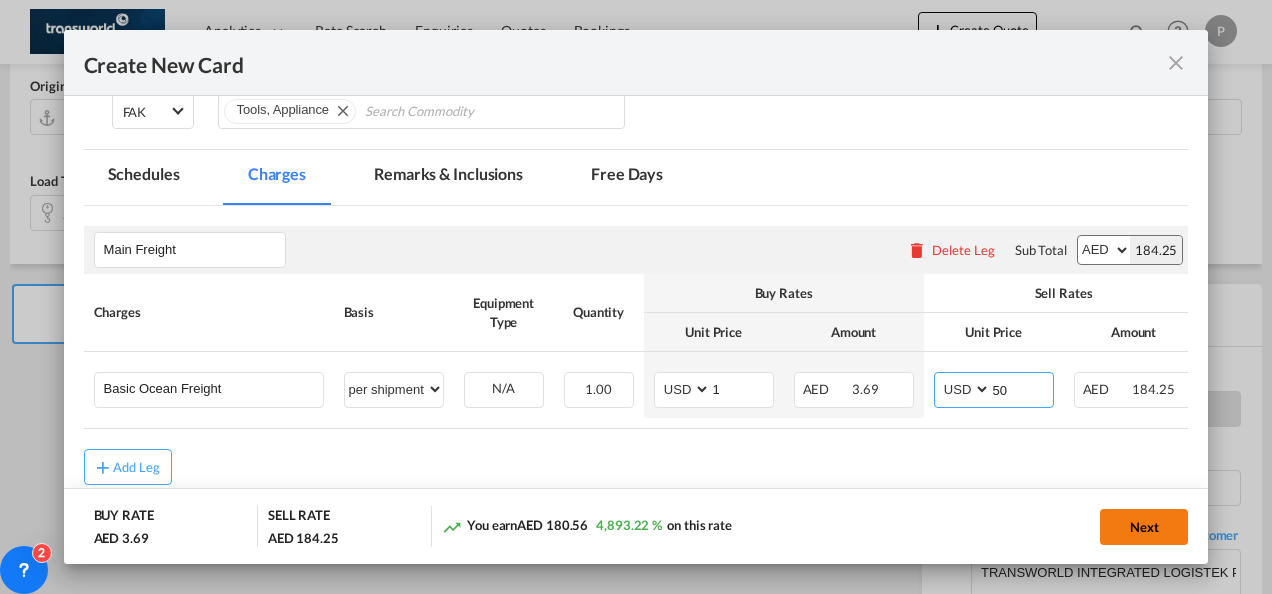 type on "50" 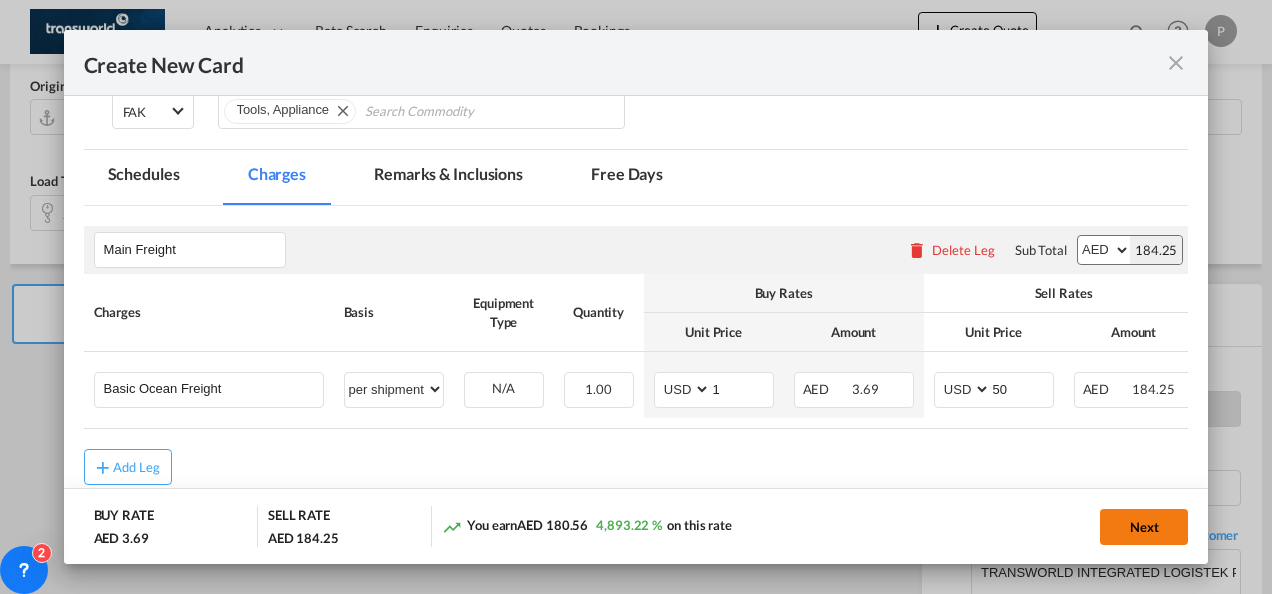 click on "Next" 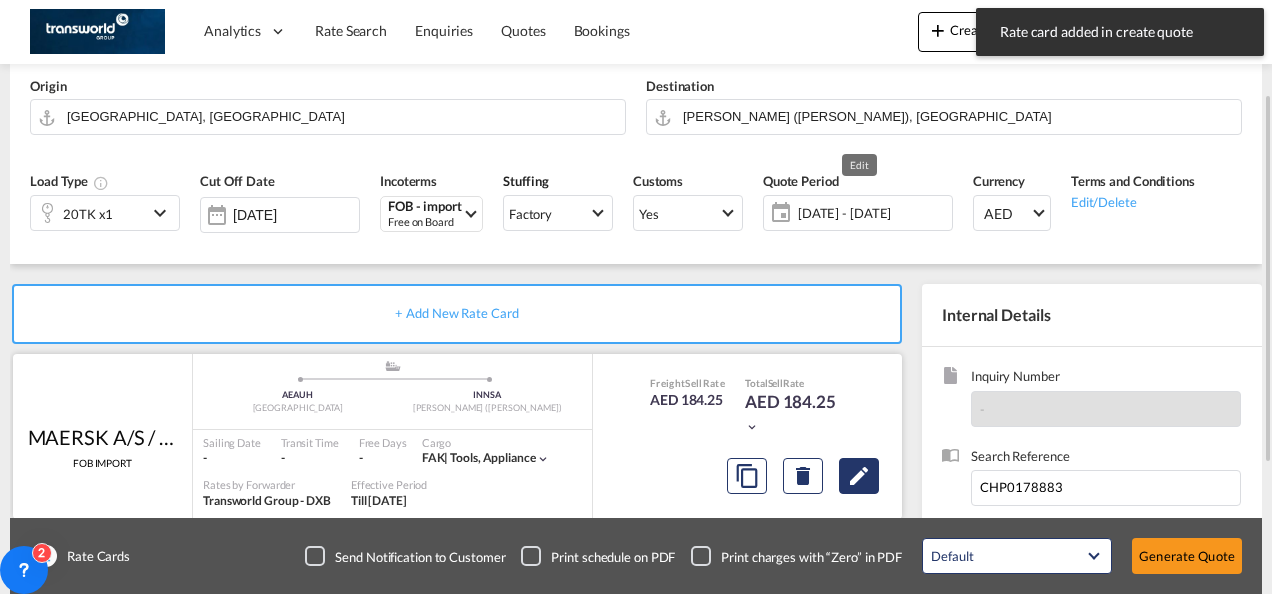 click at bounding box center (859, 476) 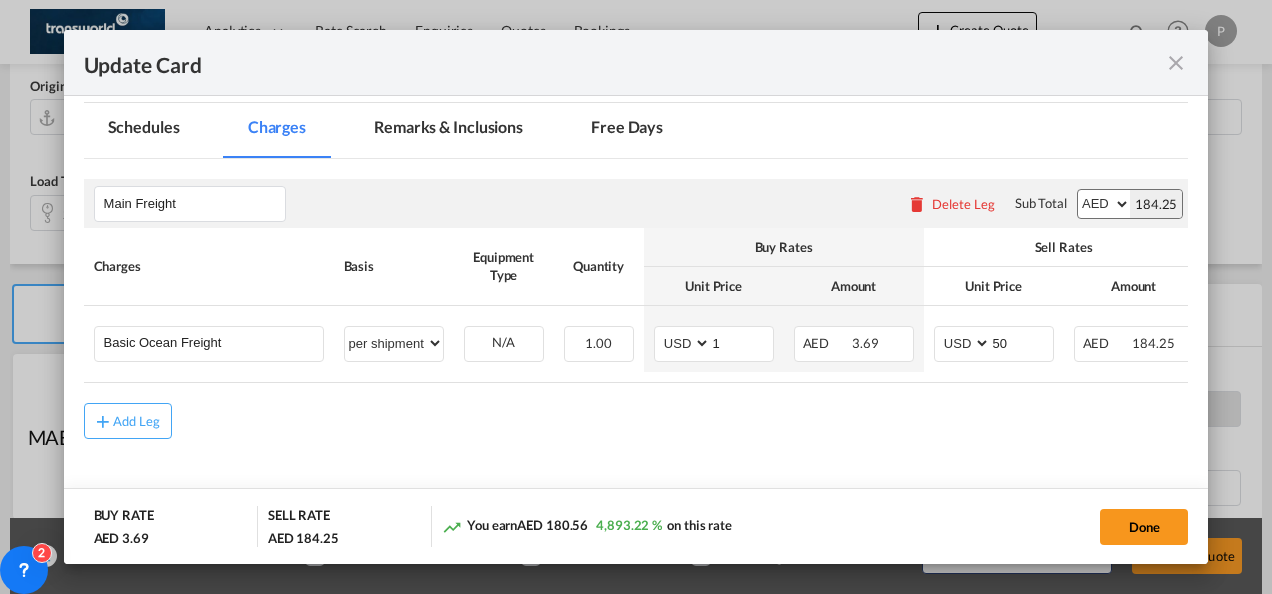scroll, scrollTop: 463, scrollLeft: 0, axis: vertical 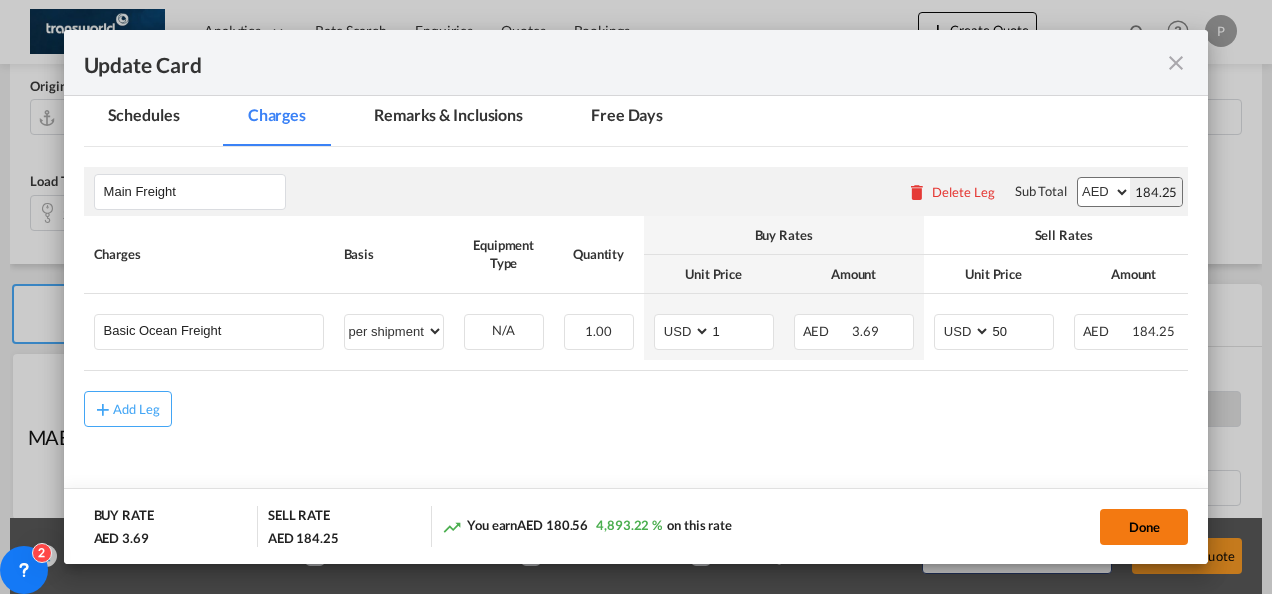 click on "Done" 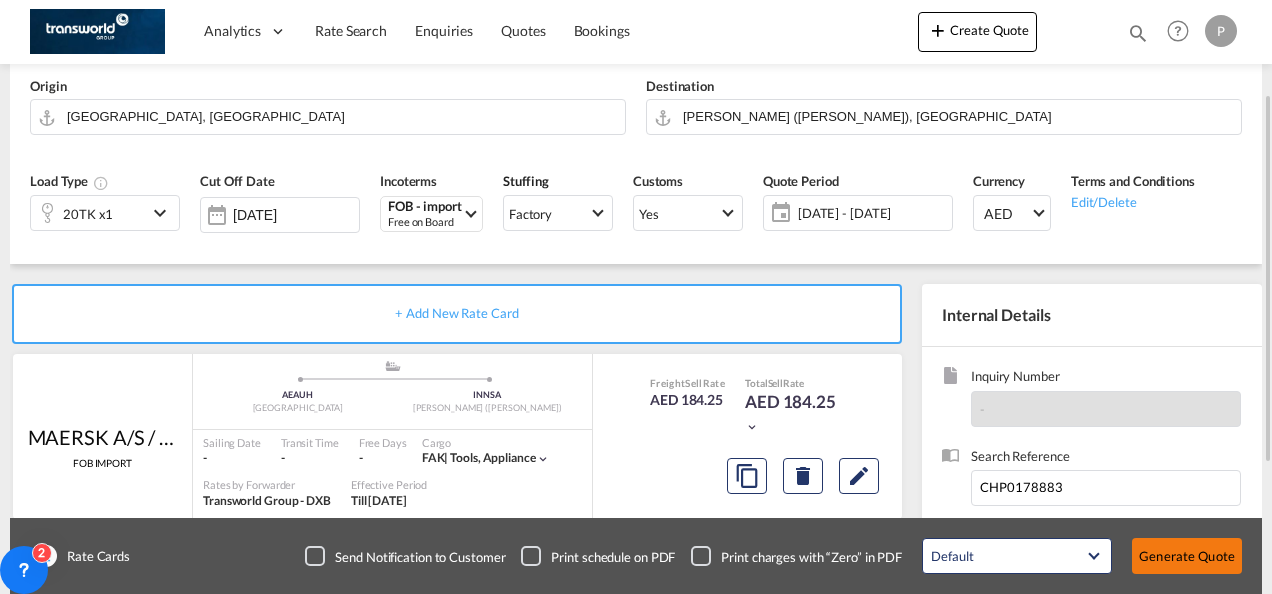 click on "Generate Quote" at bounding box center (1187, 556) 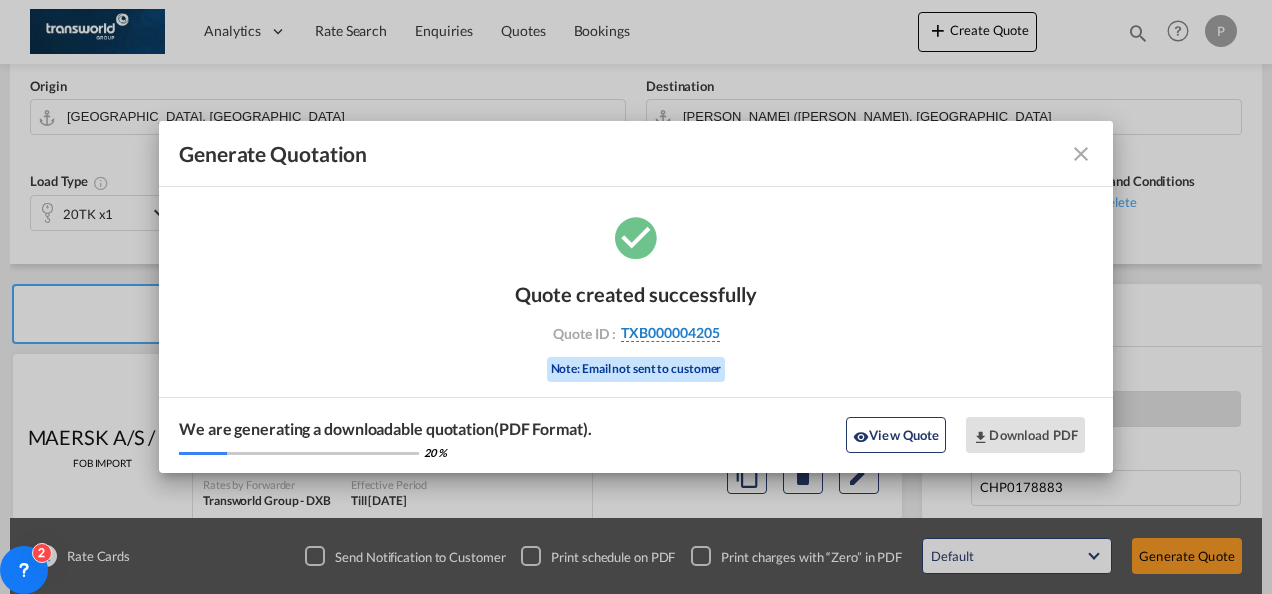 click on "TXB000004205" at bounding box center (670, 333) 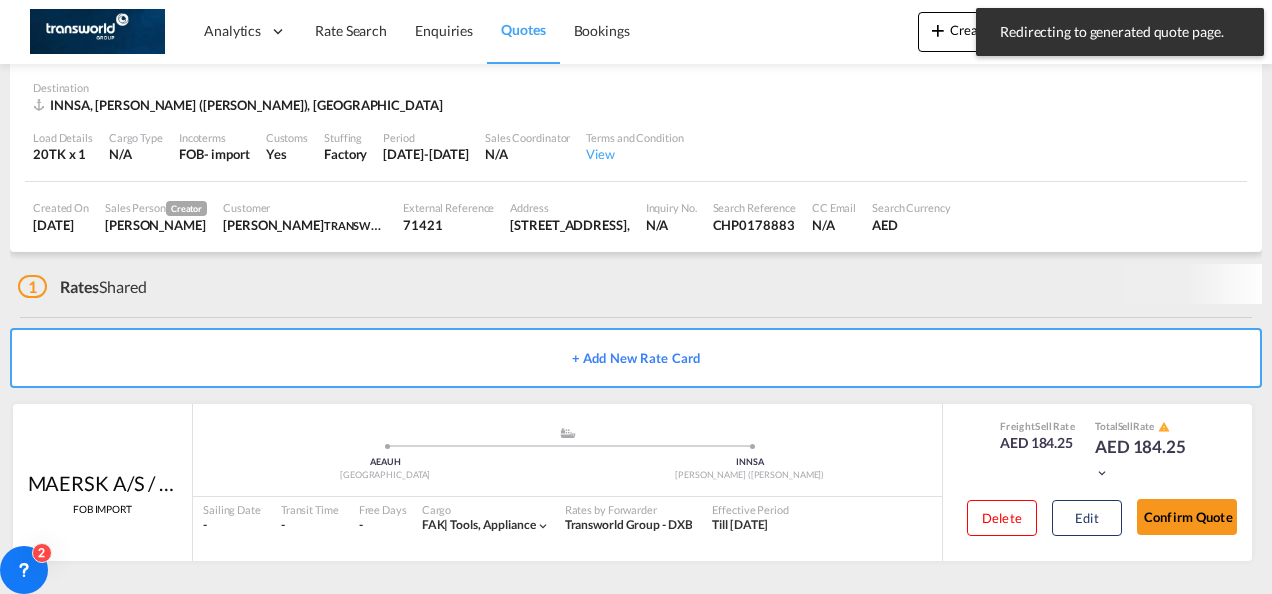 scroll, scrollTop: 124, scrollLeft: 0, axis: vertical 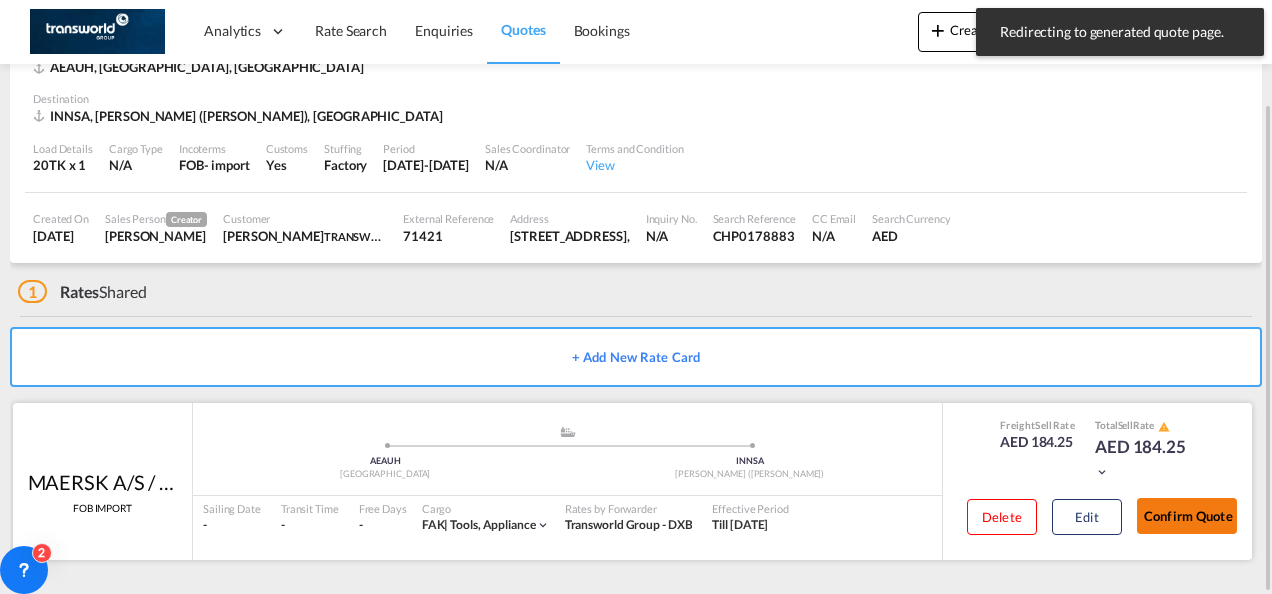 click on "Confirm Quote" at bounding box center (1187, 516) 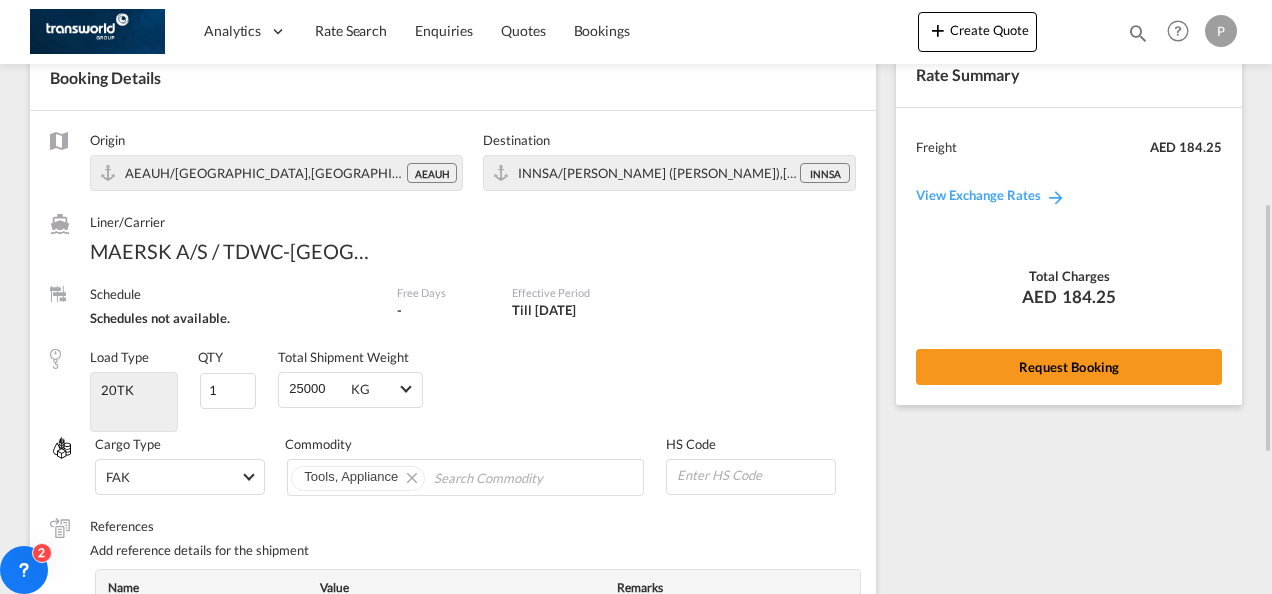 scroll, scrollTop: 0, scrollLeft: 0, axis: both 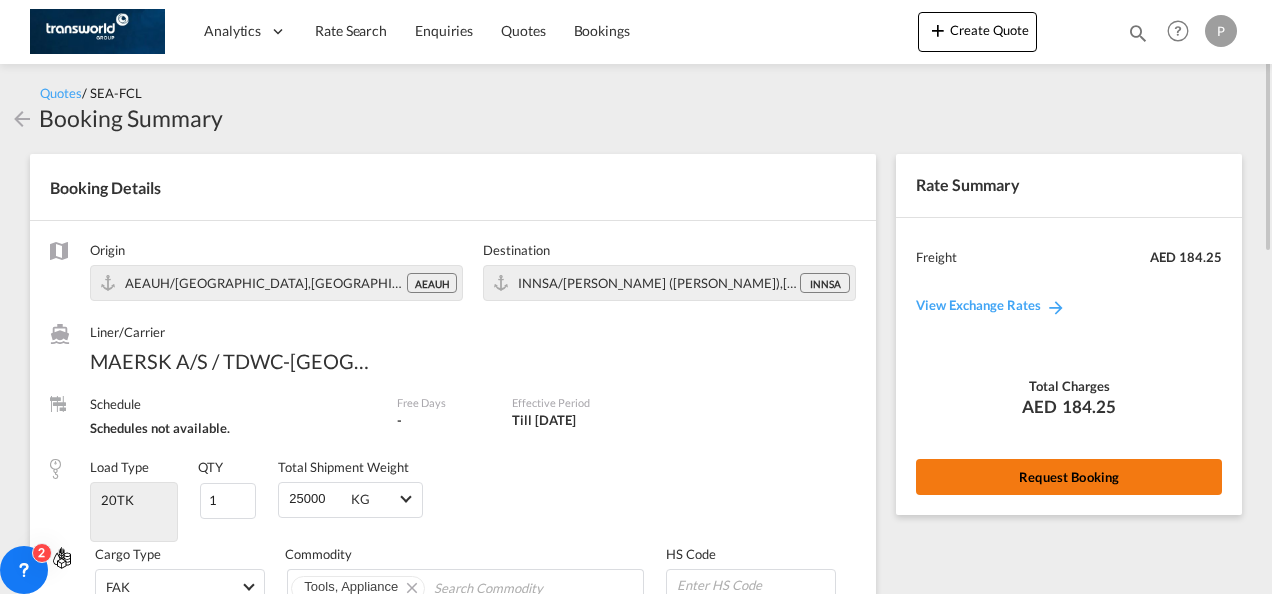 click on "Request Booking" at bounding box center [1069, 477] 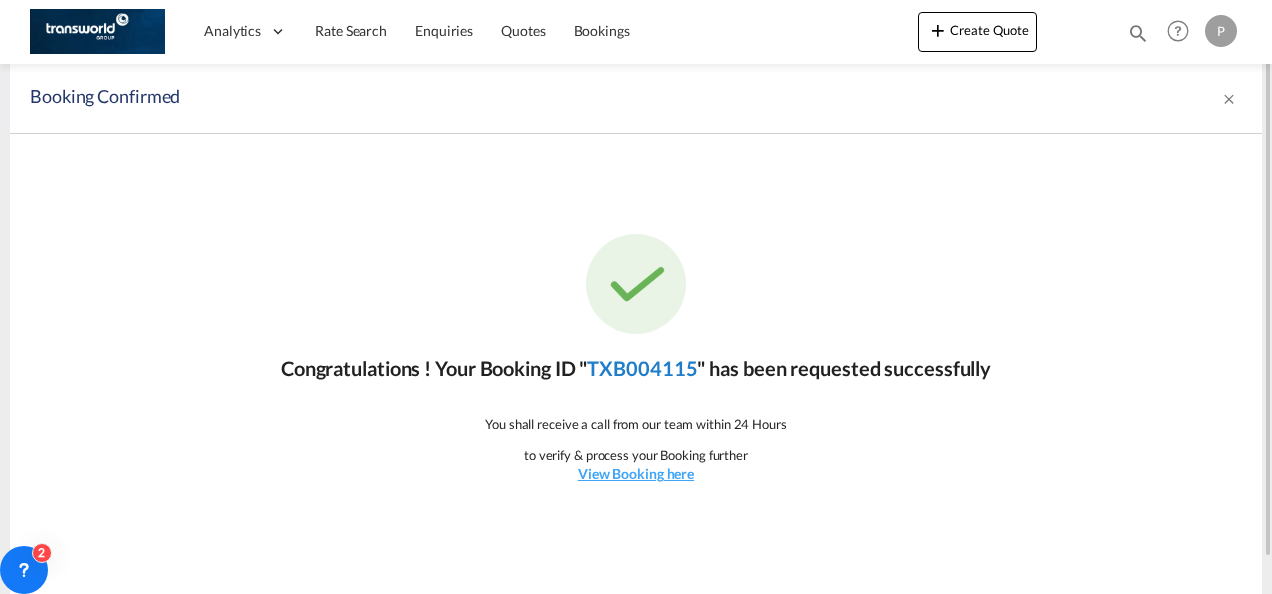 click on "TXB004115" 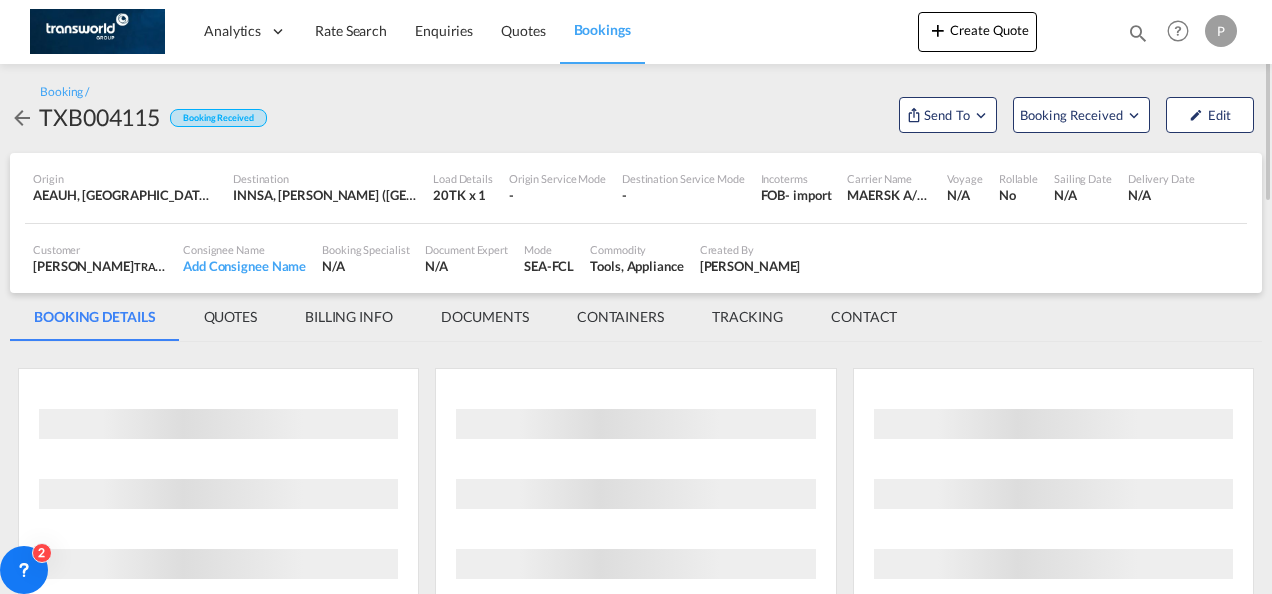scroll, scrollTop: 0, scrollLeft: 0, axis: both 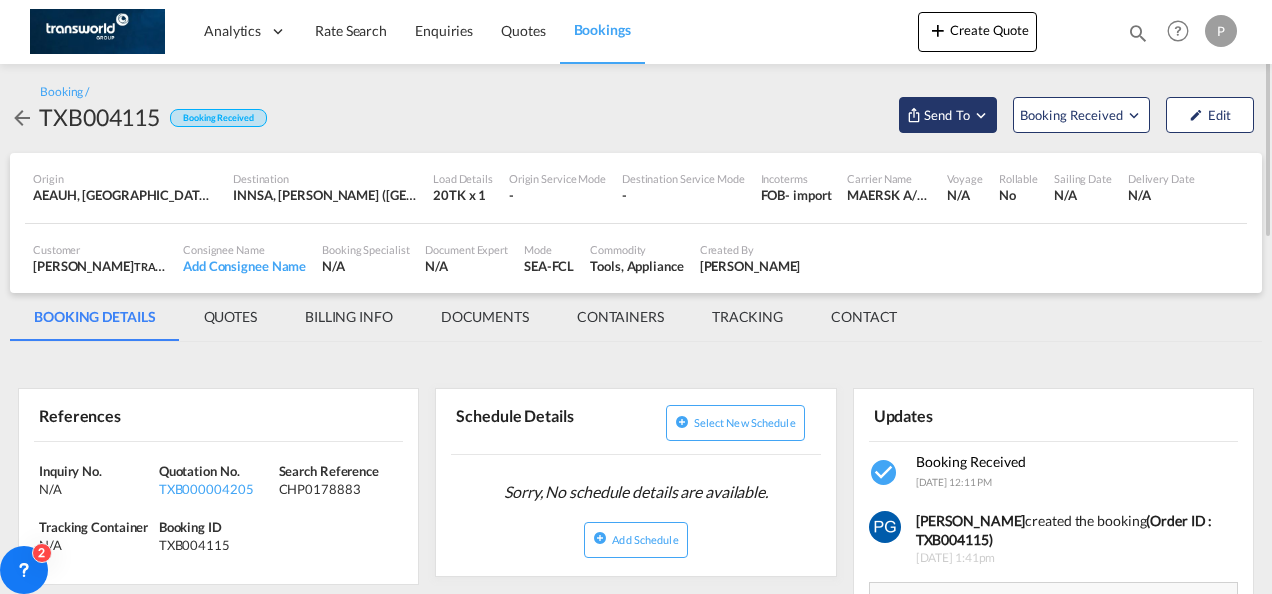 click on "Send To" at bounding box center (948, 115) 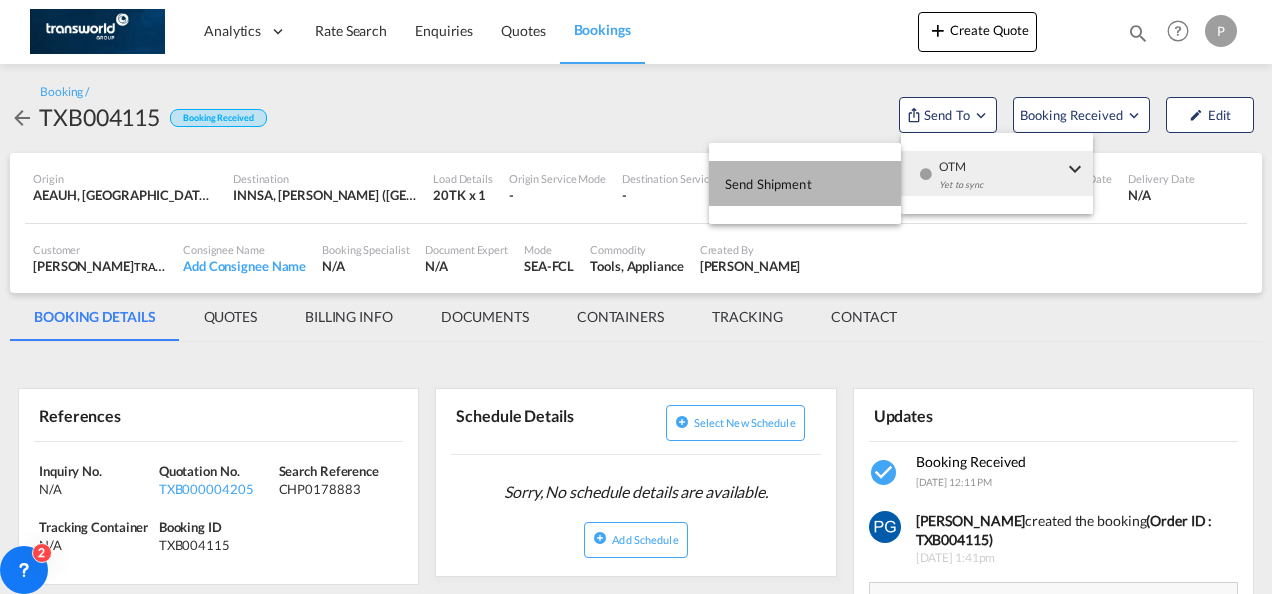 click on "Send Shipment" at bounding box center [805, 183] 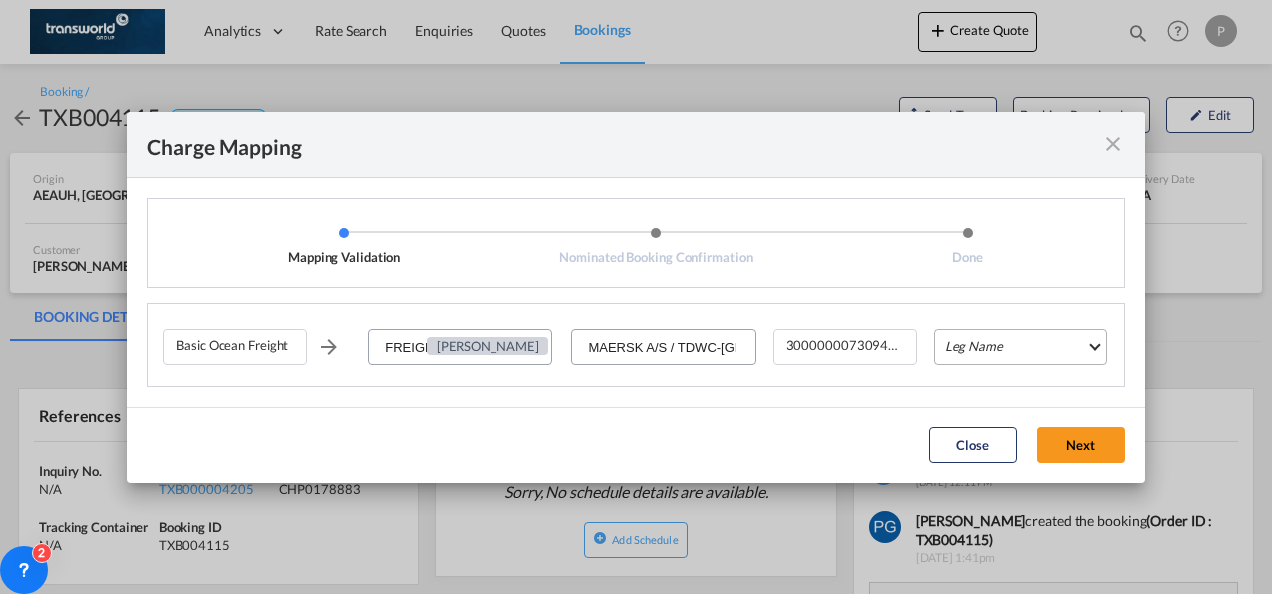 click on "Leg Name HANDLING ORIGIN VESSEL HANDLING DESTINATION OTHERS TL PICK UP CUSTOMS ORIGIN CUSTOMS DESTINATION TL DELIVERY" at bounding box center (1020, 347) 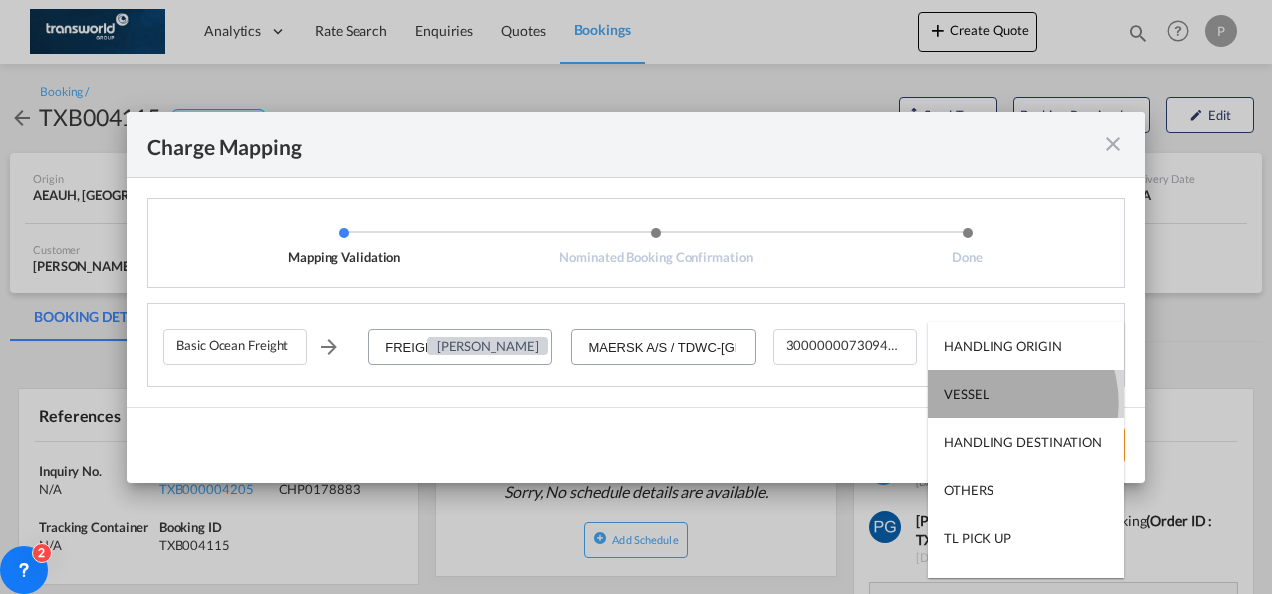 click on "VESSEL" at bounding box center [1026, 394] 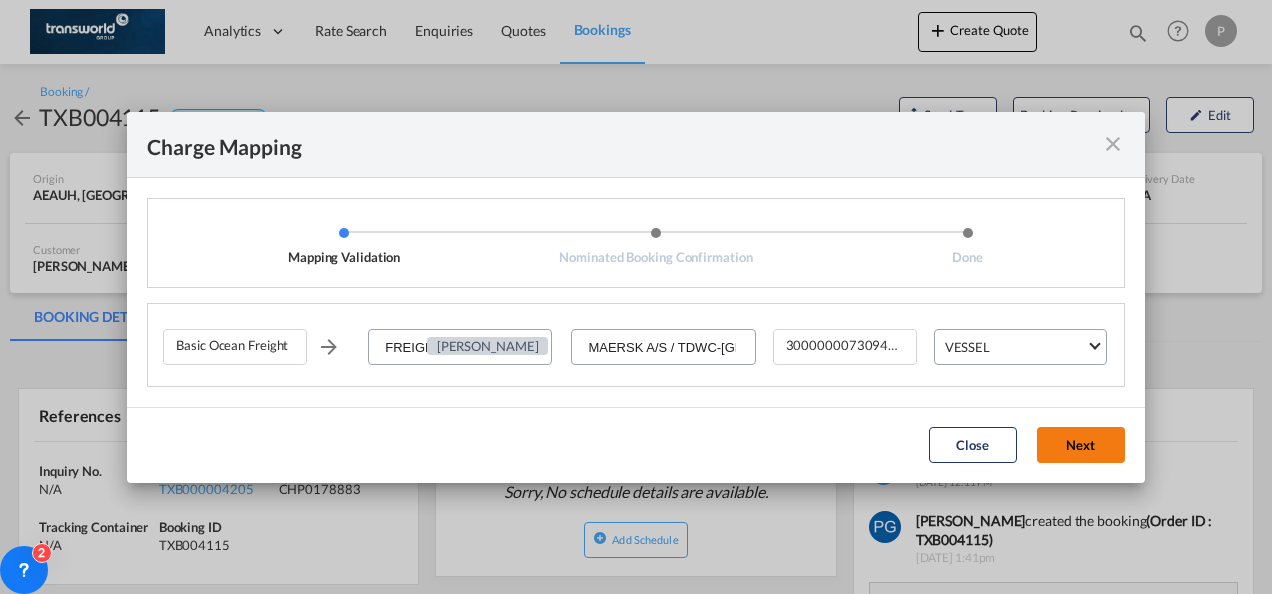 click on "Next" 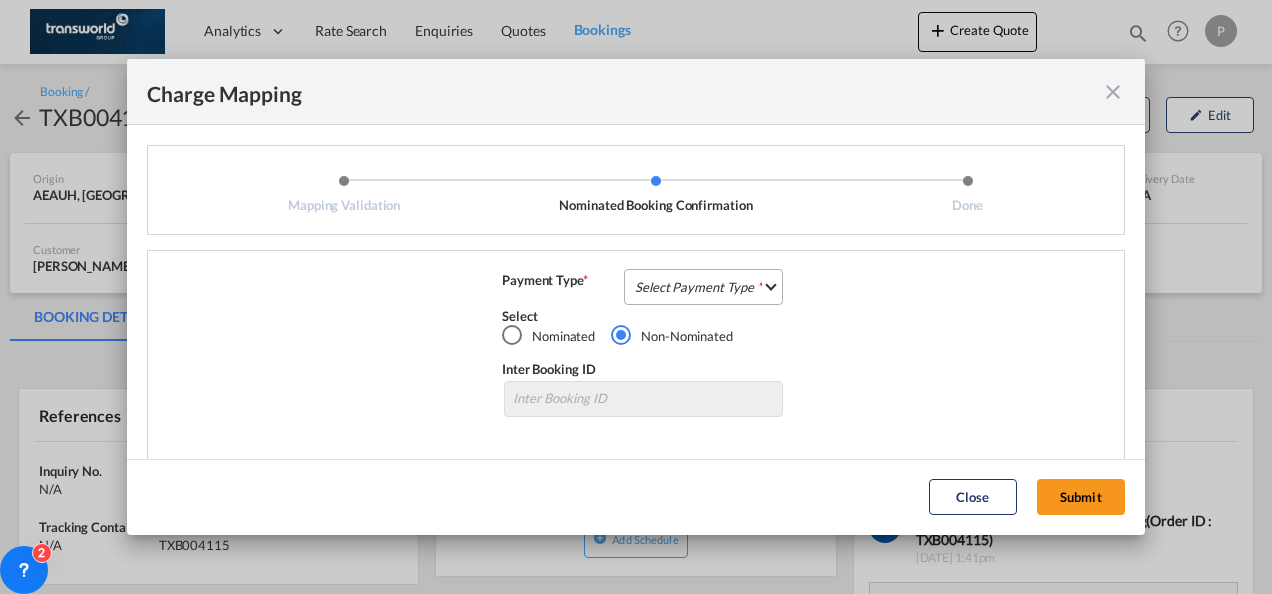 click on "Select Payment Type
COLLECT
PREPAID" at bounding box center [703, 287] 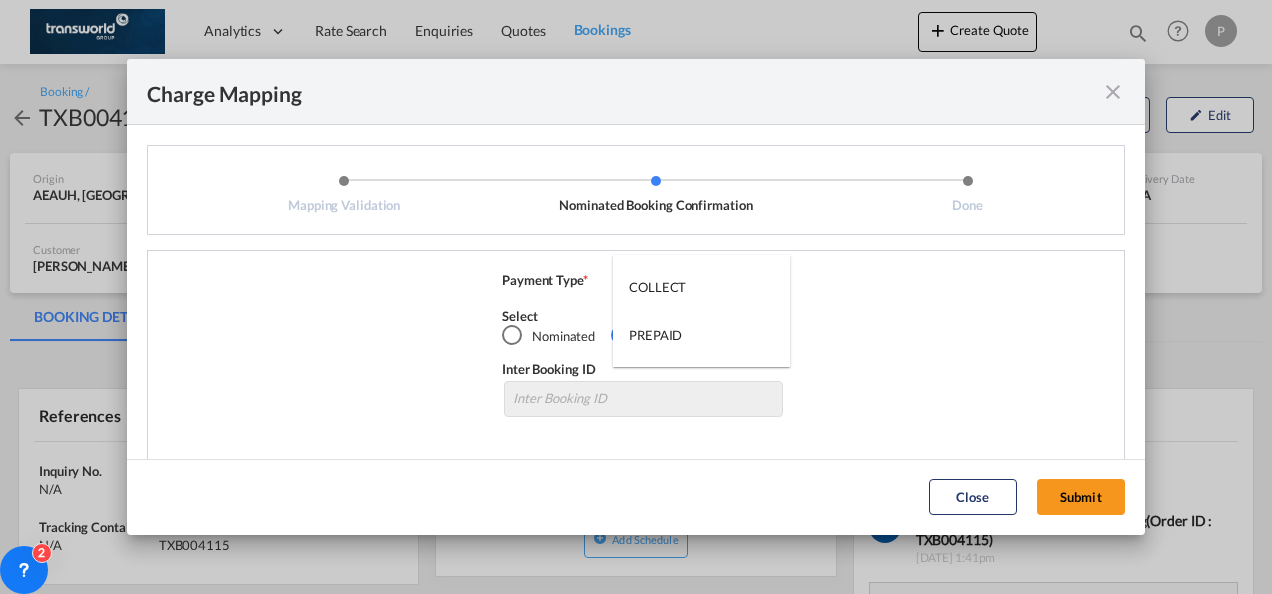click on "COLLECT" at bounding box center [701, 287] 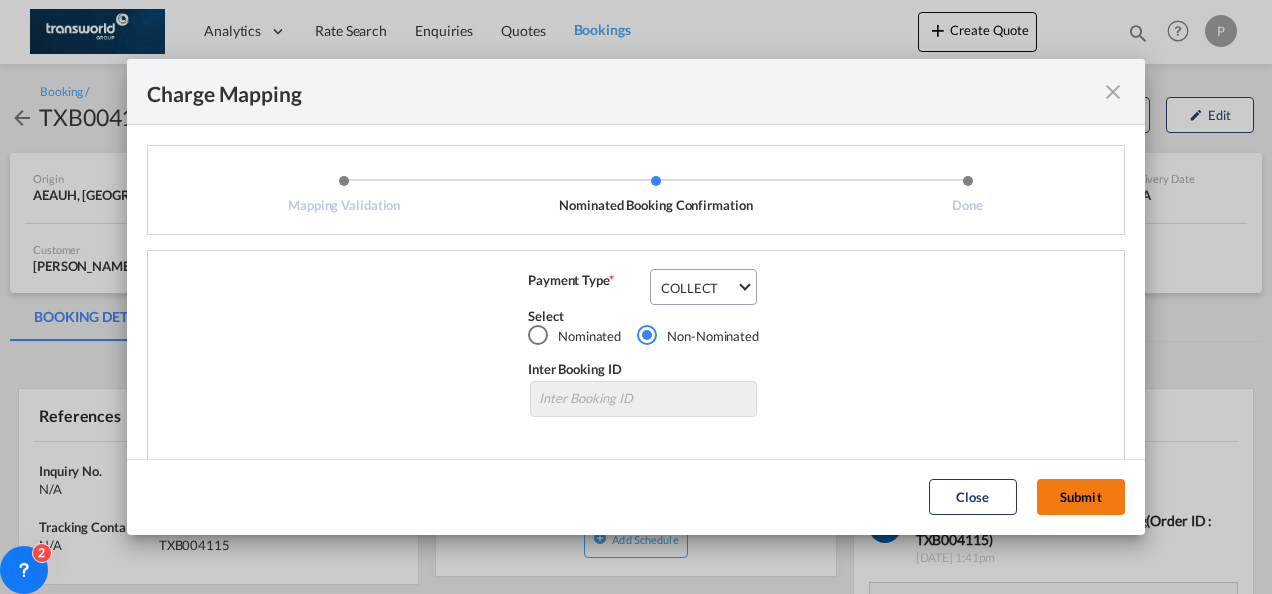 click on "Submit" 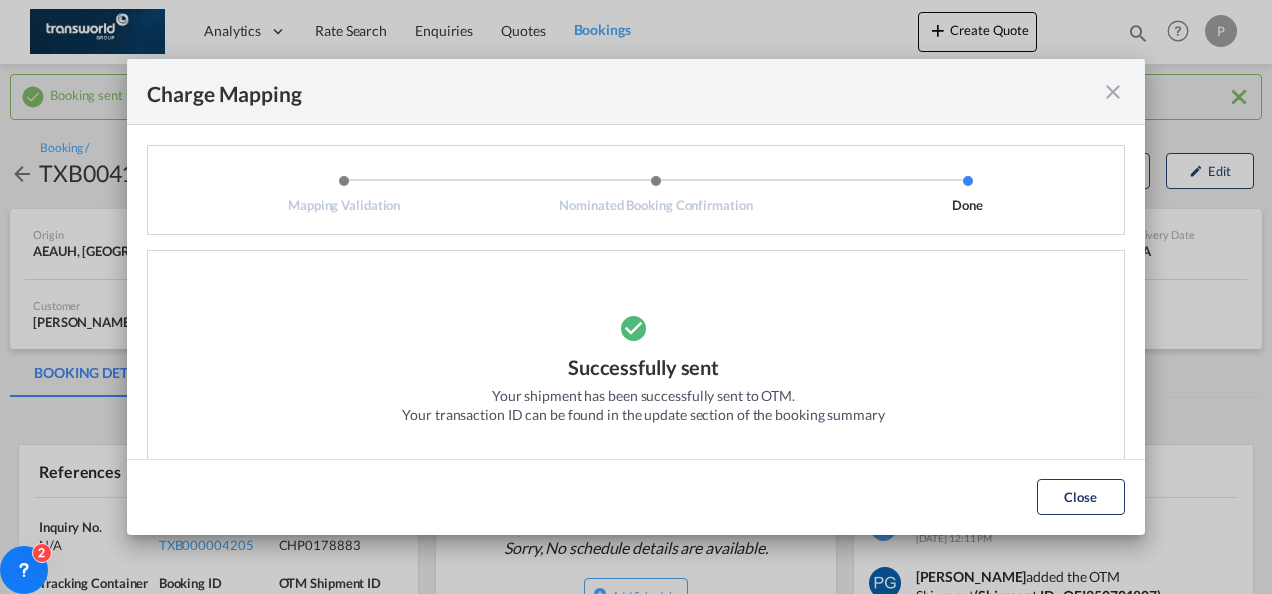 click at bounding box center (1113, 92) 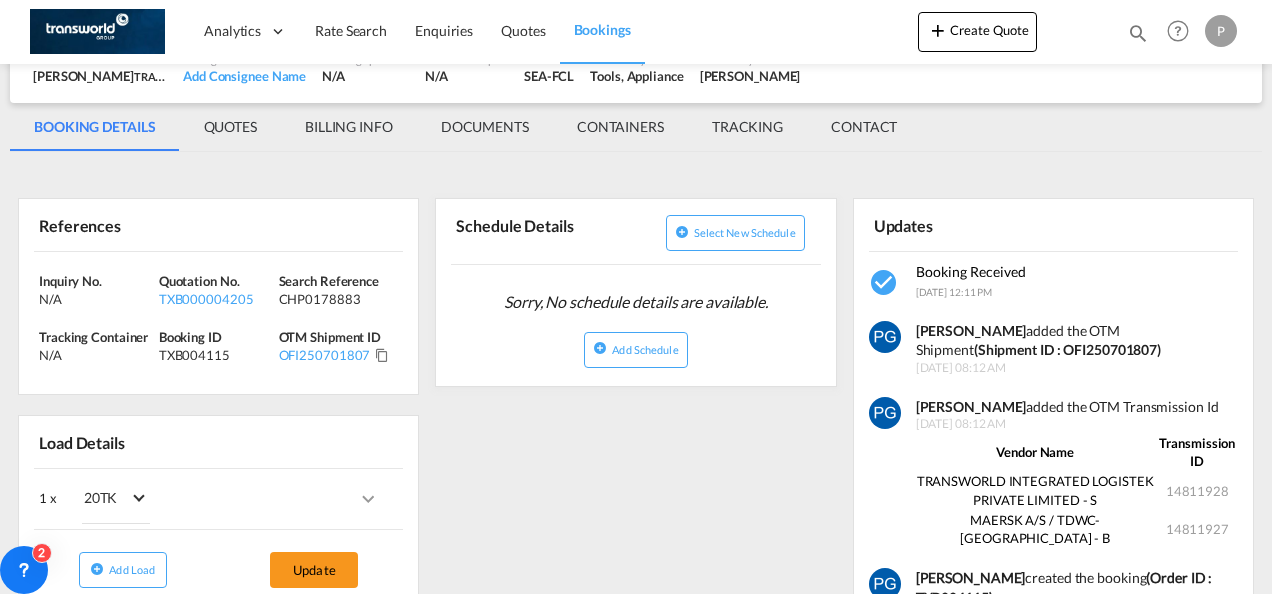 scroll, scrollTop: 251, scrollLeft: 0, axis: vertical 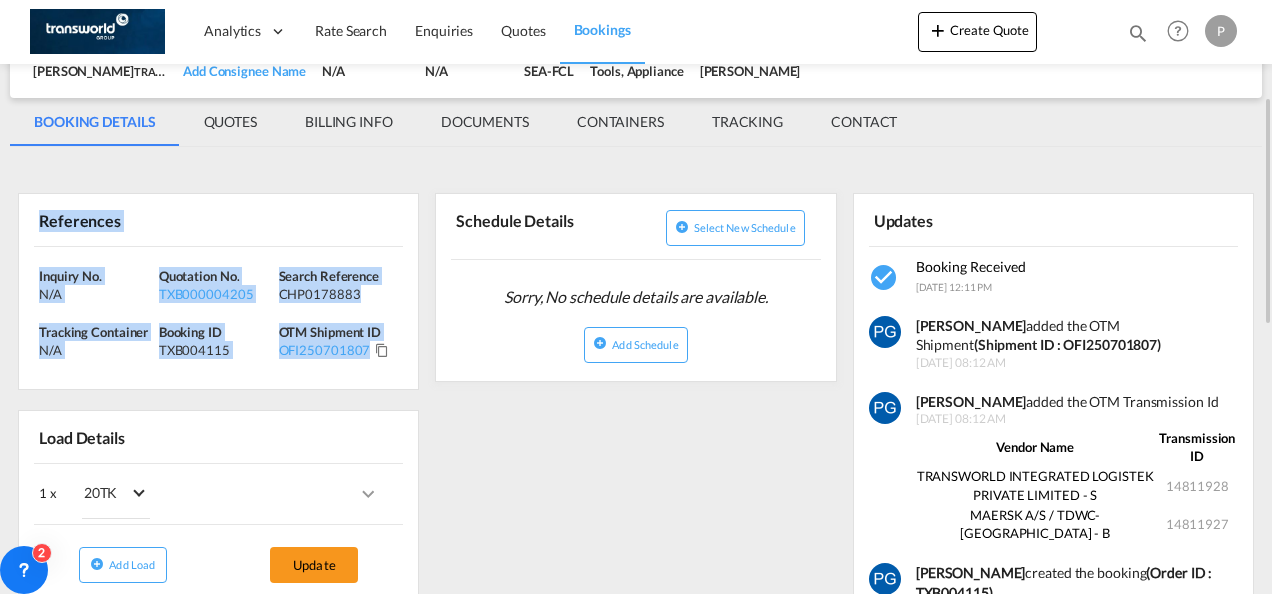 drag, startPoint x: 39, startPoint y: 217, endPoint x: 369, endPoint y: 362, distance: 360.4511 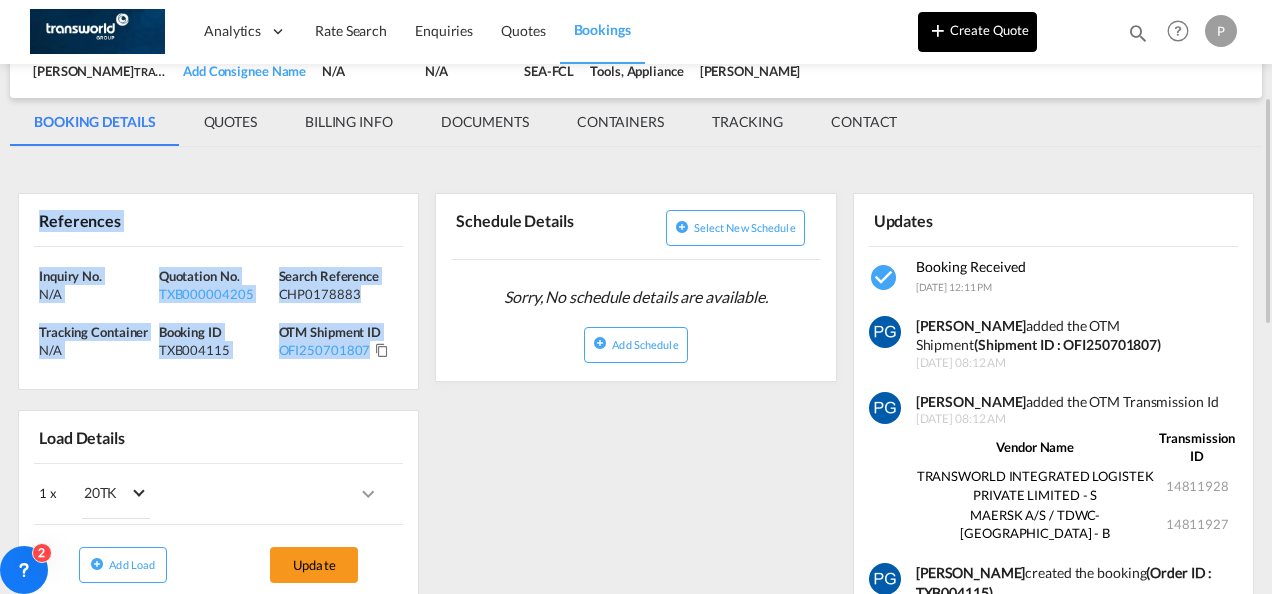 click on "Create Quote" at bounding box center [977, 32] 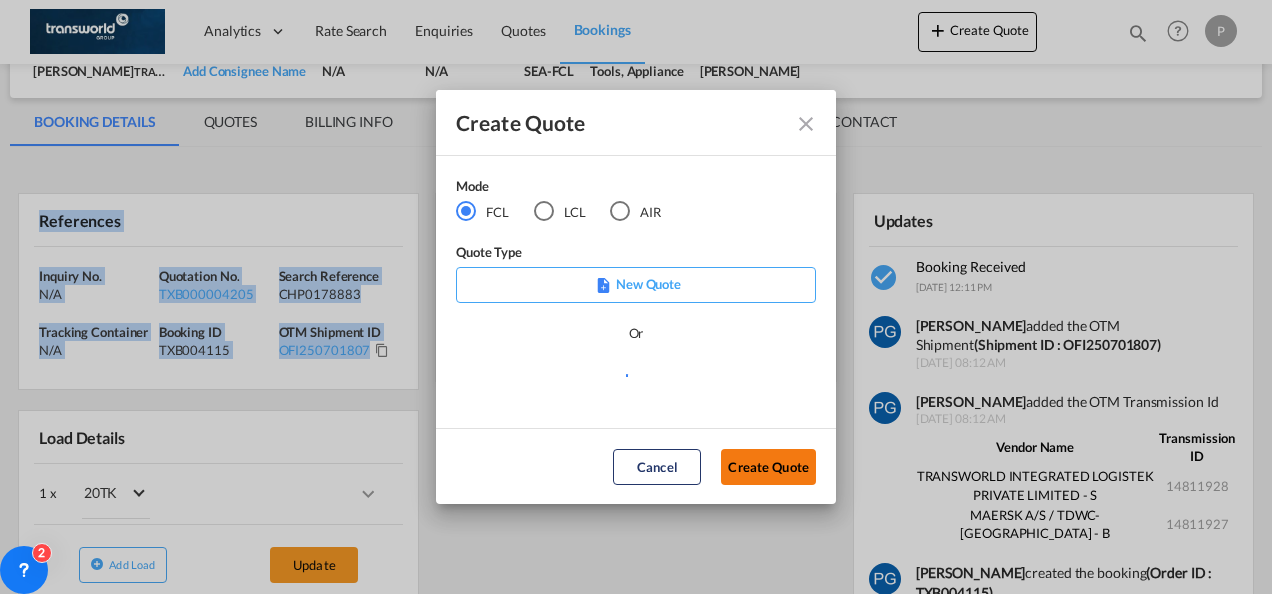 click on "Create Quote" 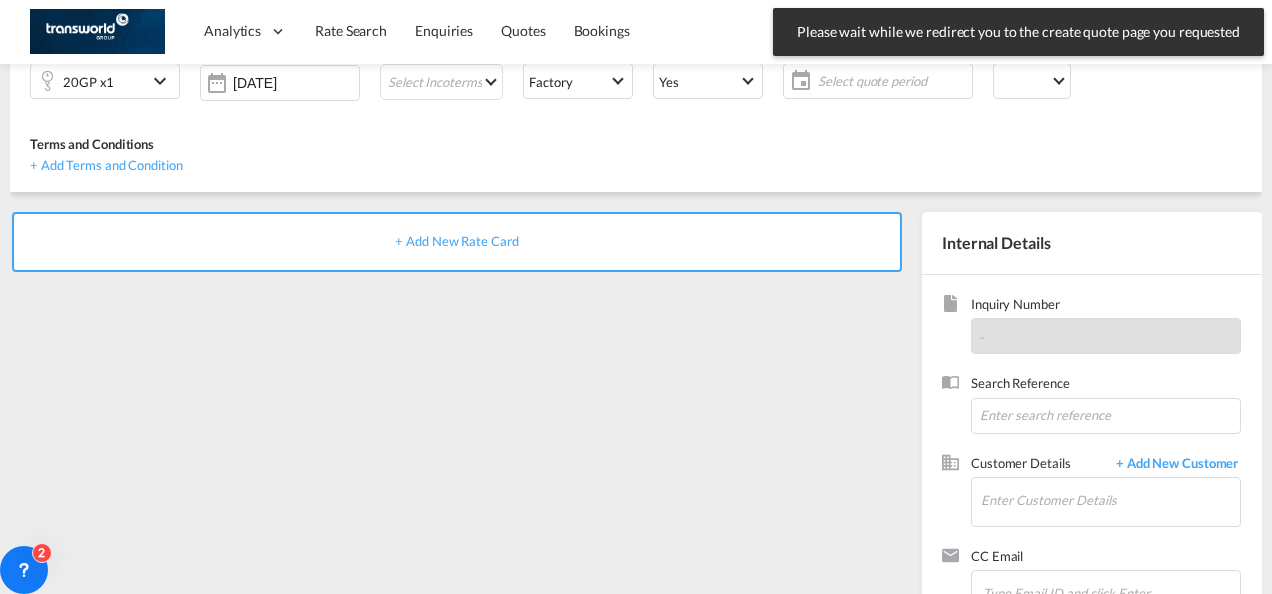 scroll, scrollTop: 0, scrollLeft: 0, axis: both 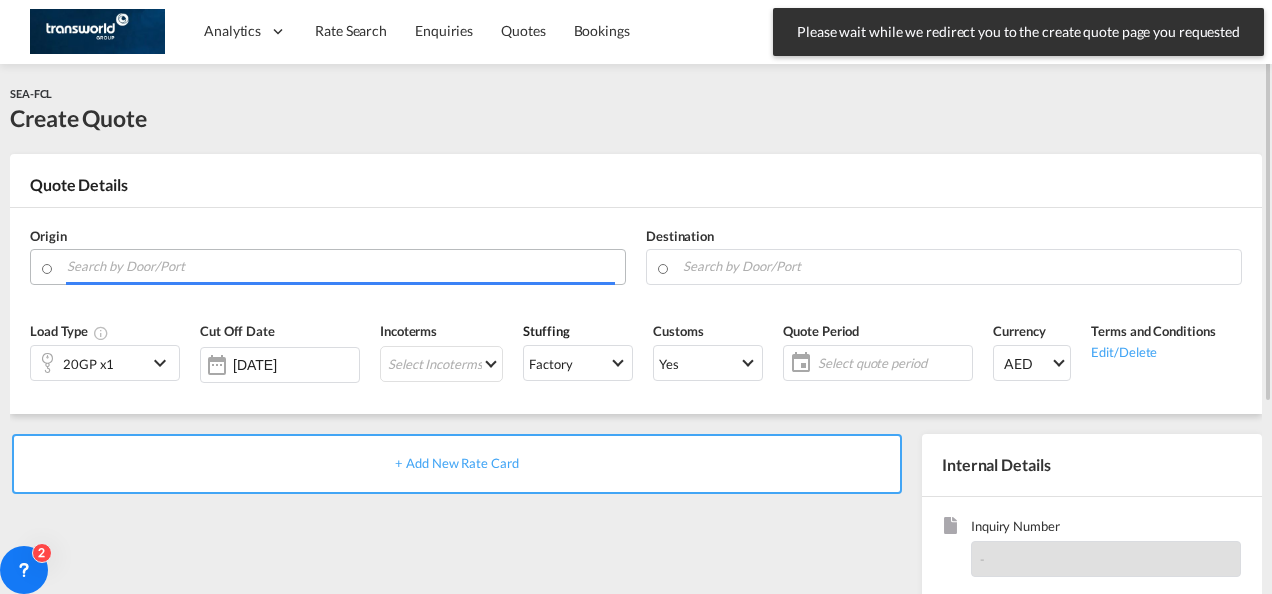 click at bounding box center [341, 266] 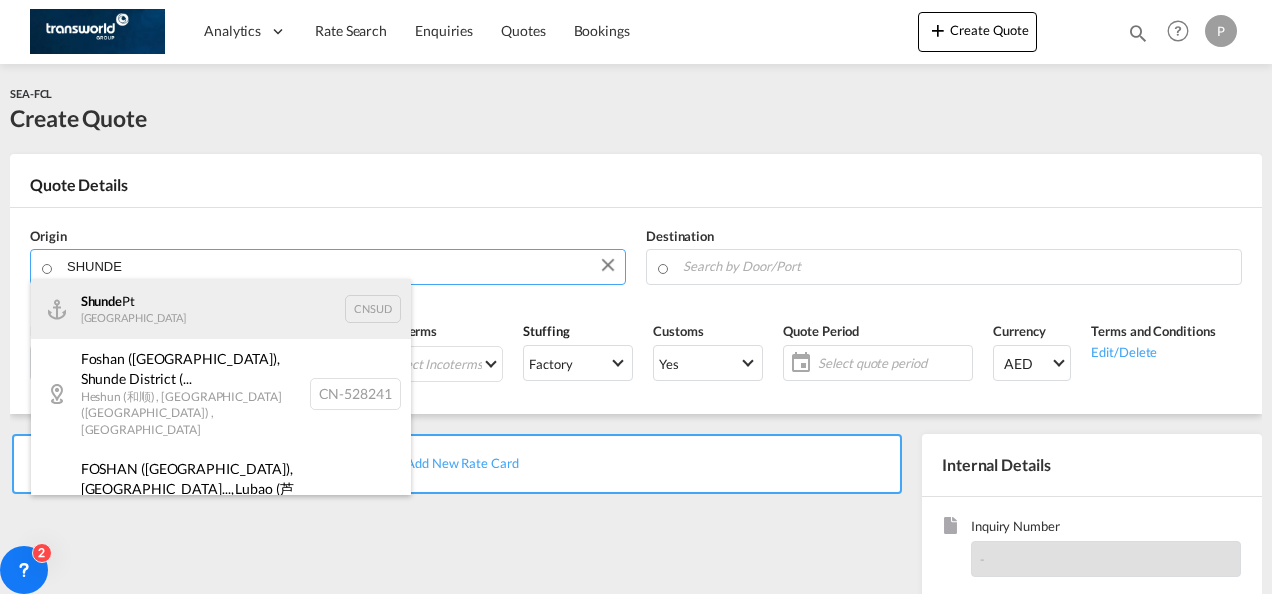click on "Shunde  Pt China
CNSUD" at bounding box center [221, 309] 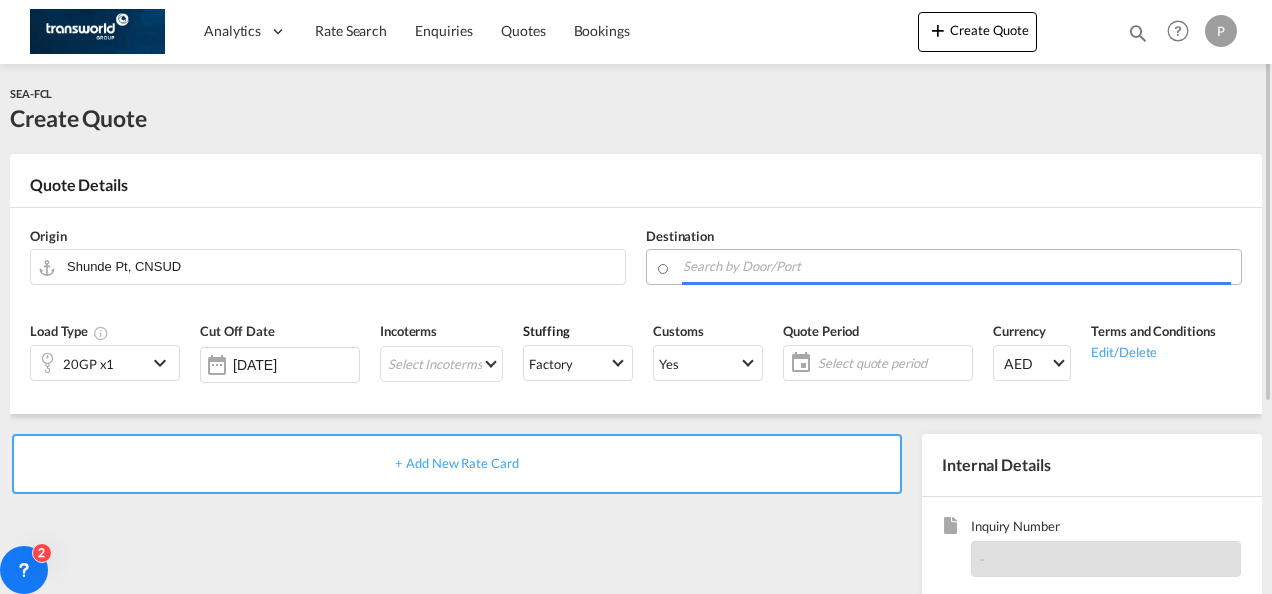 click at bounding box center [957, 266] 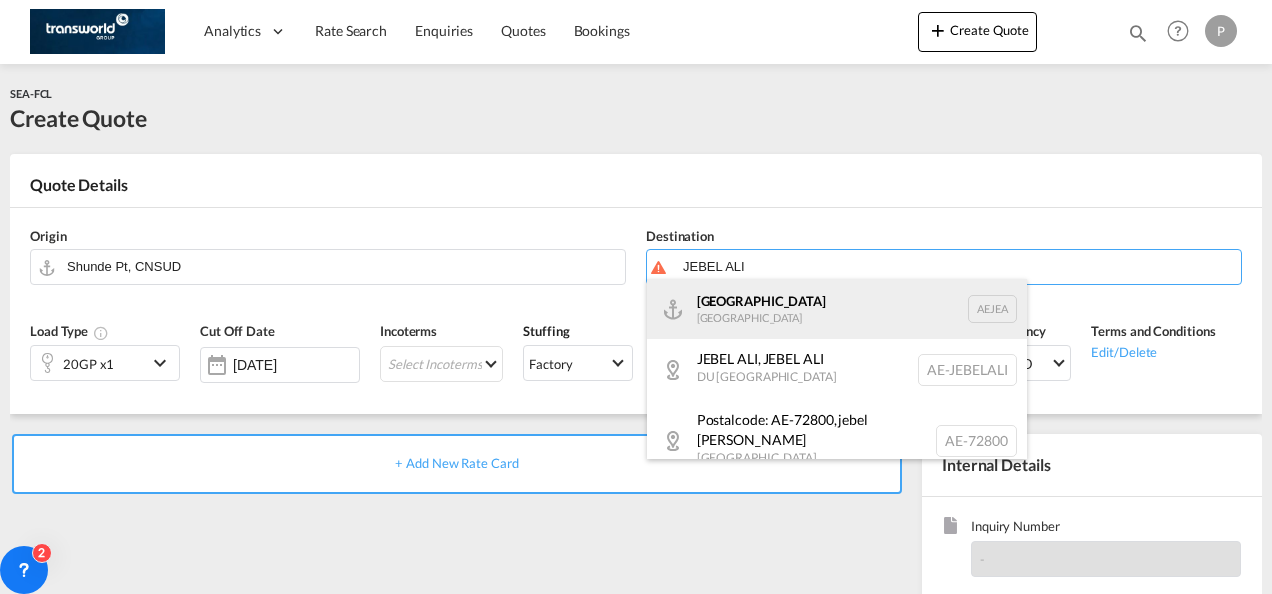 click on "[GEOGRAPHIC_DATA]
[GEOGRAPHIC_DATA]" at bounding box center (837, 309) 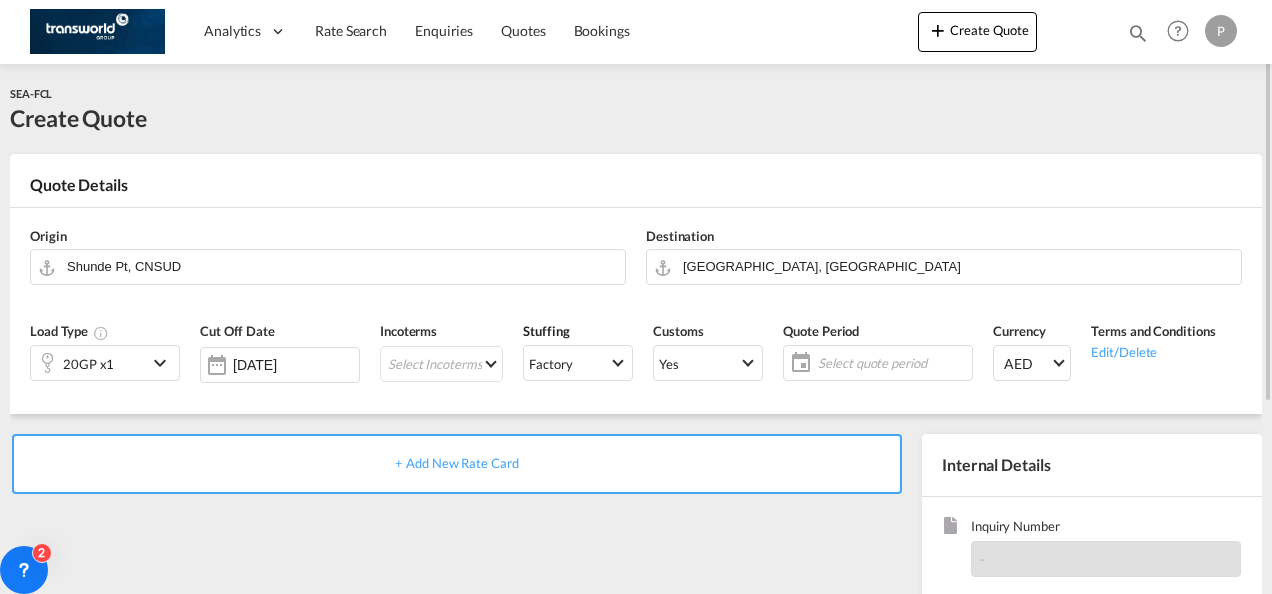 click at bounding box center [163, 363] 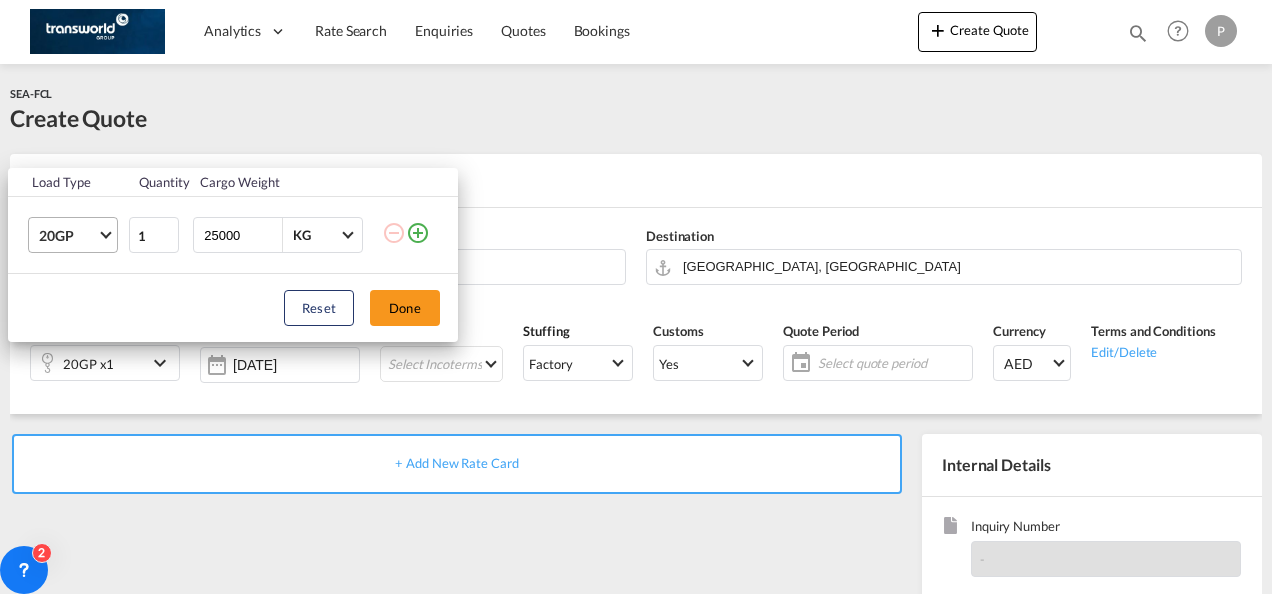 click on "20GP" at bounding box center [77, 235] 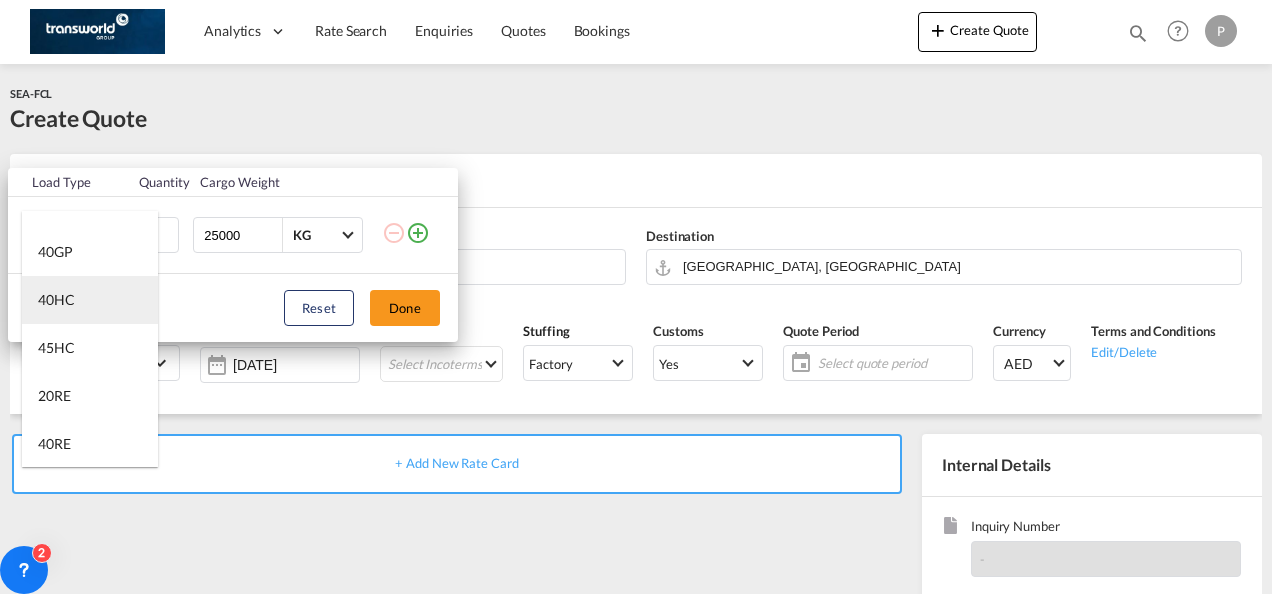 scroll, scrollTop: 34, scrollLeft: 0, axis: vertical 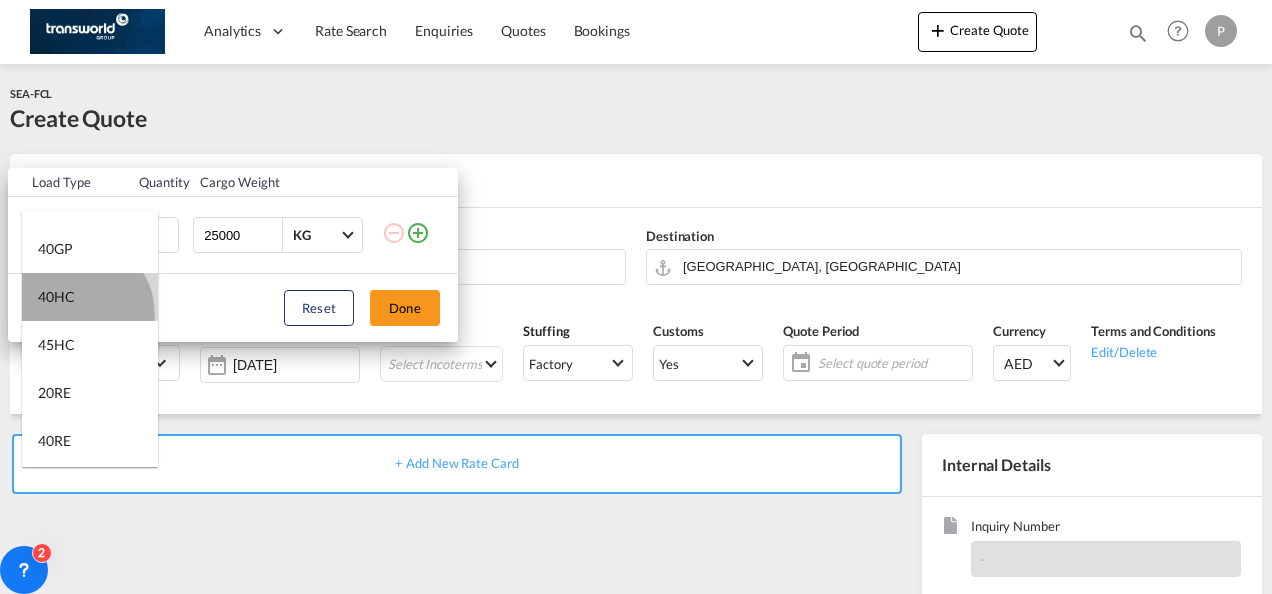 click on "40HC" at bounding box center (90, 297) 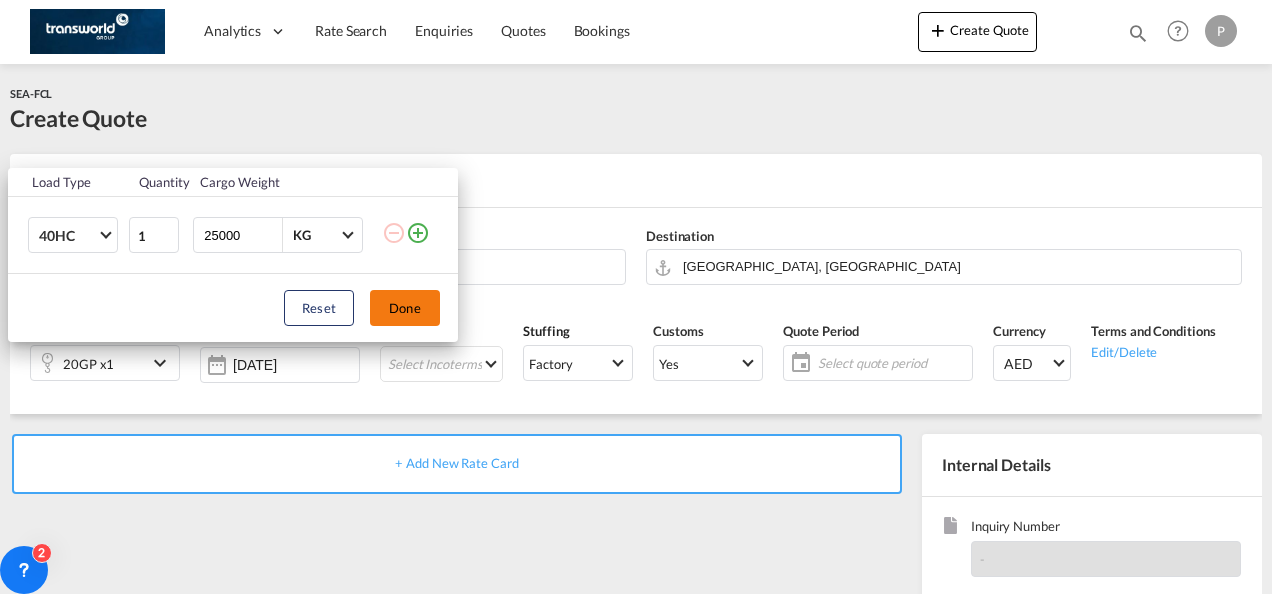 click on "Done" at bounding box center [405, 308] 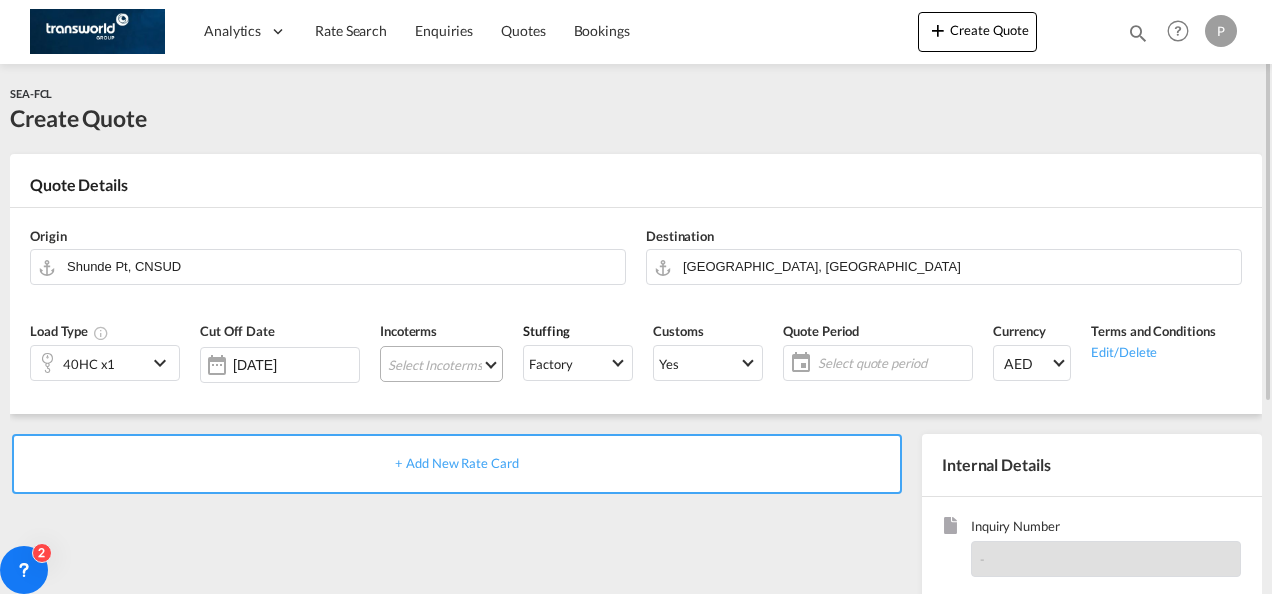 click on "Select Incoterms
EXW - import
Ex Works CIF - export
Cost,Insurance and Freight DDP - export
Delivery Duty Paid CIF - import
Cost,Insurance and Freight CIP - export
Carriage and Insurance Paid to CFR - import
Cost and Freight CPT - import
Carrier Paid to CPT - export
Carrier Paid to DAP - export
Delivered at Place DPU - export
Delivery at Place Unloaded FAS - import
Free Alongside Ship FOB - export
Free on Board FOB - import
Free on Board CFR - export
Cost and Freight DAP - import
Delivered at Place EXW - export
Ex Works CIP - import
Carriage and Insurance Paid to DPU - import
Delivery at Place Unloaded FAS - export
Free Alongside Ship FCA - export
Free Carrier FCA - import
Free Carrier" at bounding box center (441, 364) 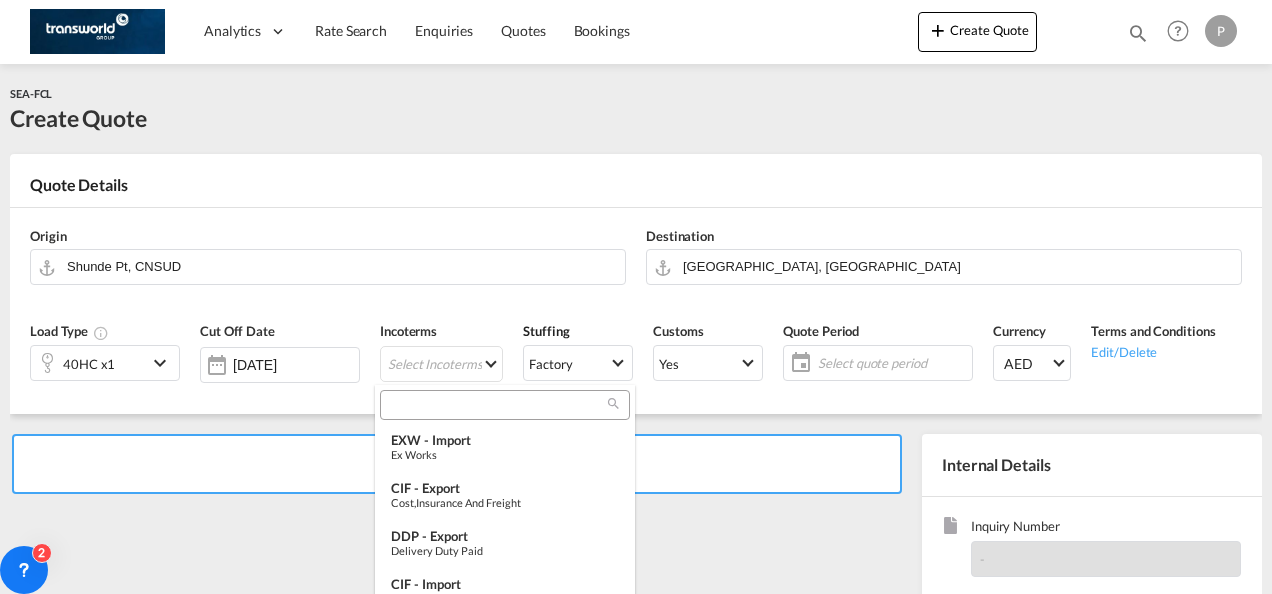 type on "[object Object]" 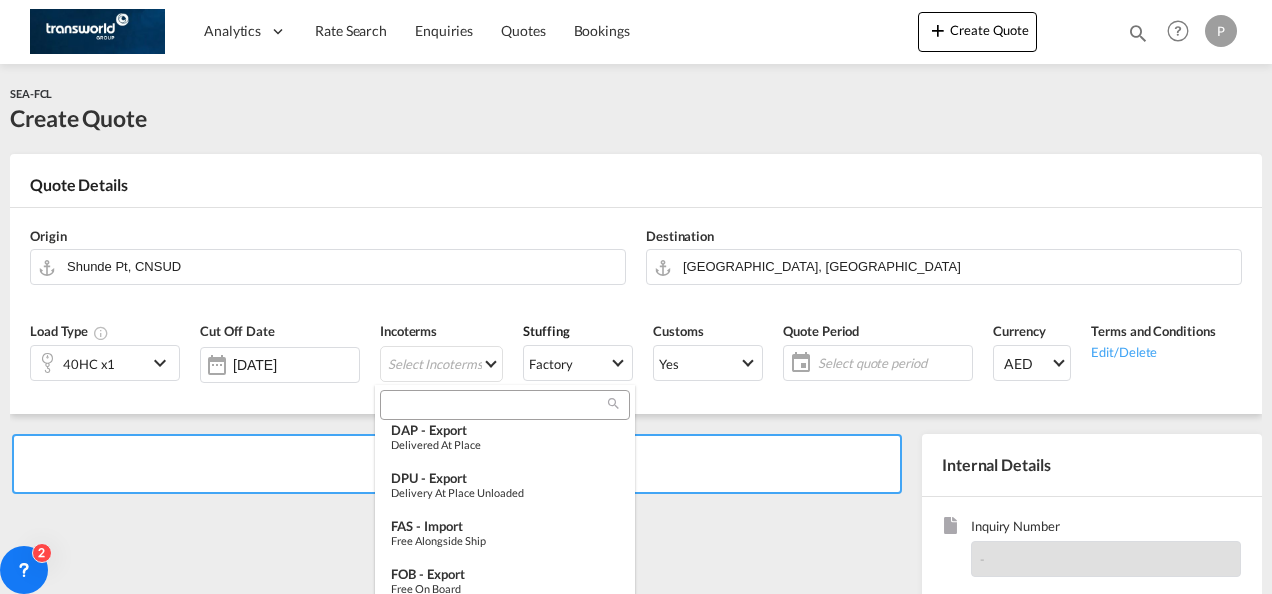 click at bounding box center [497, 405] 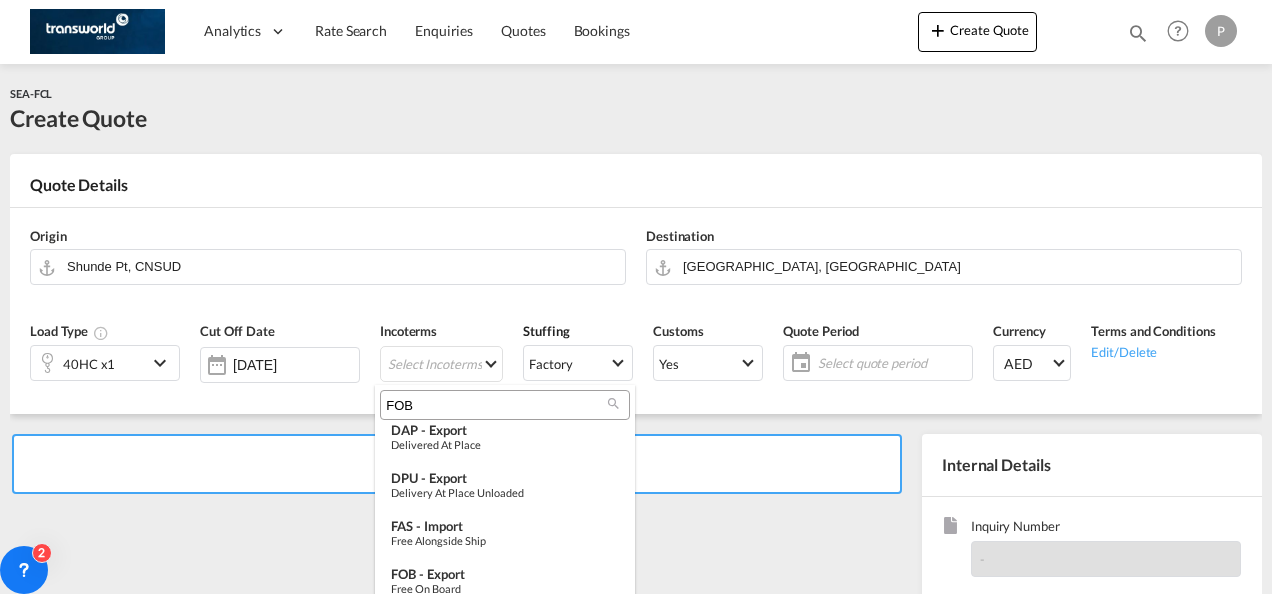 scroll, scrollTop: 0, scrollLeft: 0, axis: both 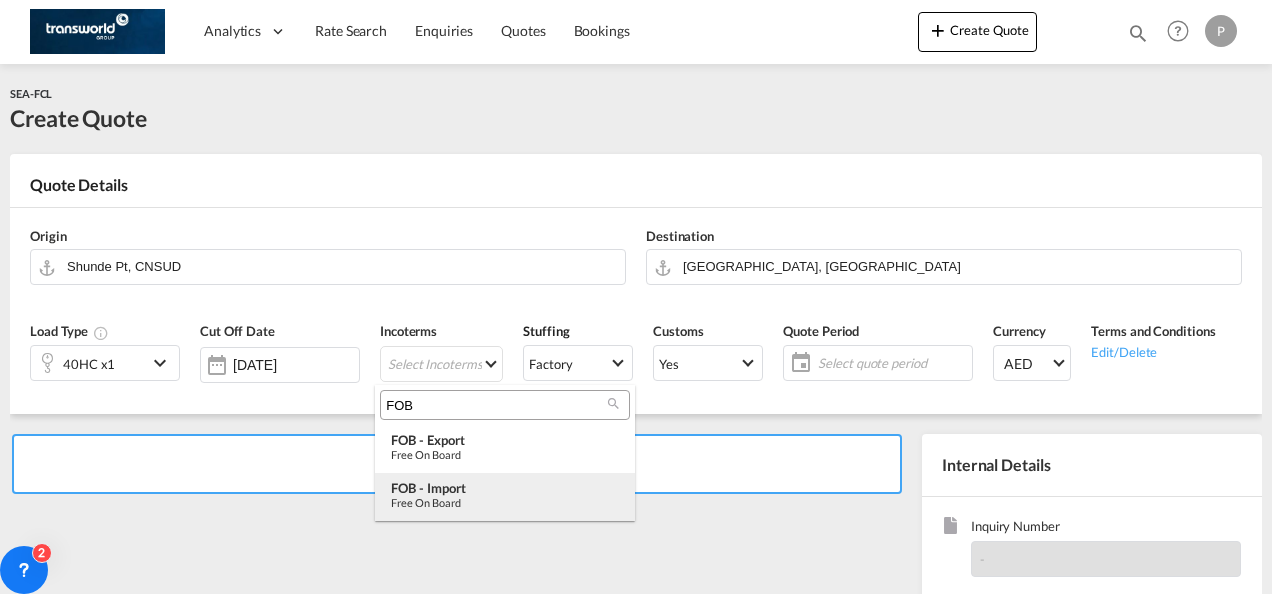 type on "FOB" 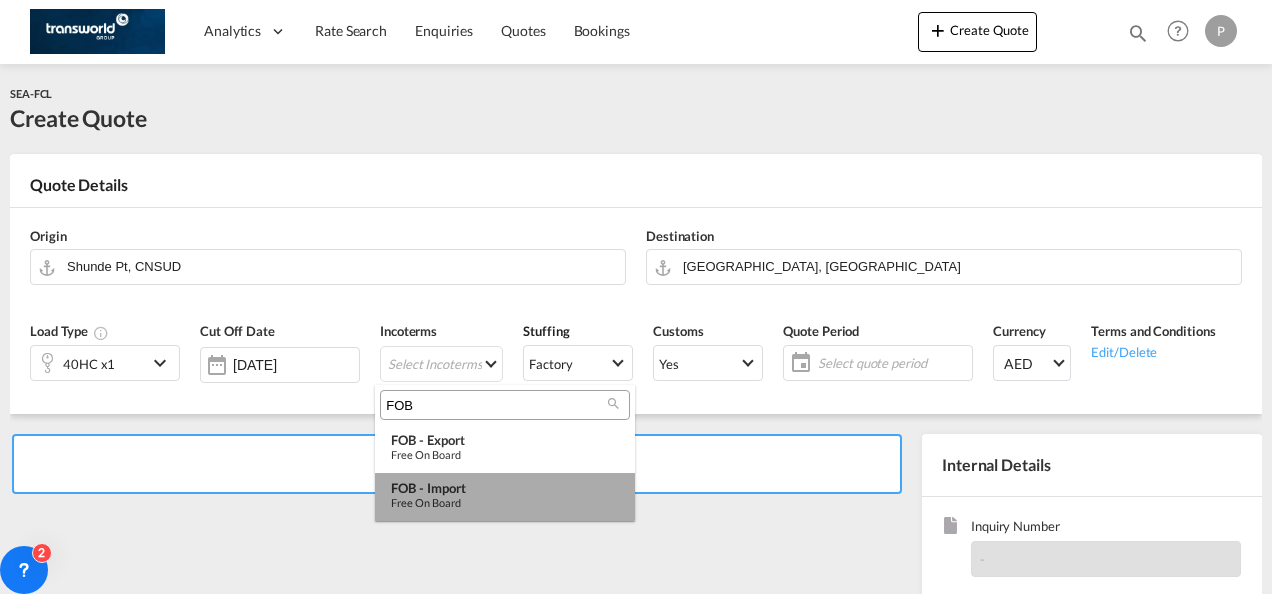 click on "FOB - import" at bounding box center (505, 488) 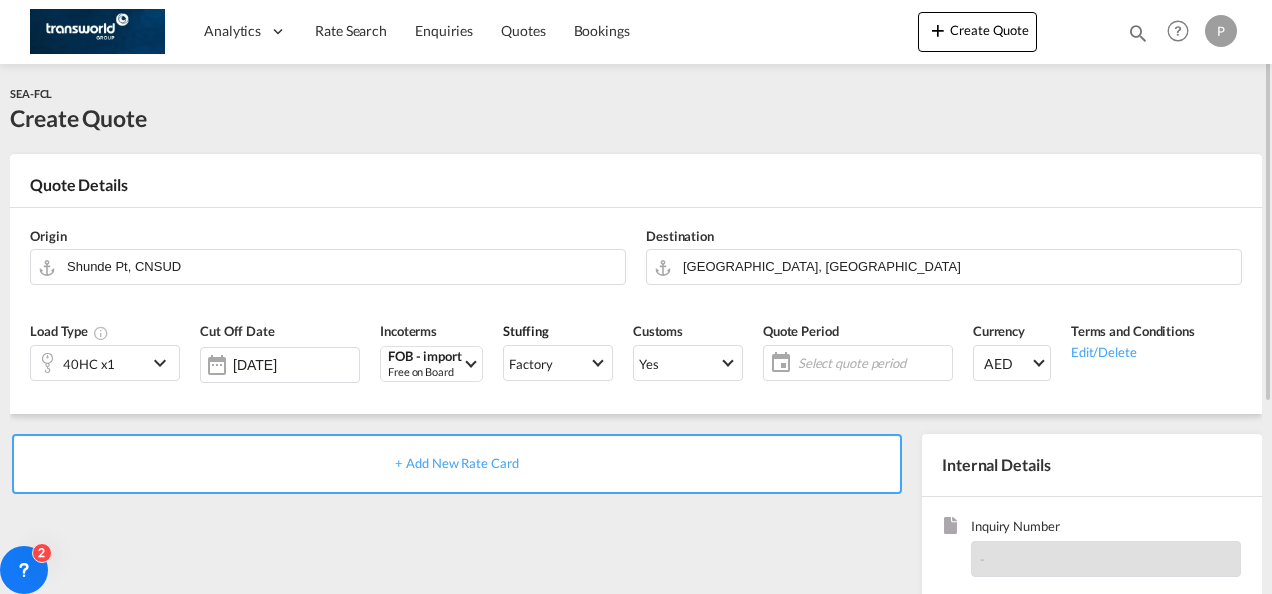 click on "Select quote period" 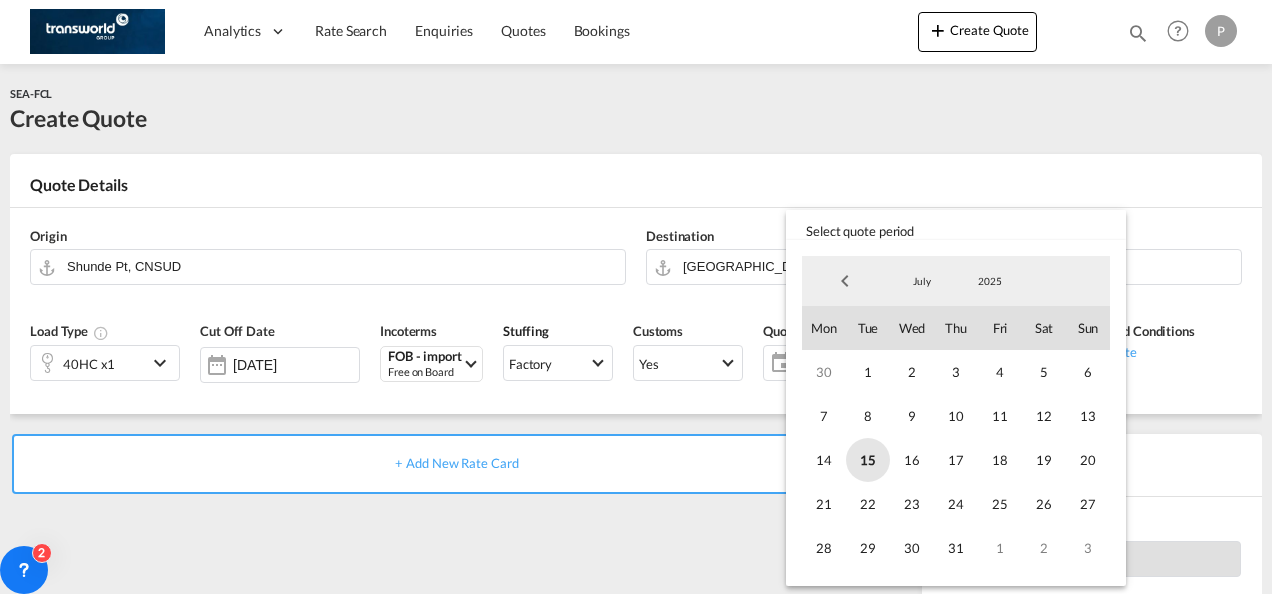 click on "15" at bounding box center (868, 460) 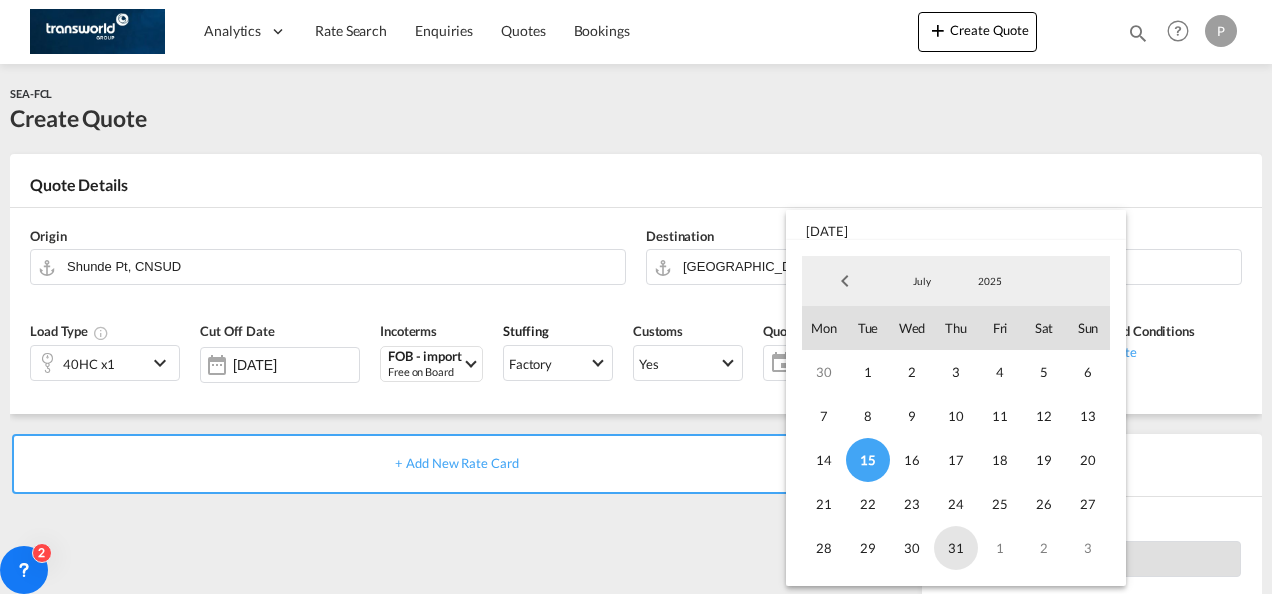 click on "31" at bounding box center (956, 548) 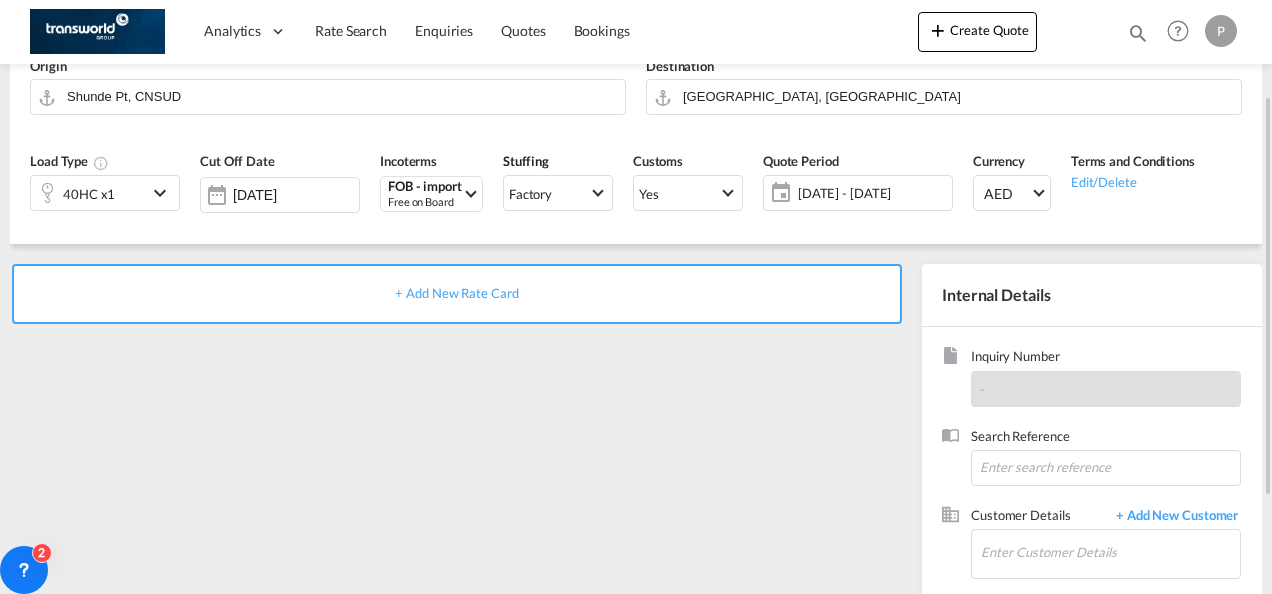 scroll, scrollTop: 177, scrollLeft: 0, axis: vertical 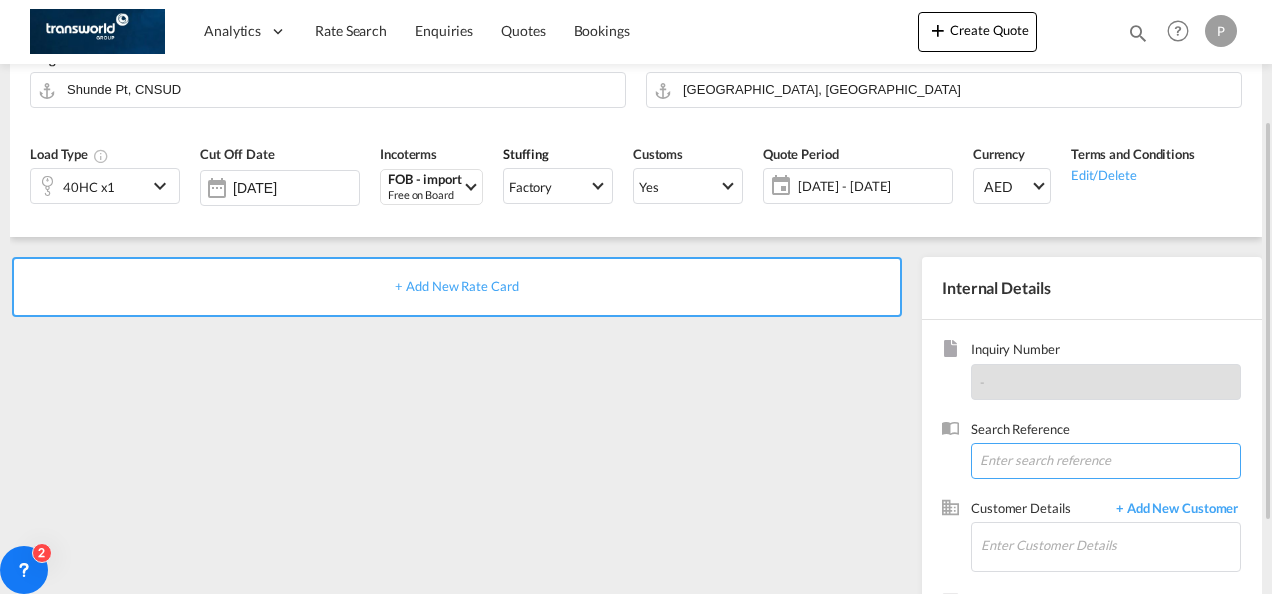 click at bounding box center (1106, 461) 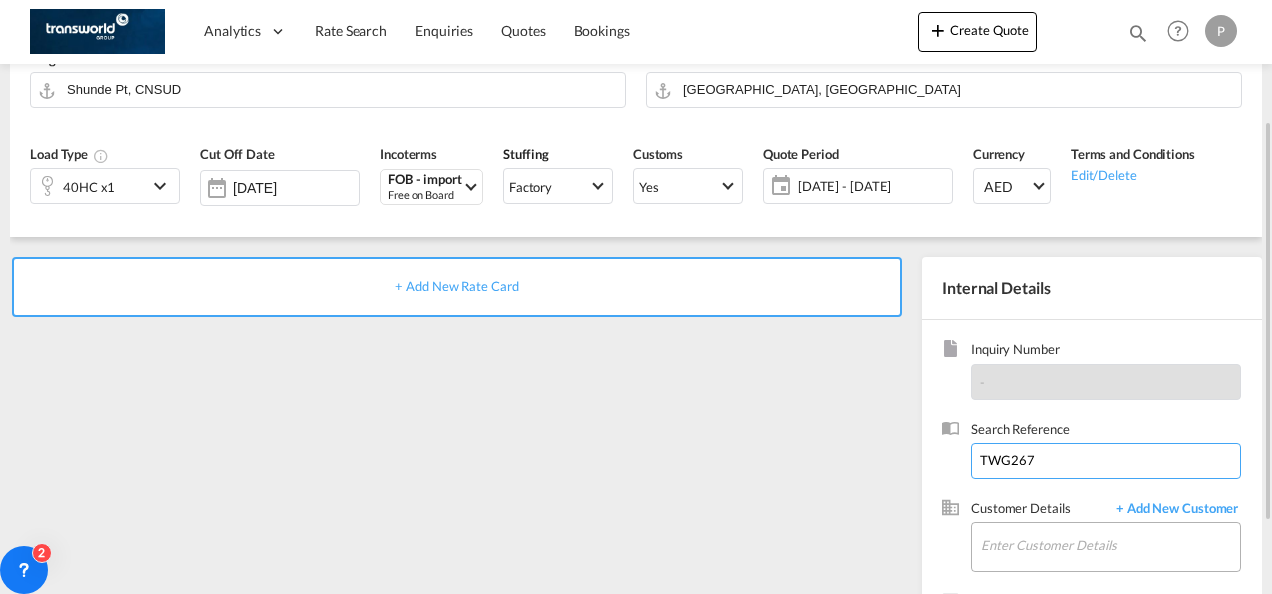 type on "TWG267" 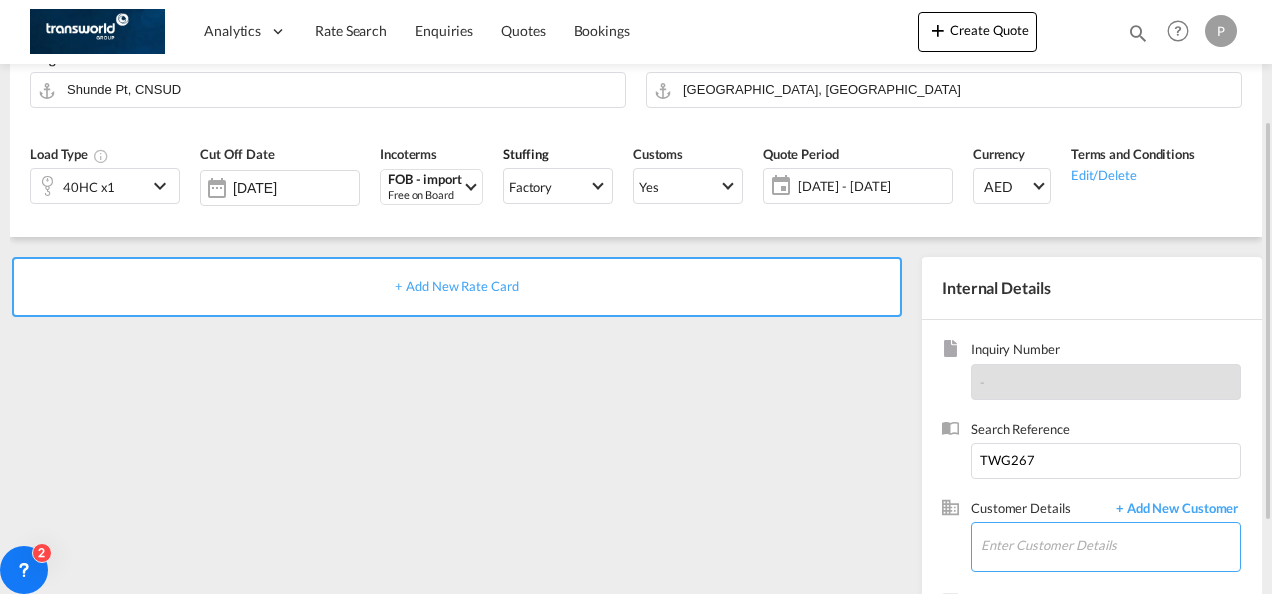 click on "Enter Customer Details" at bounding box center (1110, 545) 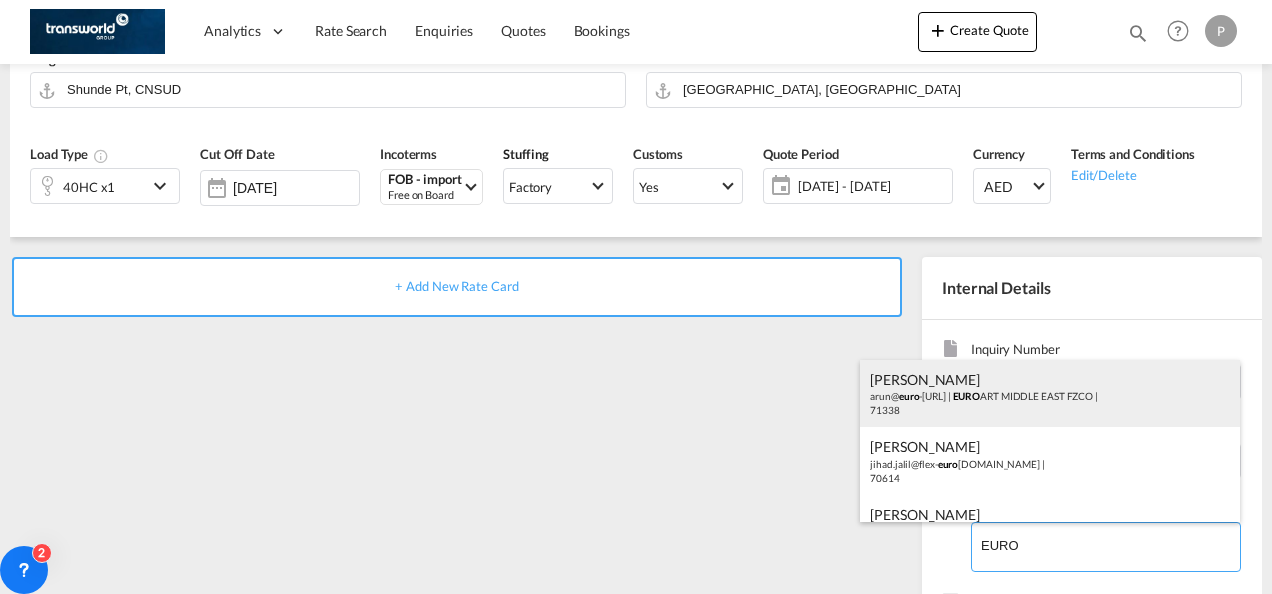 click on "[PERSON_NAME] [PERSON_NAME]@ euro -[URL]    |    EURO ART [GEOGRAPHIC_DATA] FZCO
|      71338" at bounding box center (1050, 394) 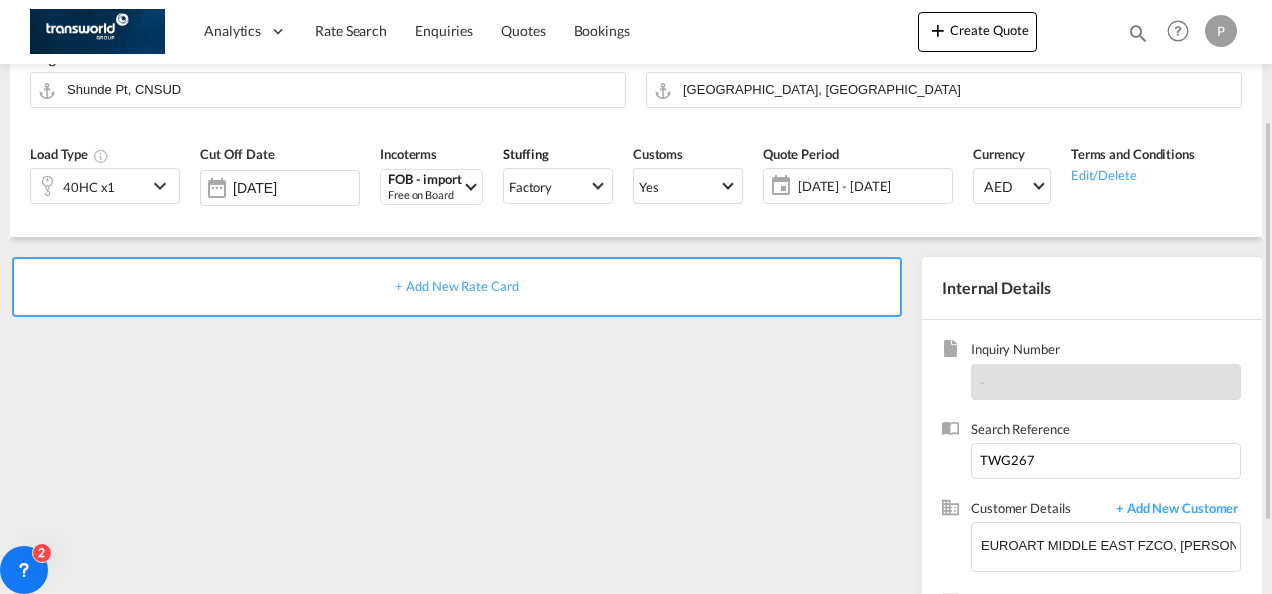 click on "+ Add New Rate Card" at bounding box center [457, 287] 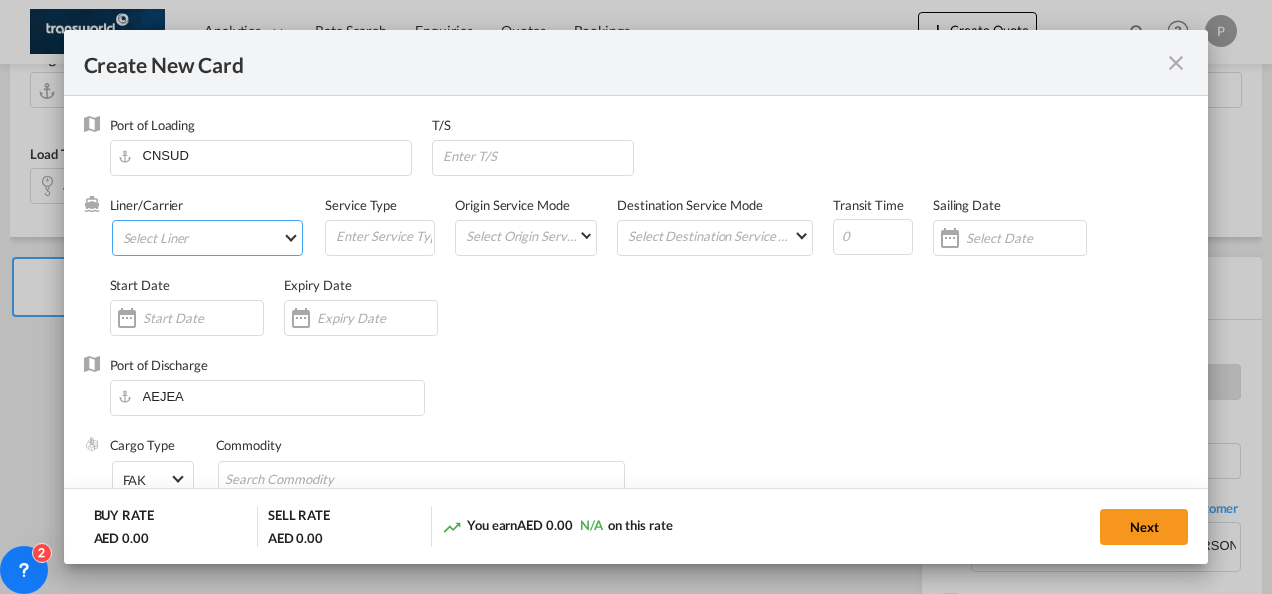type on "Basic Ocean Freight" 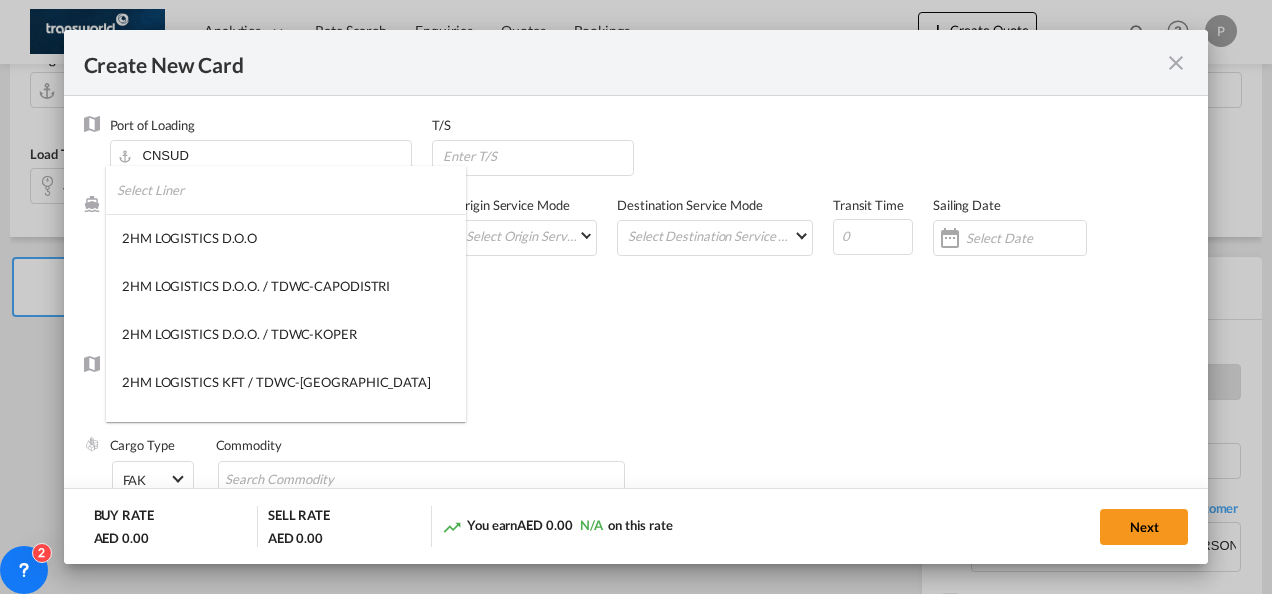 type on "1489" 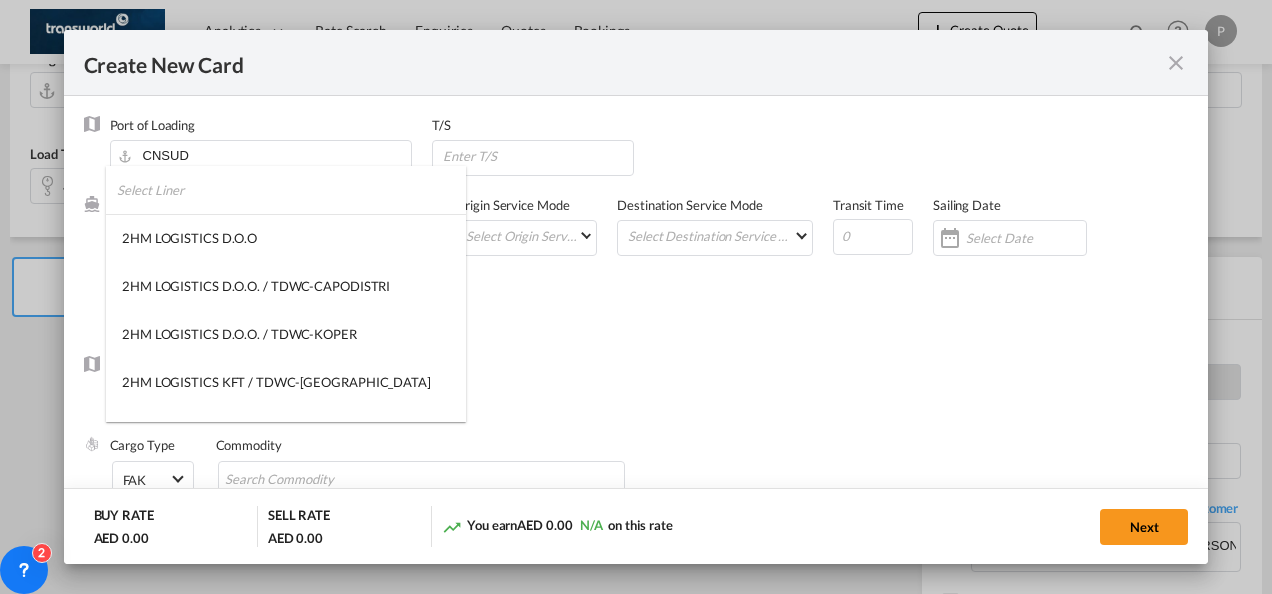 click at bounding box center (291, 190) 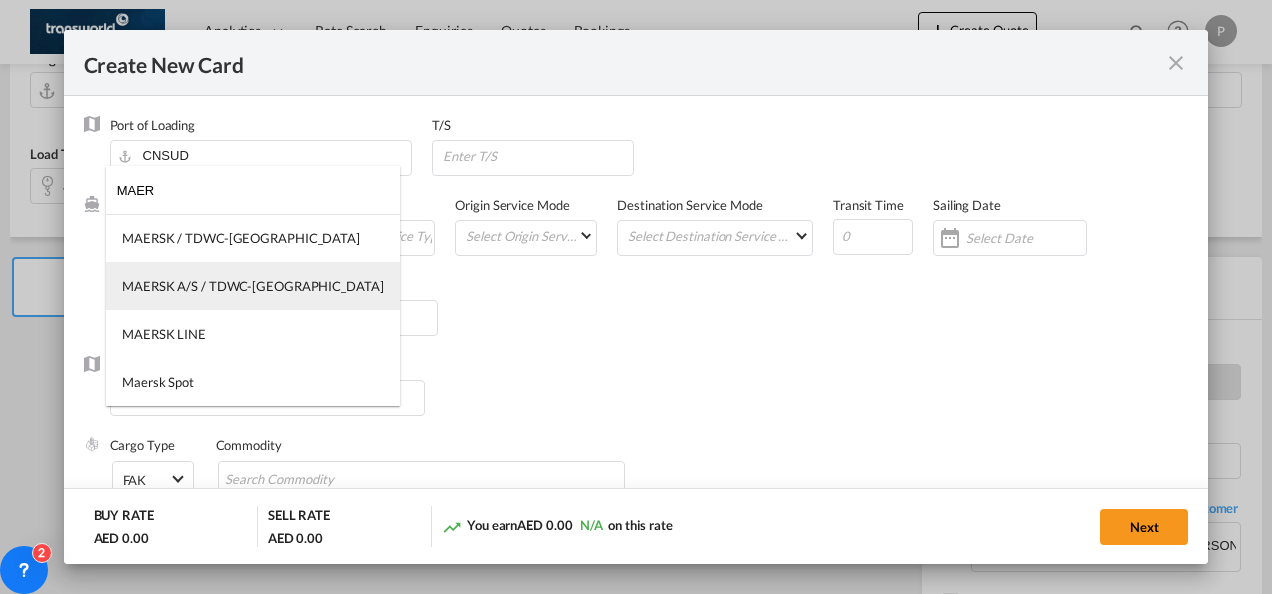 type on "MAER" 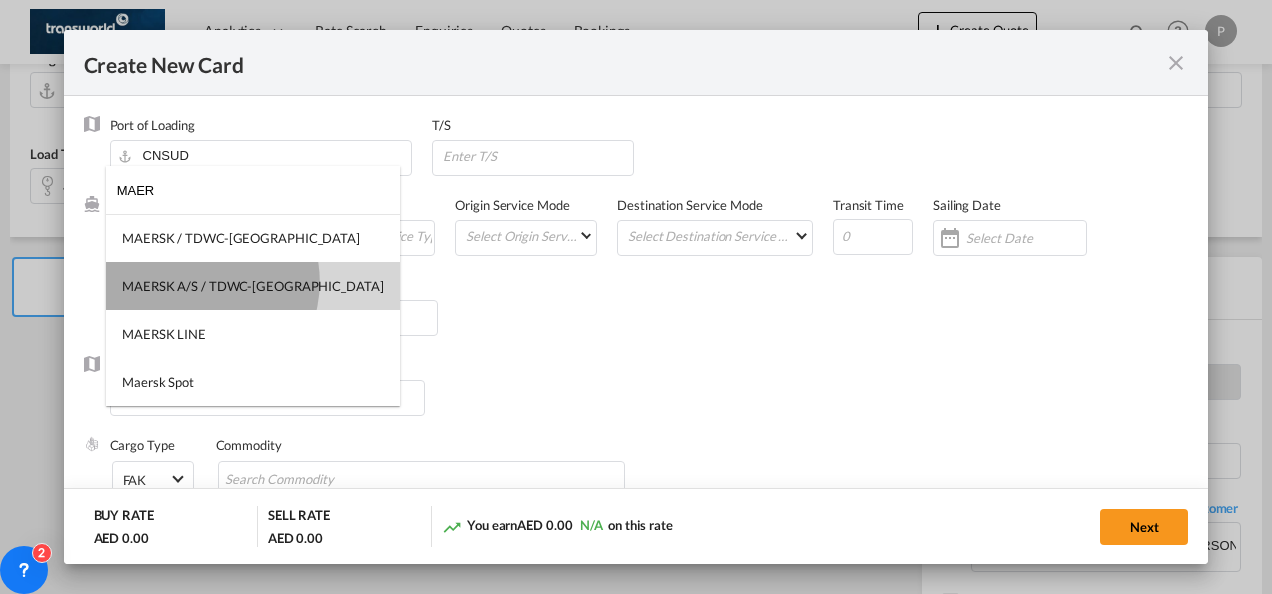 click on "MAERSK A/S / TDWC-[GEOGRAPHIC_DATA]" at bounding box center (253, 286) 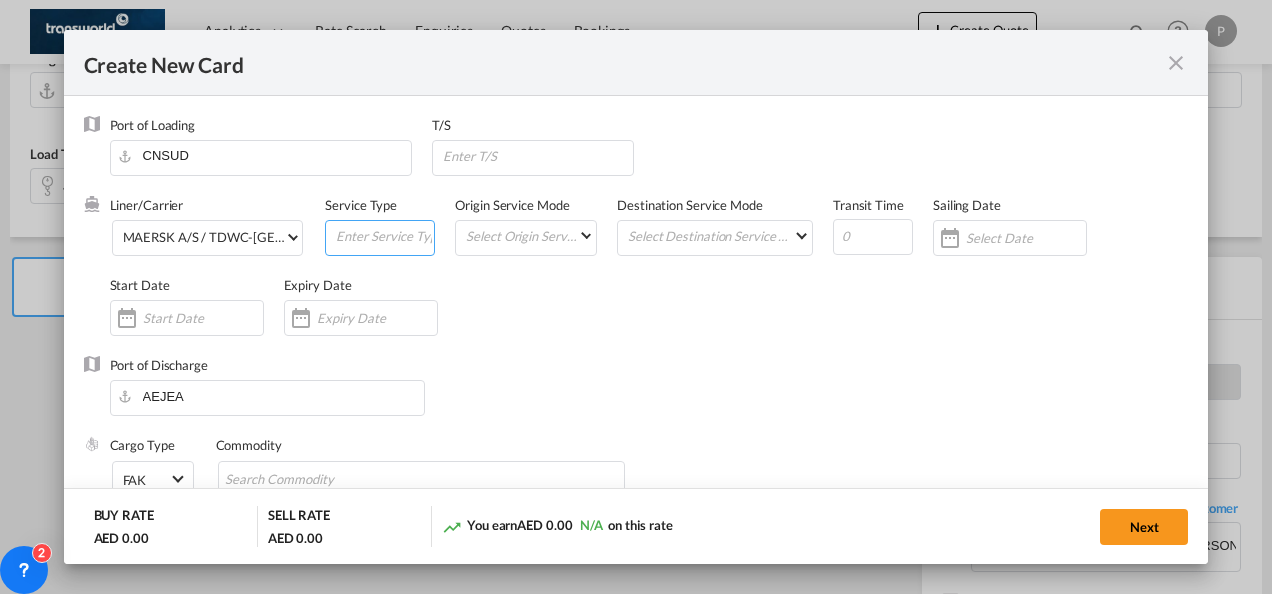 click at bounding box center (384, 236) 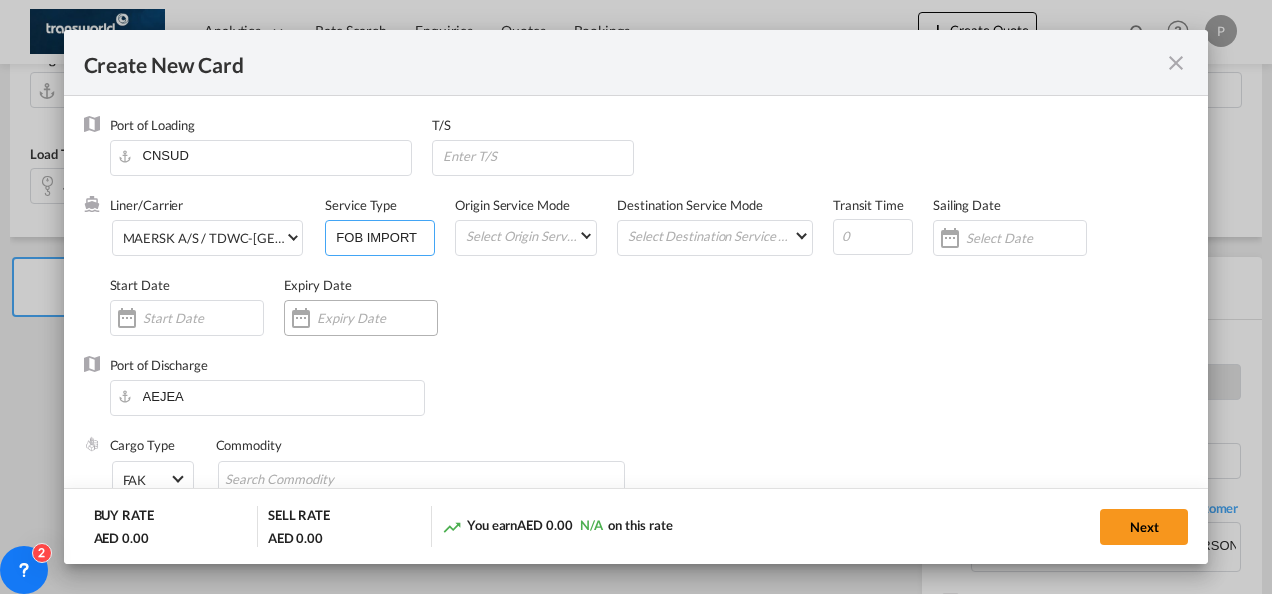 type on "FOB IMPORT" 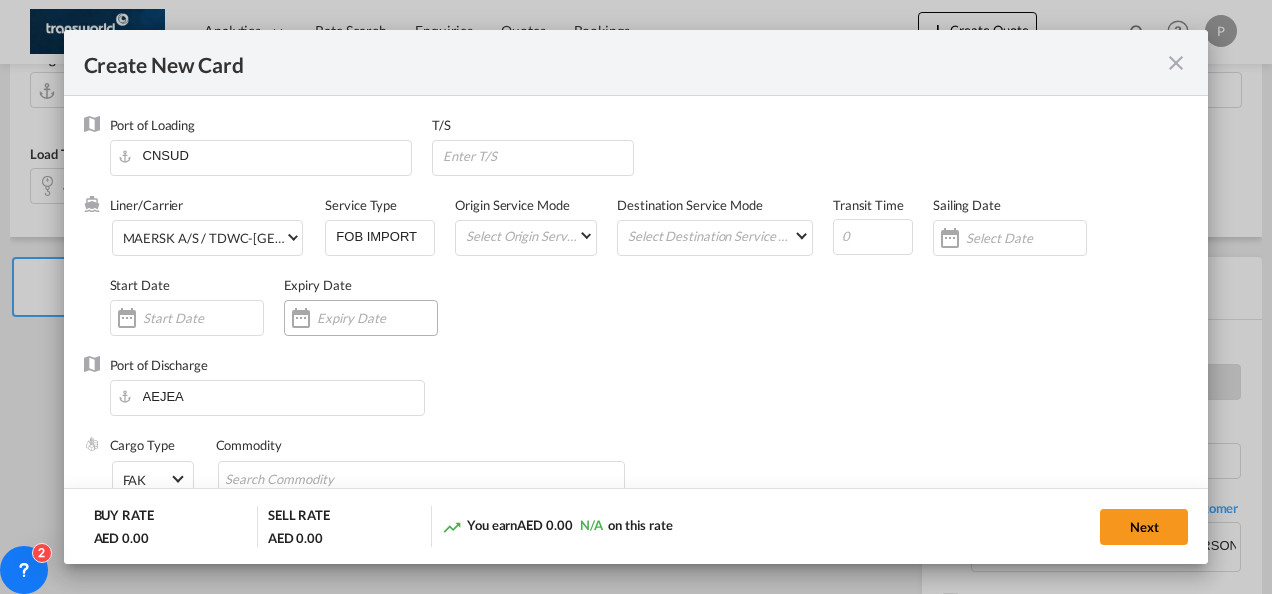 click at bounding box center [377, 318] 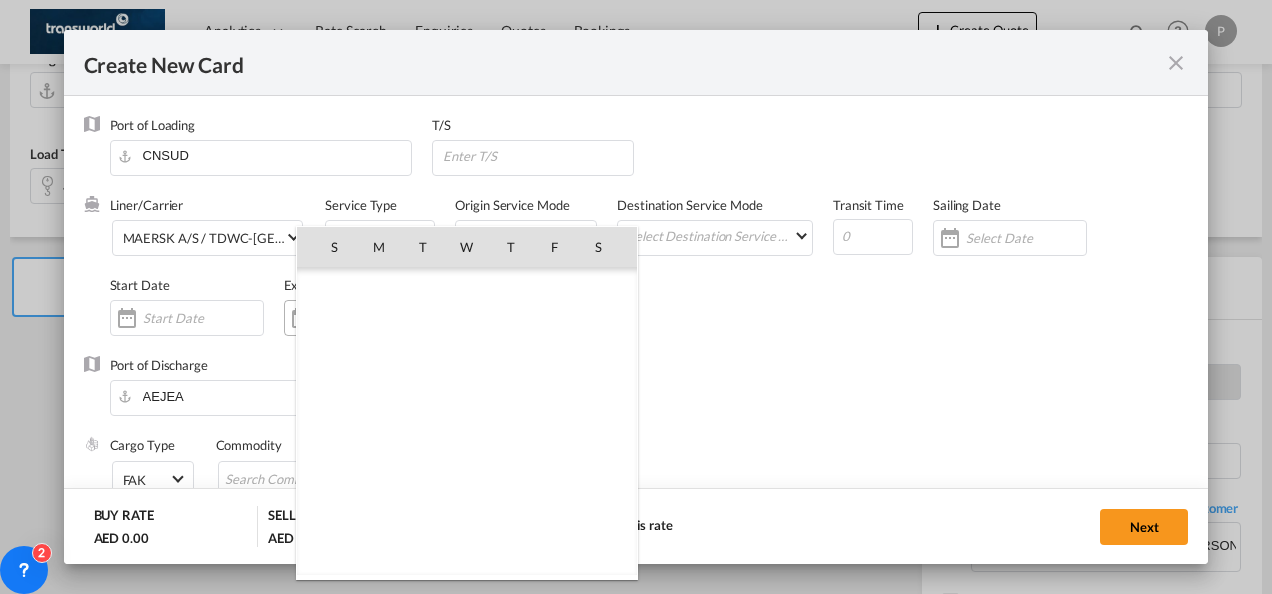 scroll, scrollTop: 462690, scrollLeft: 0, axis: vertical 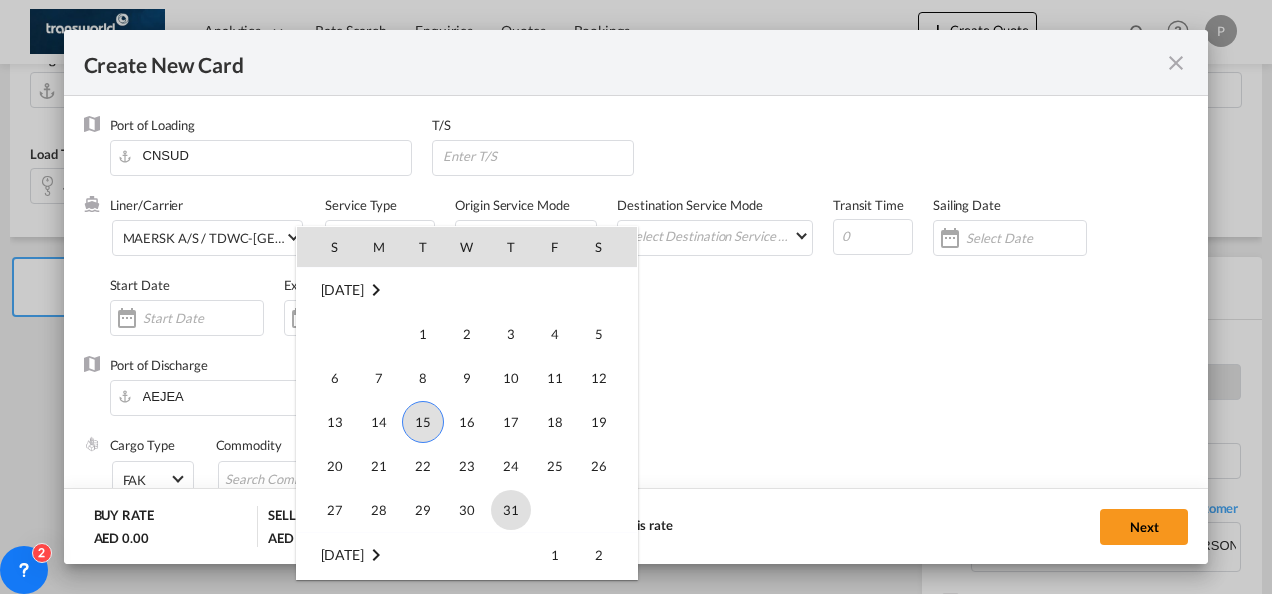 click on "31" at bounding box center [511, 510] 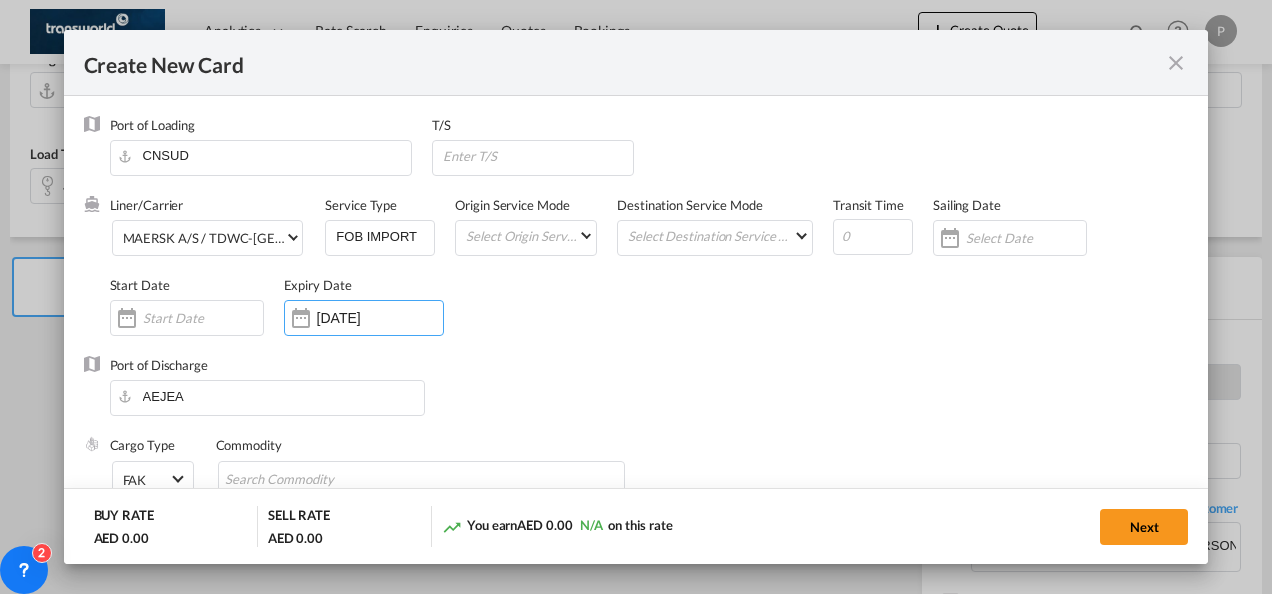 scroll, scrollTop: 165, scrollLeft: 0, axis: vertical 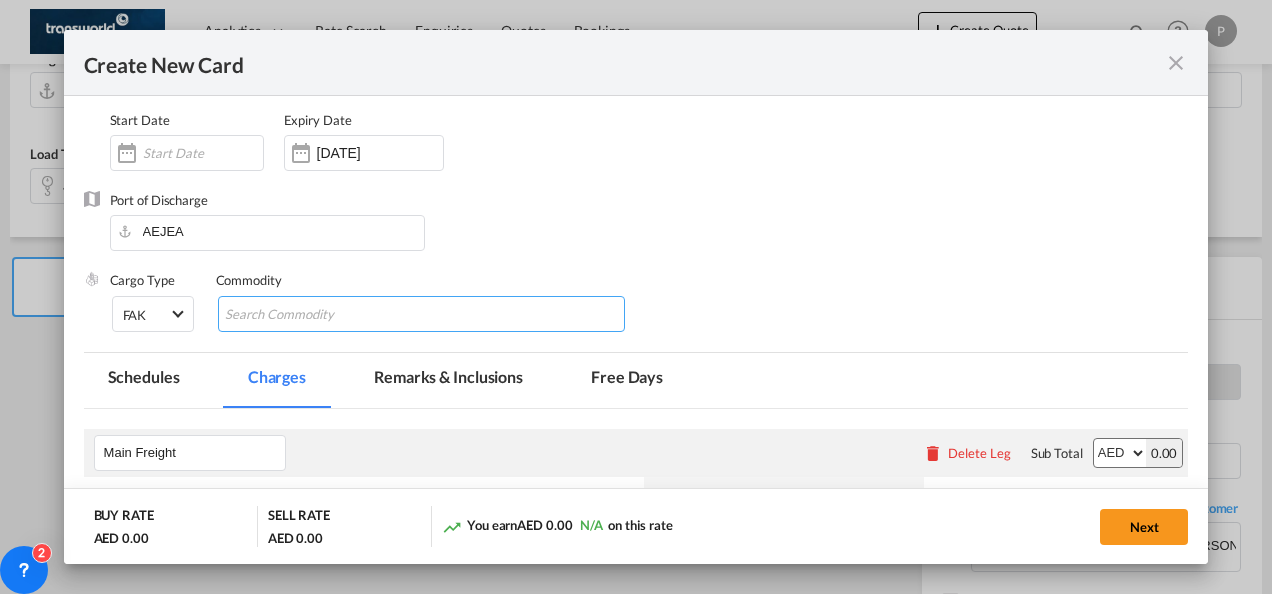 click at bounding box center [316, 315] 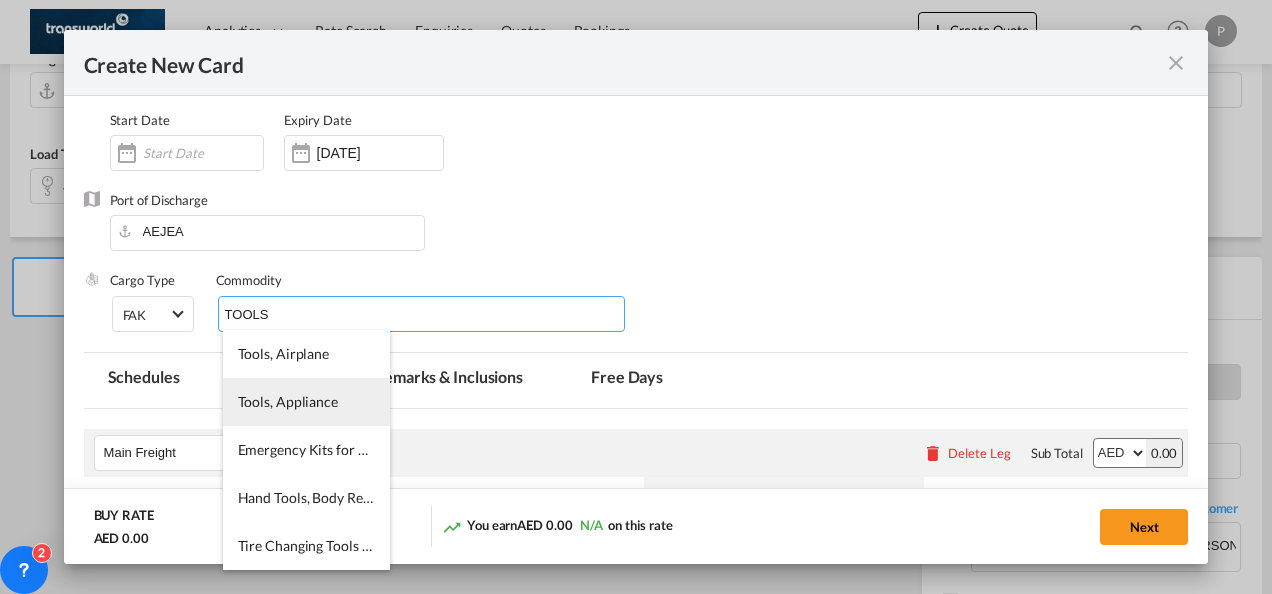 type on "TOOLS" 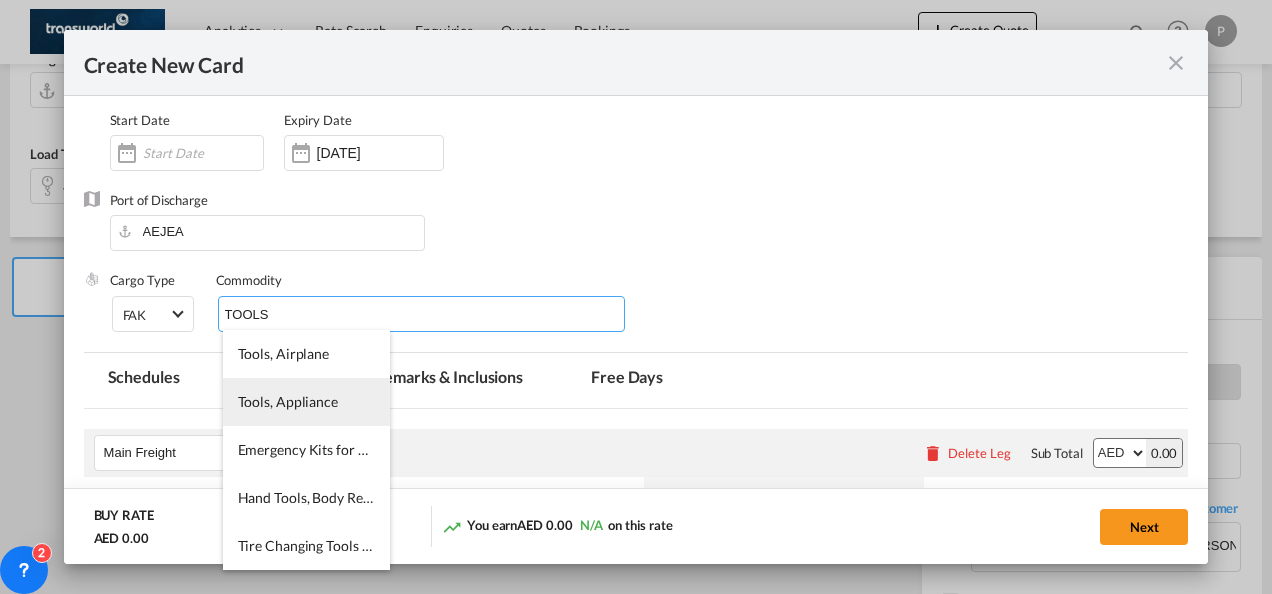 click on "Tools, Appliance" at bounding box center (288, 401) 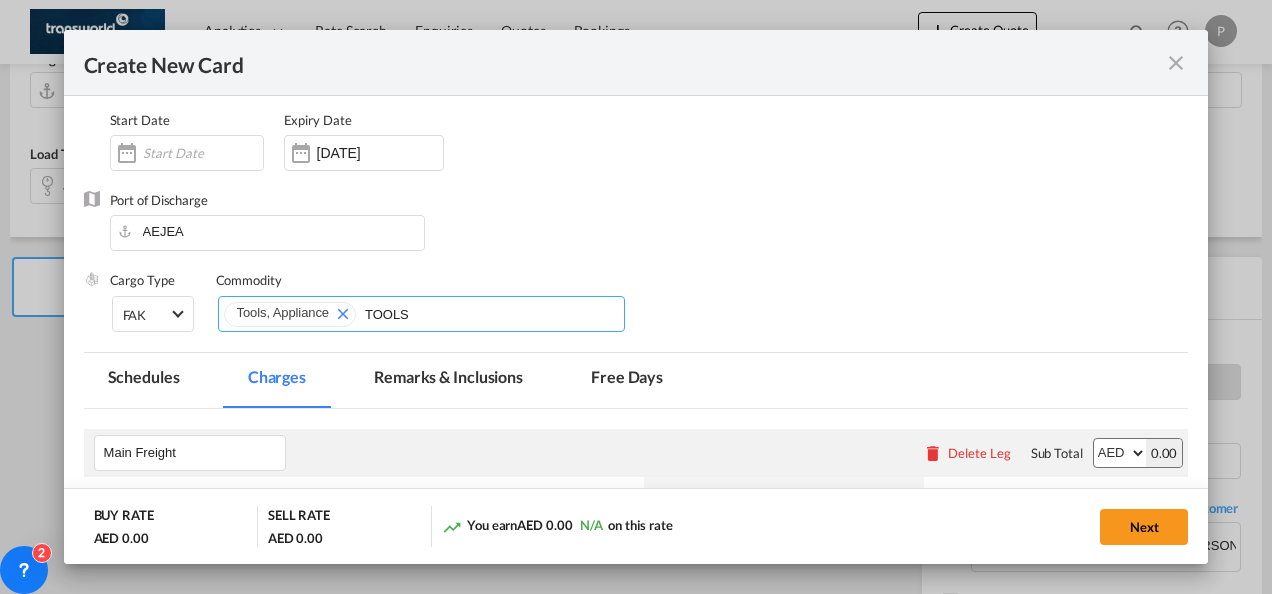 type 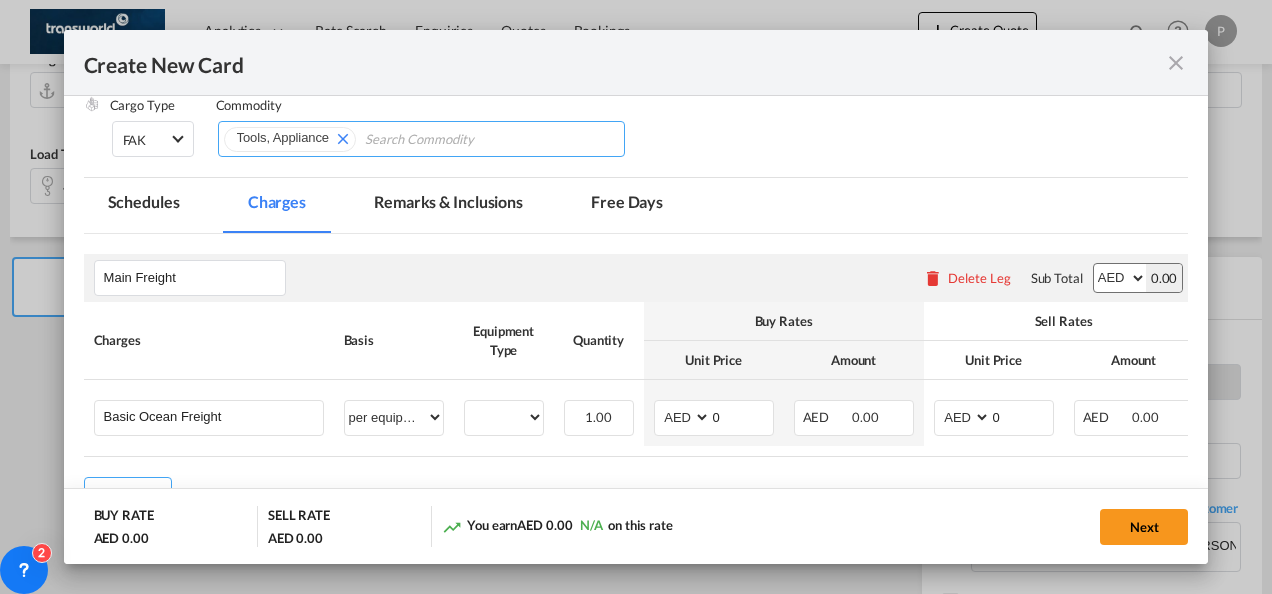 scroll, scrollTop: 341, scrollLeft: 0, axis: vertical 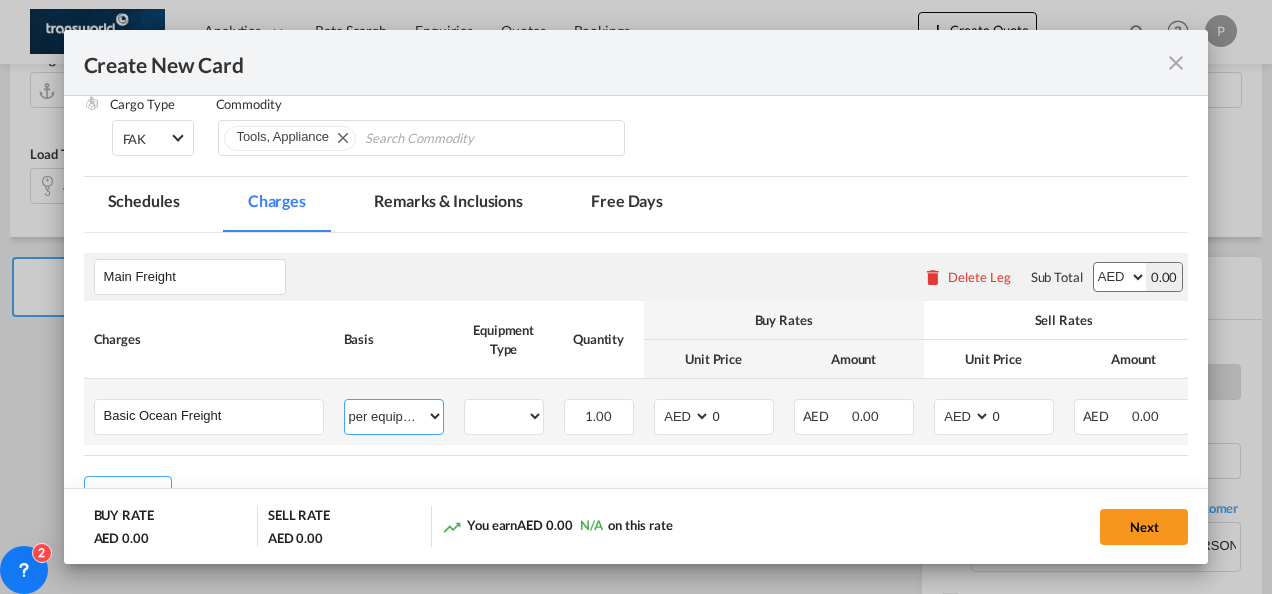 click on "per equipment
per container
per B/L
per shipping bill
per shipment
% on freight
per pallet
per carton
per vehicle
per shift
per invoice
per package
per day
per revalidation
per teu
per kg
per ton
per hour
flat
per_hbl
per belt
per_declaration
per_document
per chasis split
per clearance" at bounding box center [394, 416] 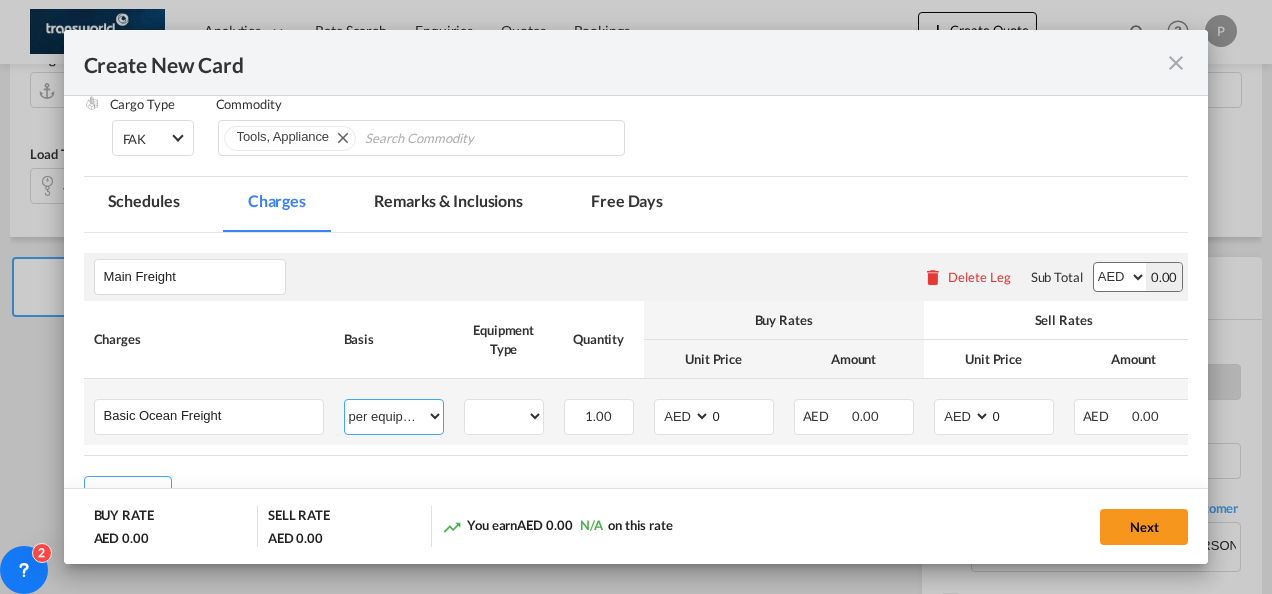 select on "per shipment" 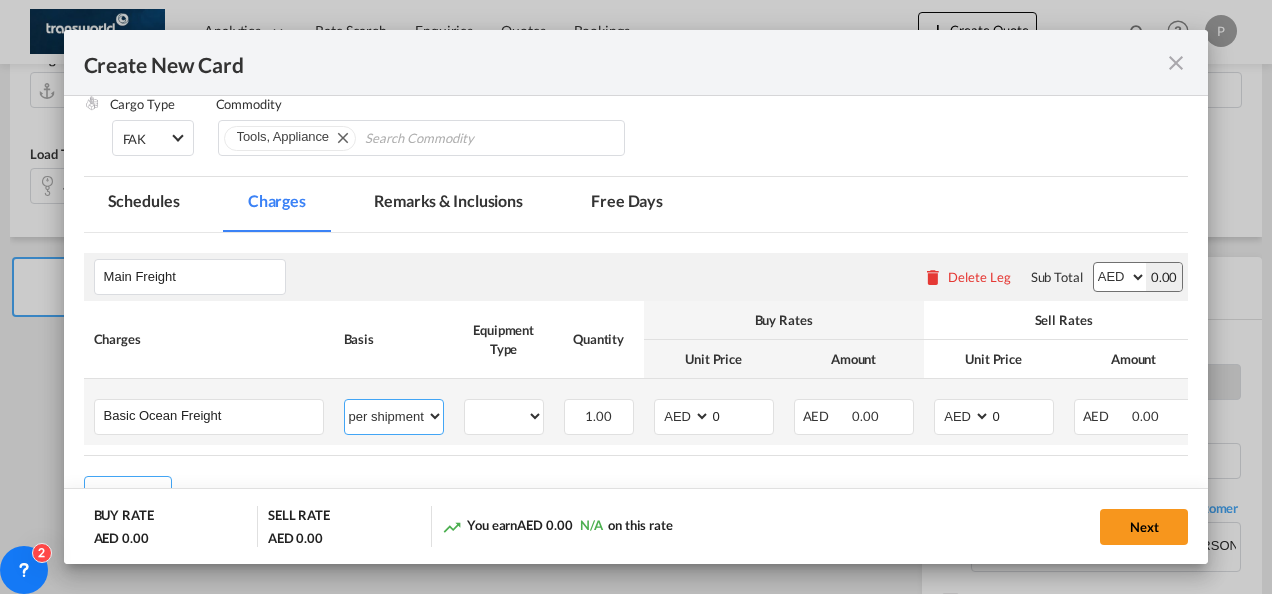 click on "per equipment
per container
per B/L
per shipping bill
per shipment
% on freight
per pallet
per carton
per vehicle
per shift
per invoice
per package
per day
per revalidation
per teu
per kg
per ton
per hour
flat
per_hbl
per belt
per_declaration
per_document
per chasis split
per clearance" at bounding box center [394, 416] 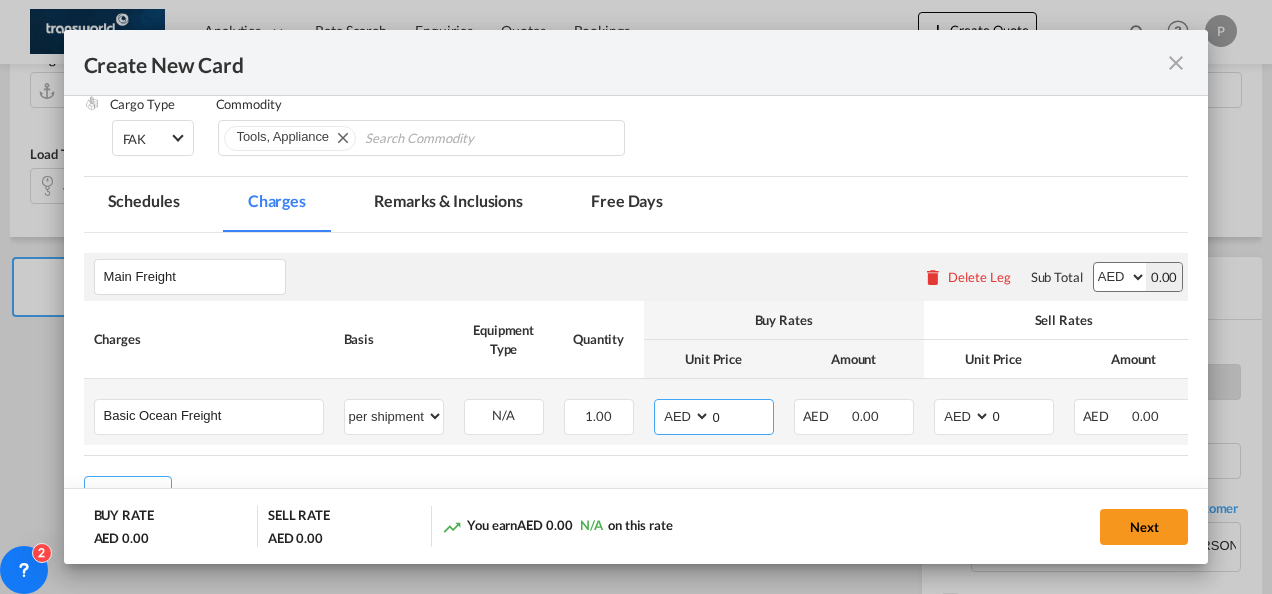 click on "0" at bounding box center (742, 415) 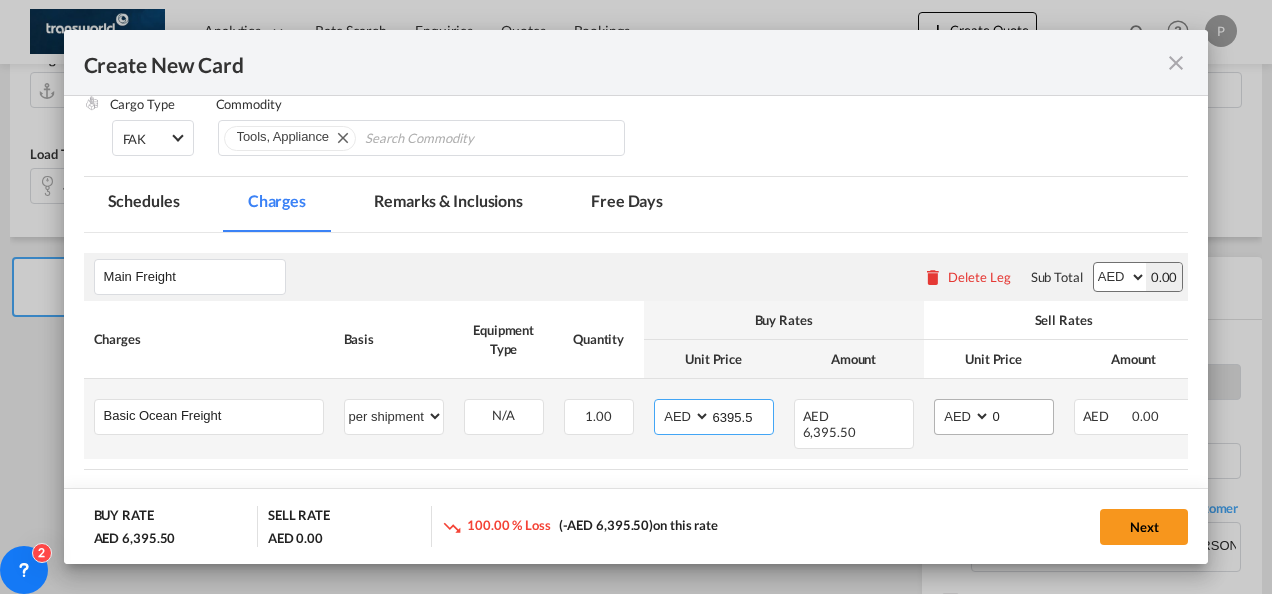 type on "6395.5" 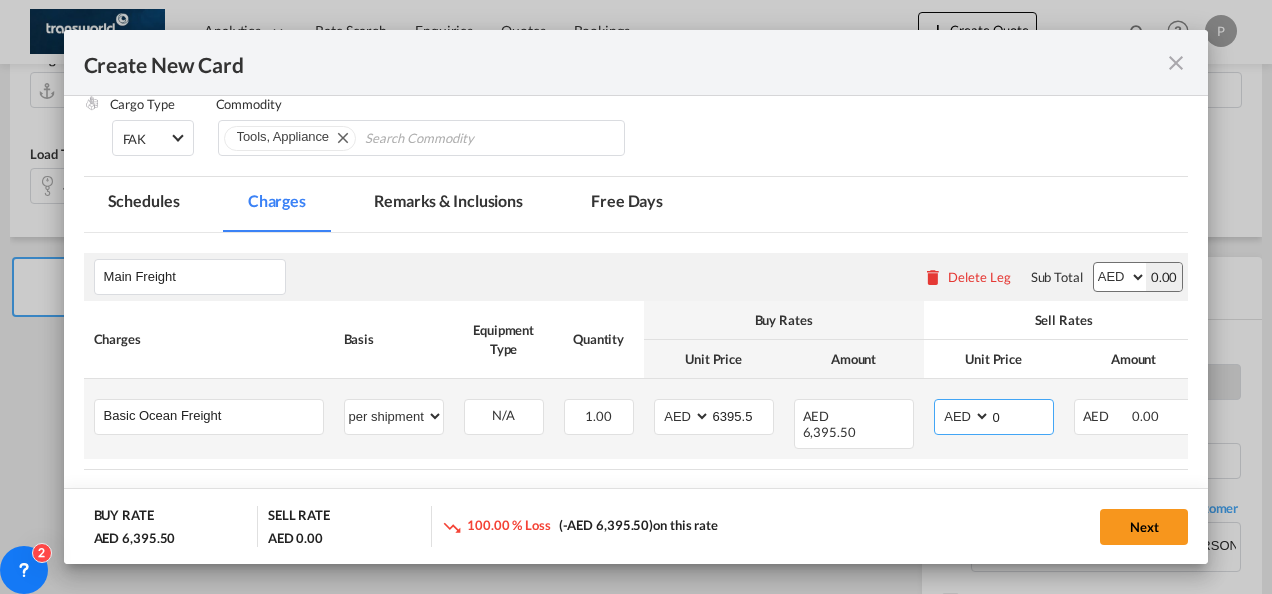 click on "0" at bounding box center (1022, 415) 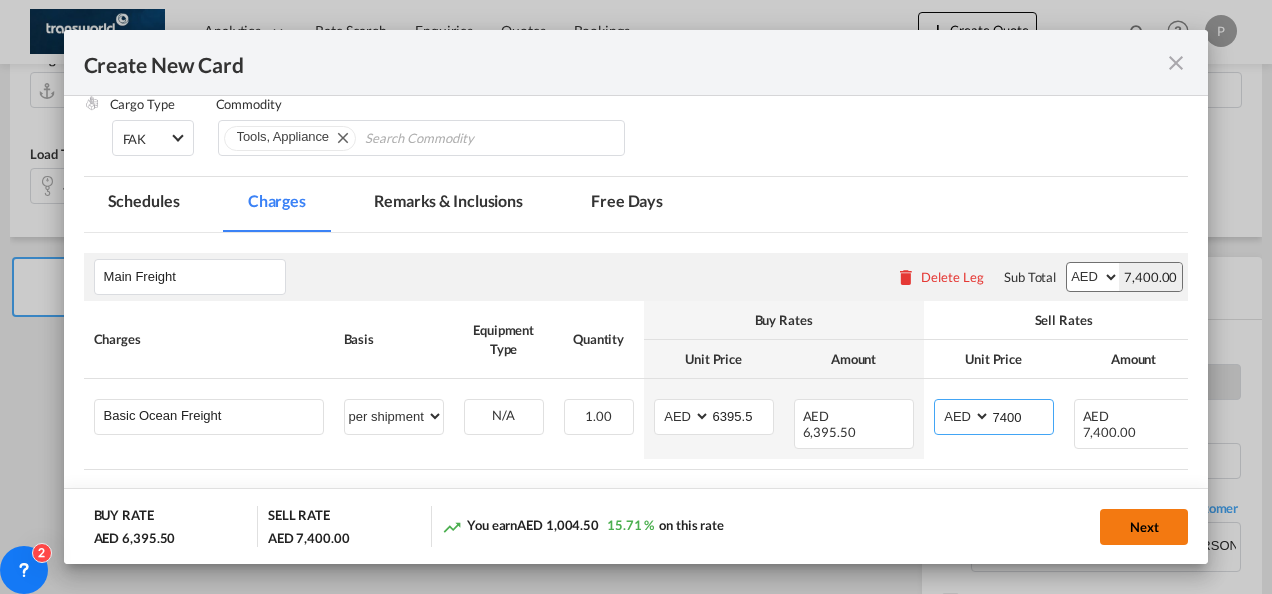 type on "7400" 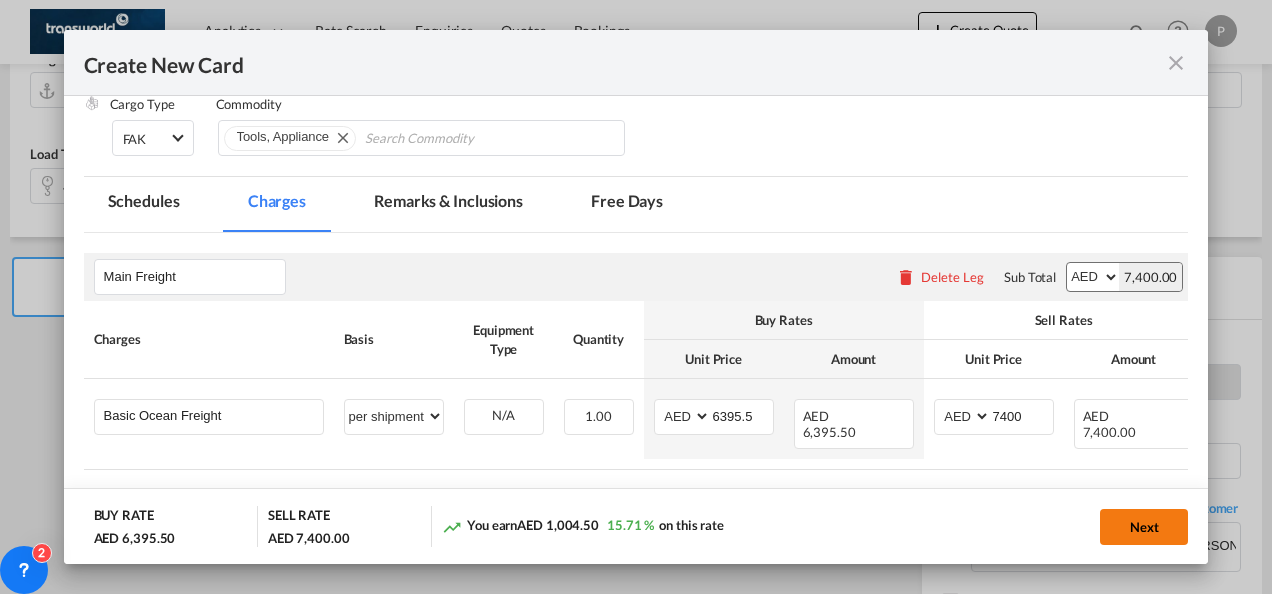 click on "Next" 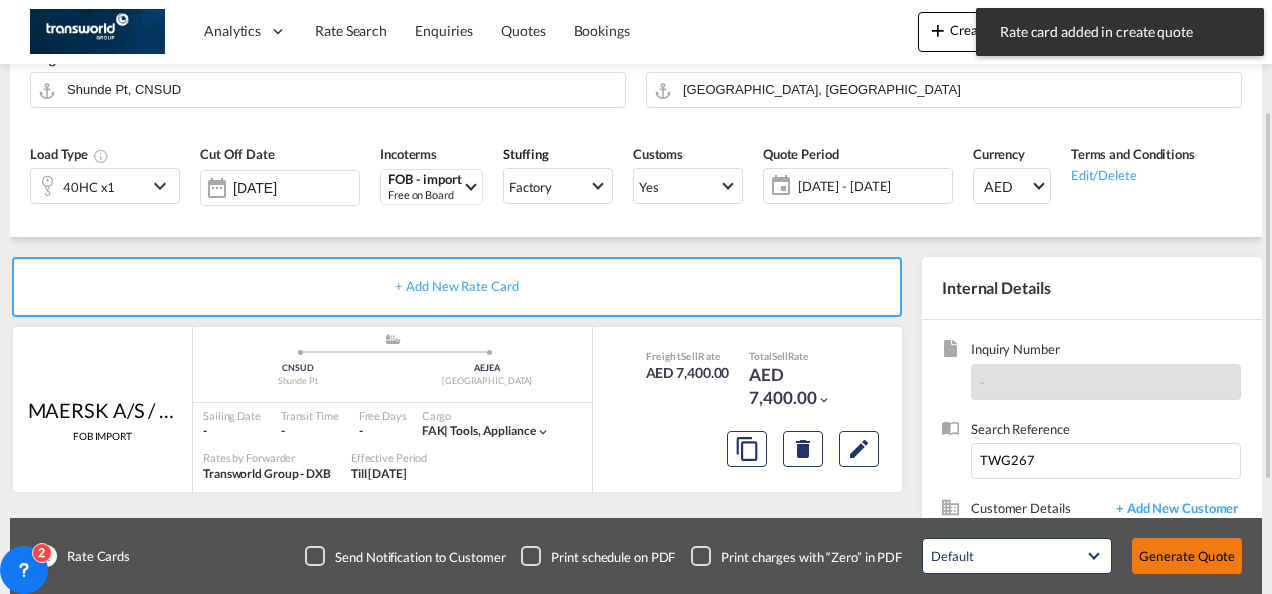 click on "Generate Quote" at bounding box center (1187, 556) 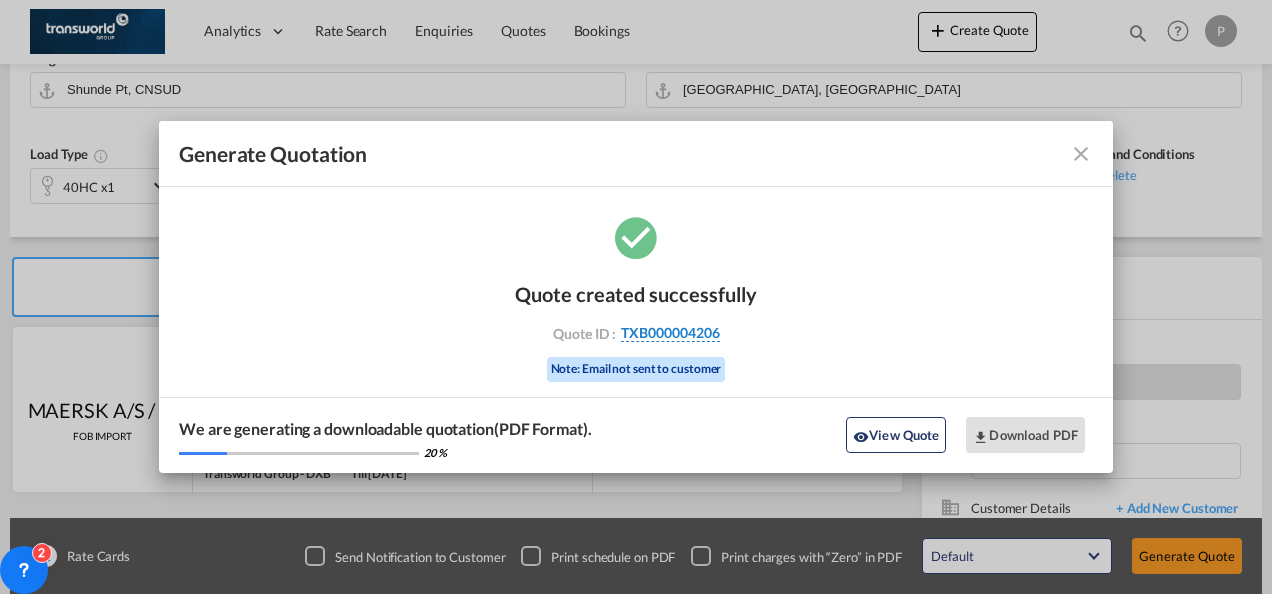 click on "TXB000004206" at bounding box center [670, 333] 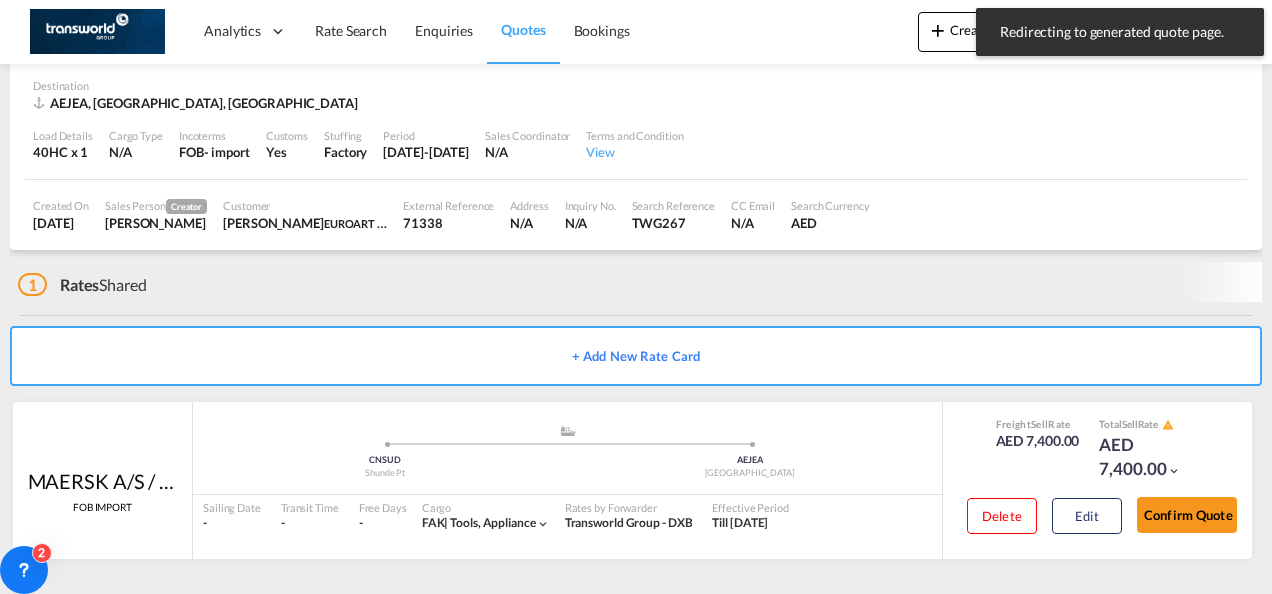 scroll, scrollTop: 135, scrollLeft: 0, axis: vertical 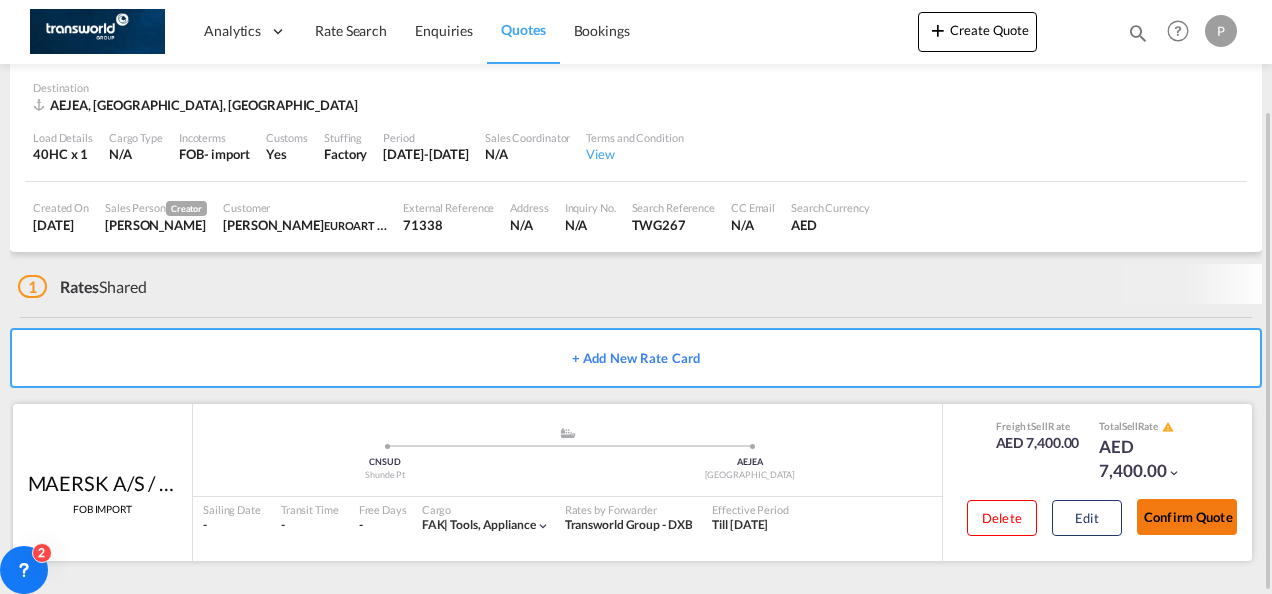 click on "Confirm Quote" at bounding box center [1187, 517] 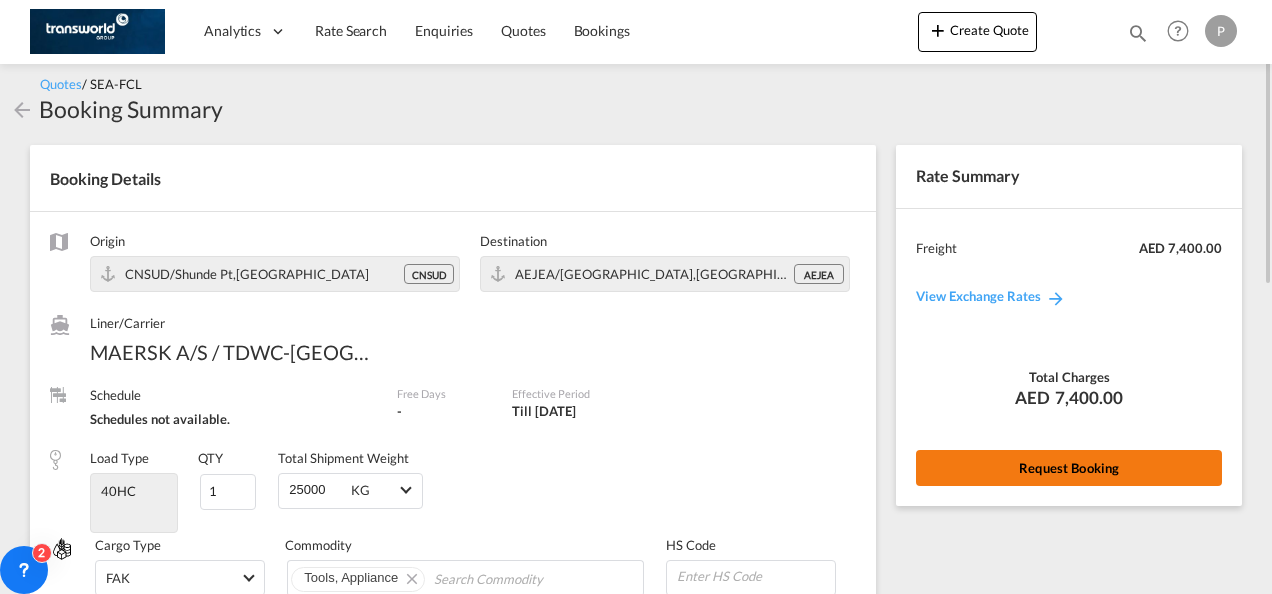 scroll, scrollTop: 0, scrollLeft: 0, axis: both 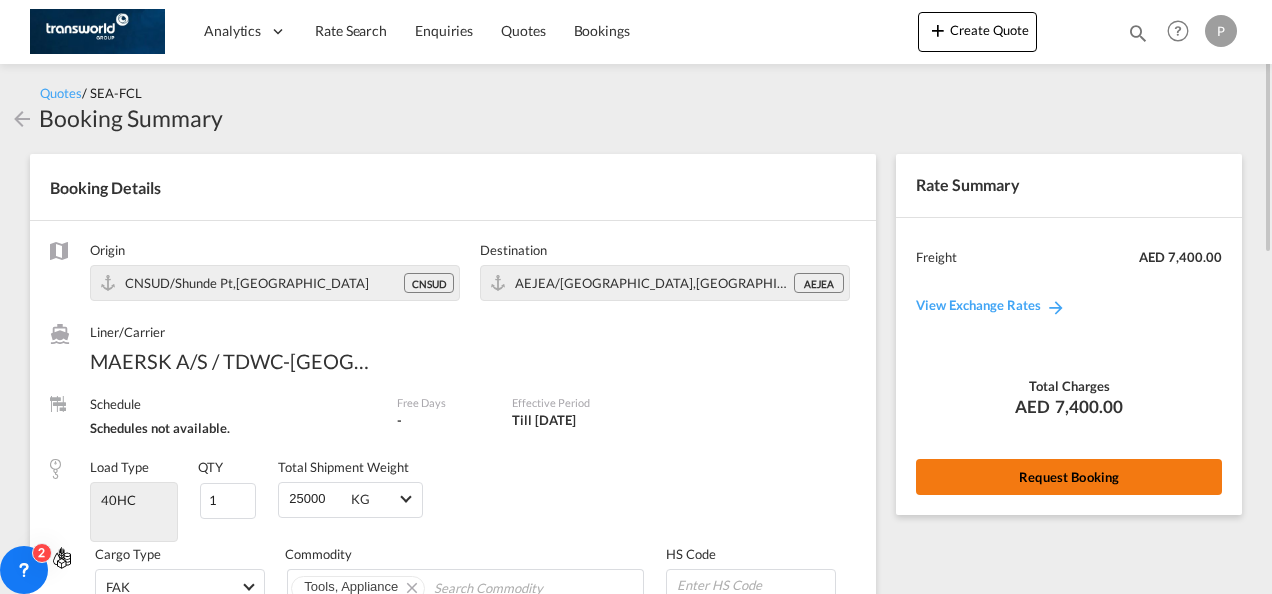 click on "Request Booking" at bounding box center [1069, 477] 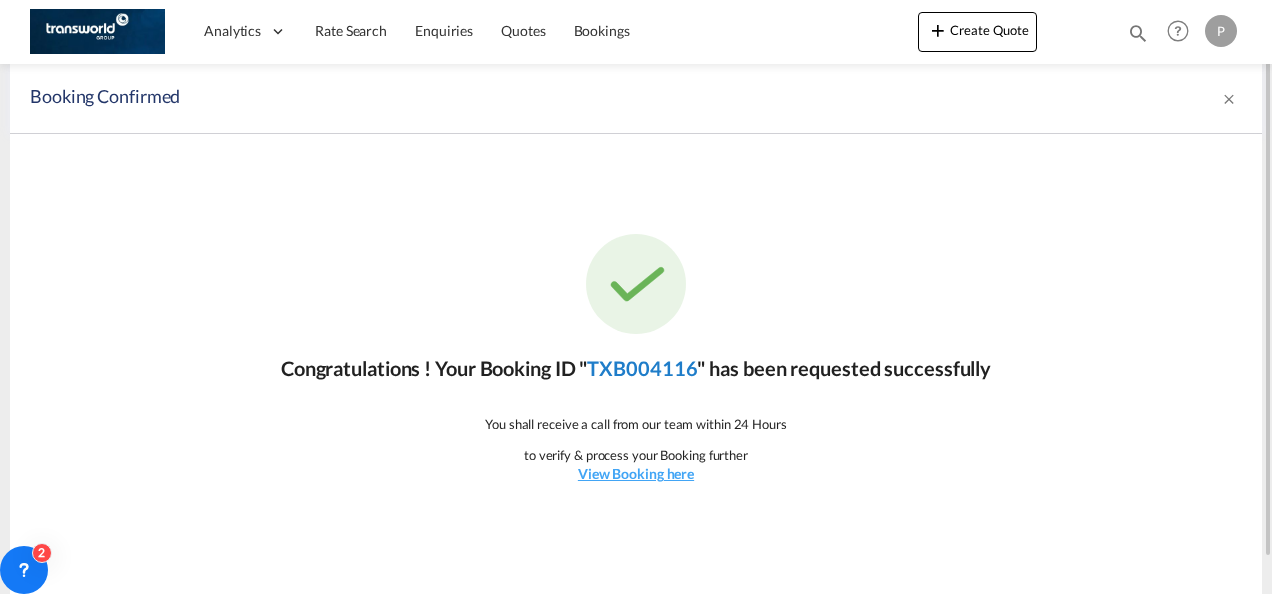 click on "TXB004116" 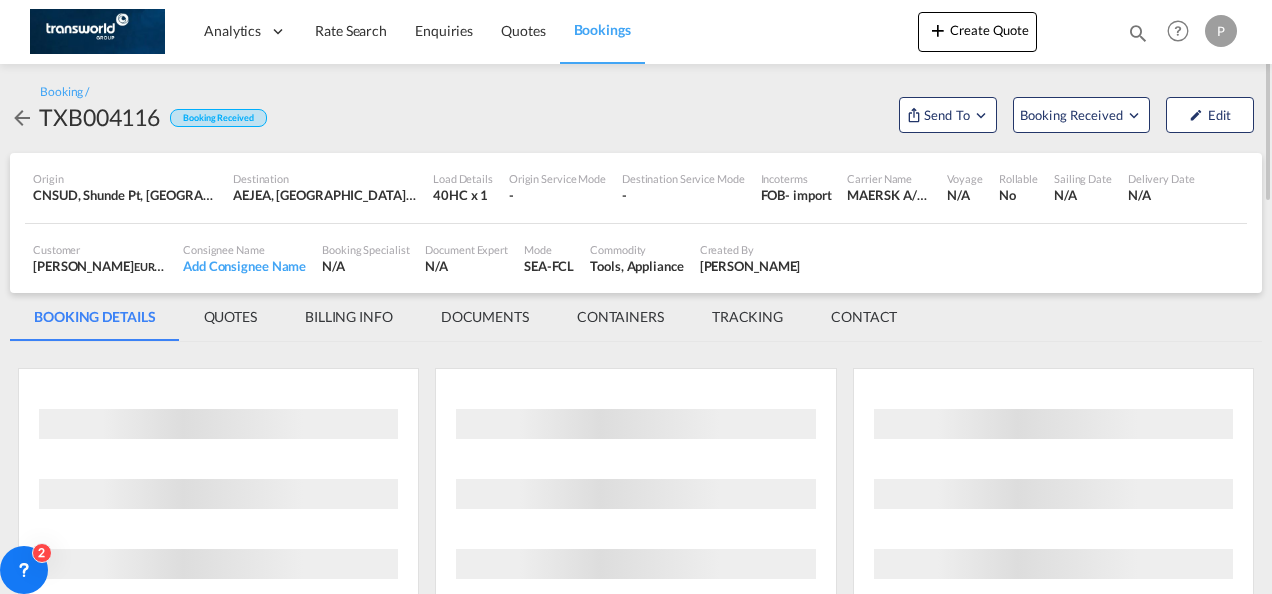 scroll, scrollTop: 0, scrollLeft: 0, axis: both 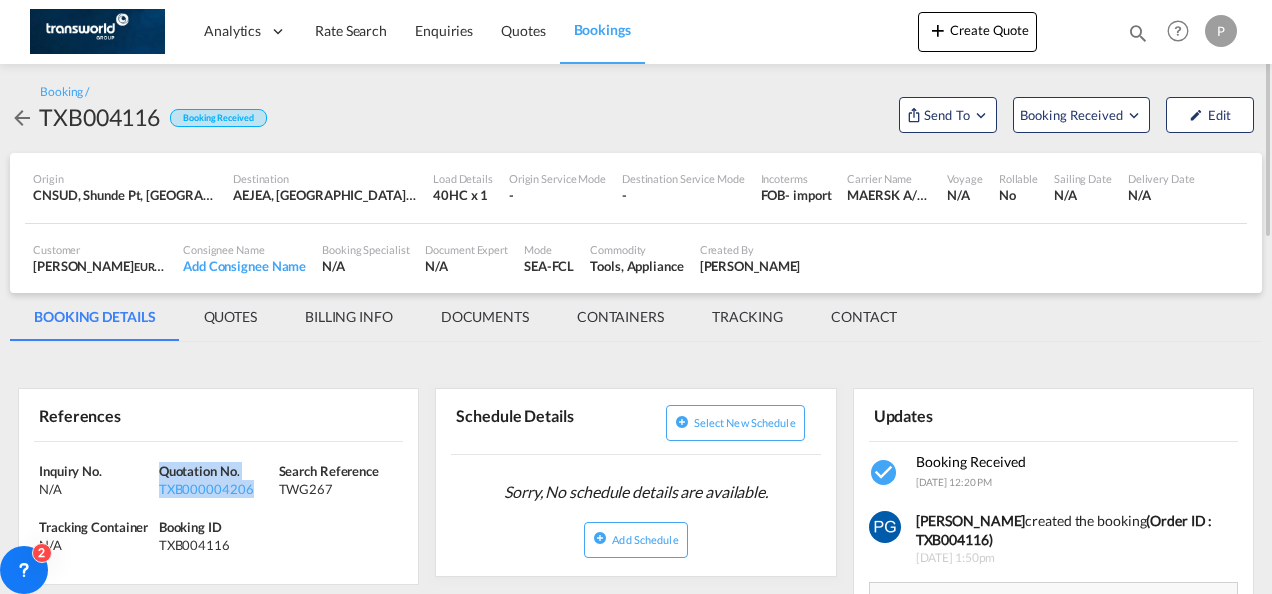 drag, startPoint x: 253, startPoint y: 492, endPoint x: 160, endPoint y: 470, distance: 95.566734 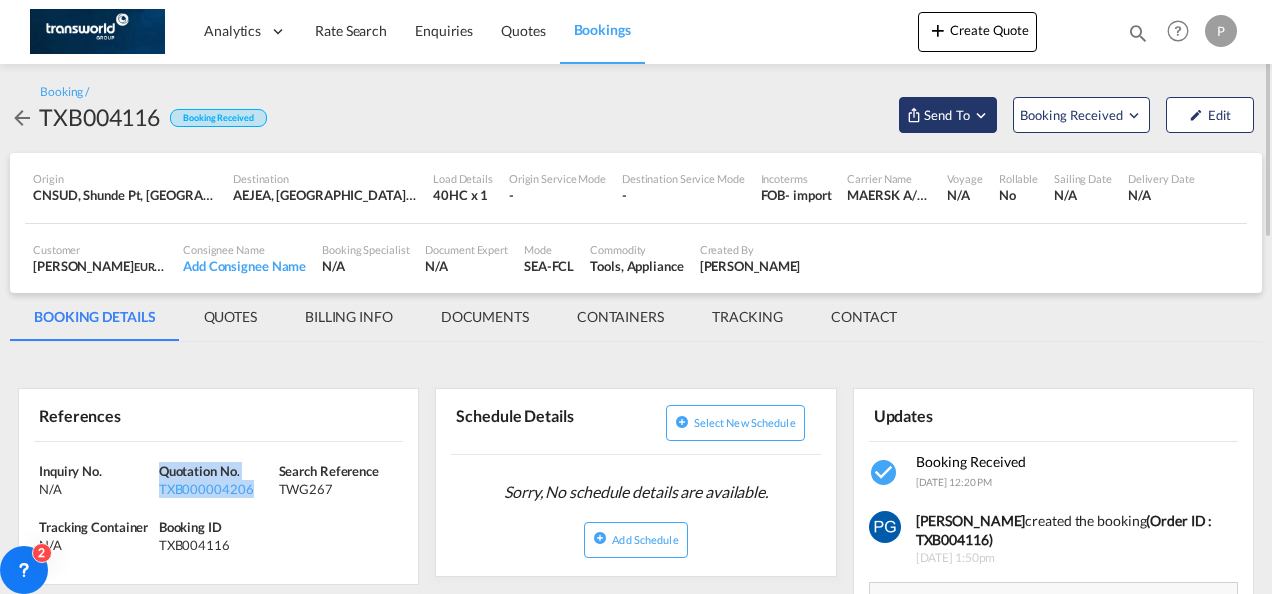 click on "Send To" at bounding box center (947, 115) 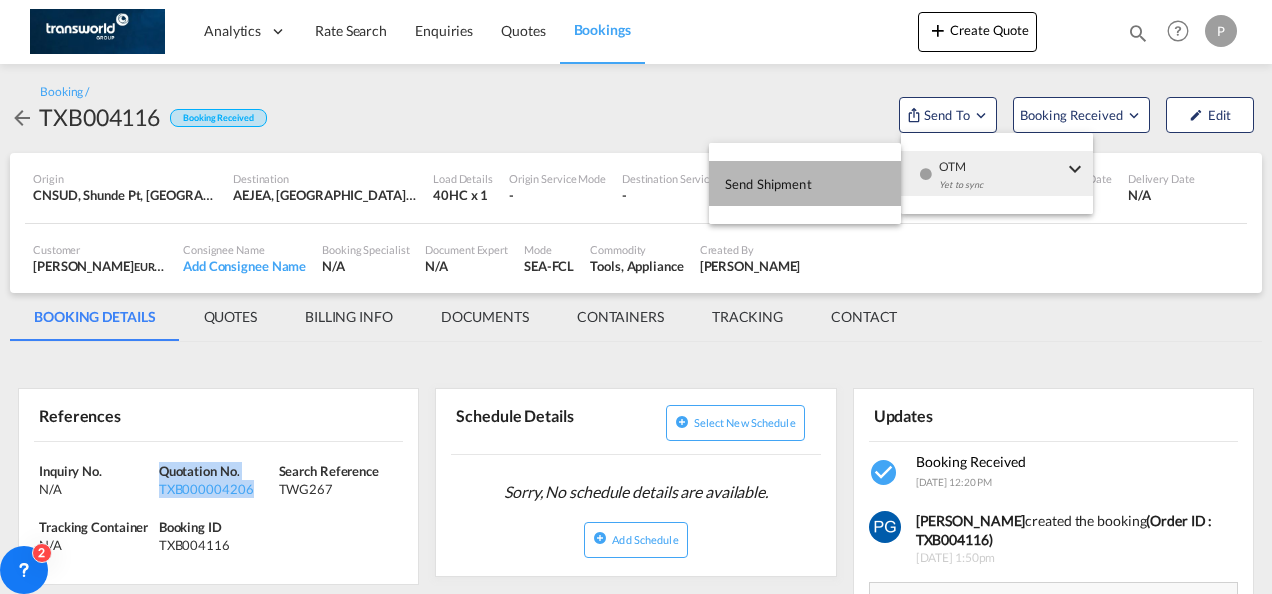 click on "Send Shipment" at bounding box center [805, 183] 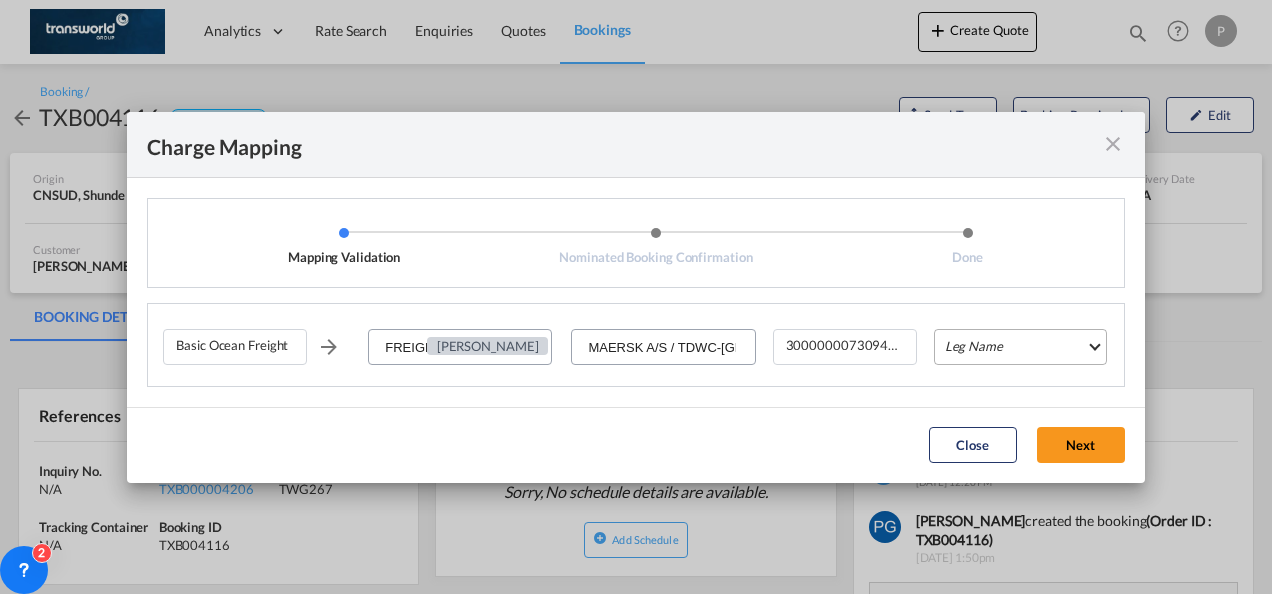 click on "Leg Name HANDLING ORIGIN VESSEL HANDLING DESTINATION OTHERS TL PICK UP CUSTOMS ORIGIN CUSTOMS DESTINATION TL DELIVERY" at bounding box center [1020, 347] 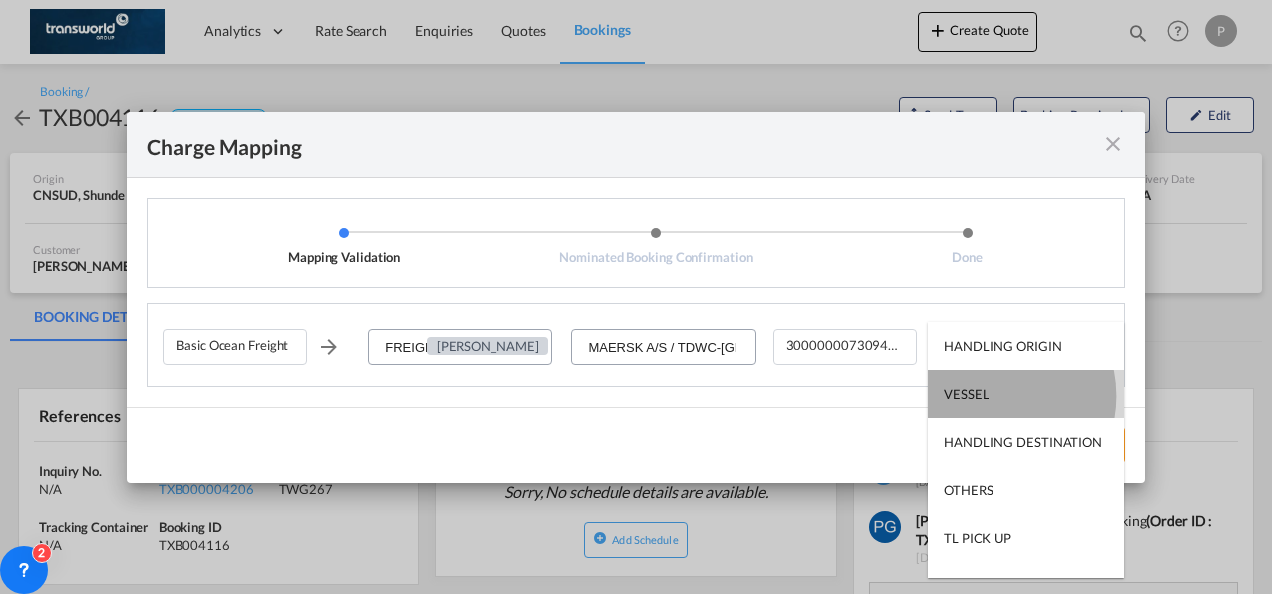 click on "VESSEL" at bounding box center (966, 394) 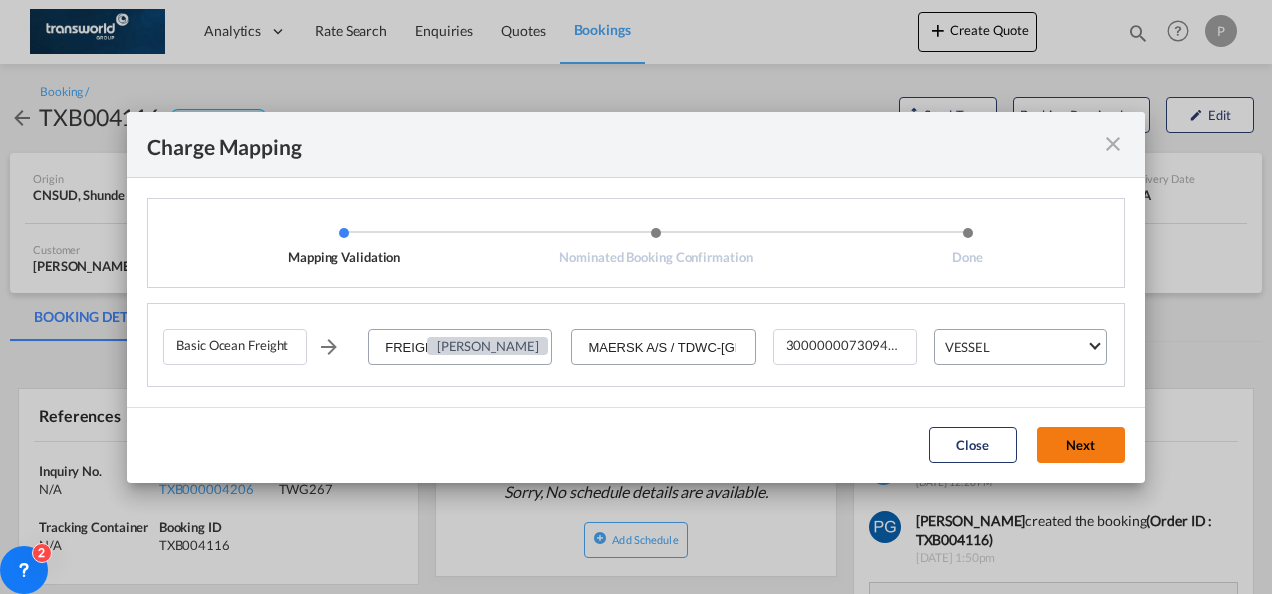 click on "Next" 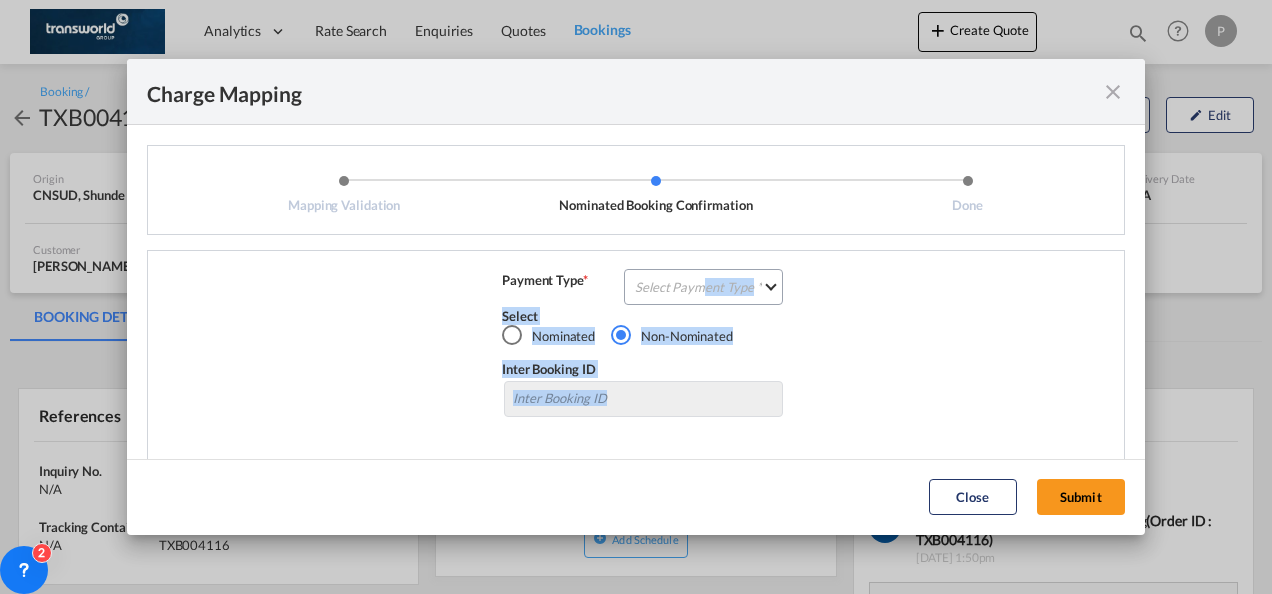 drag, startPoint x: 1078, startPoint y: 449, endPoint x: 690, endPoint y: 237, distance: 442.14026 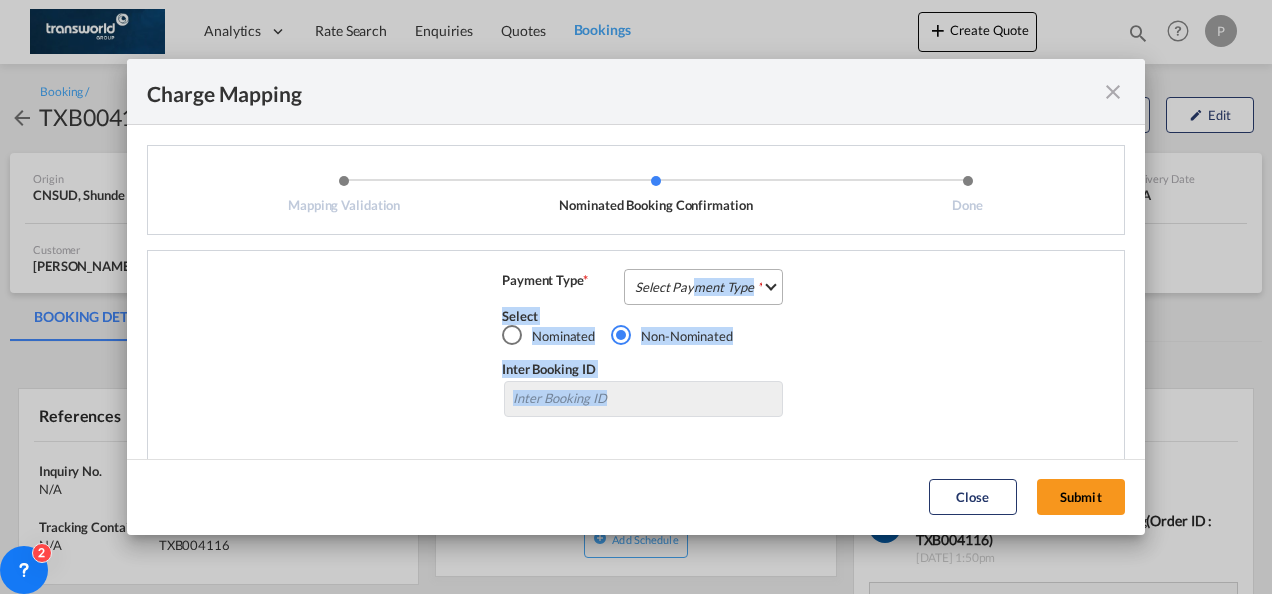 click on "Select Payment Type
COLLECT
PREPAID" at bounding box center [703, 287] 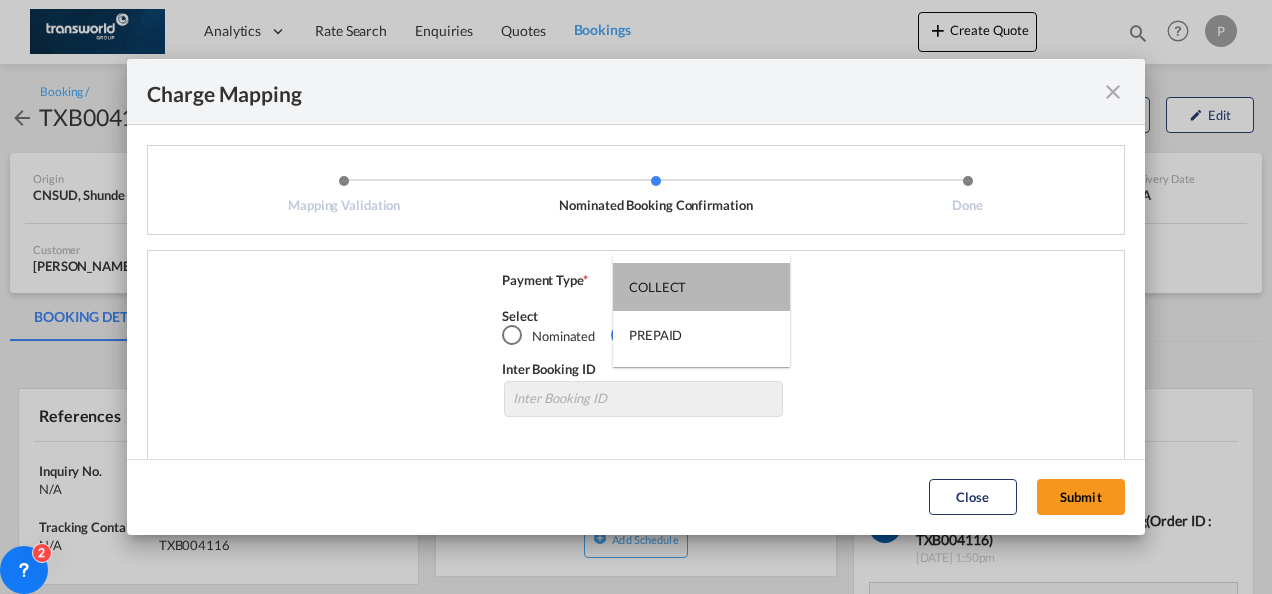 click on "COLLECT" at bounding box center (701, 287) 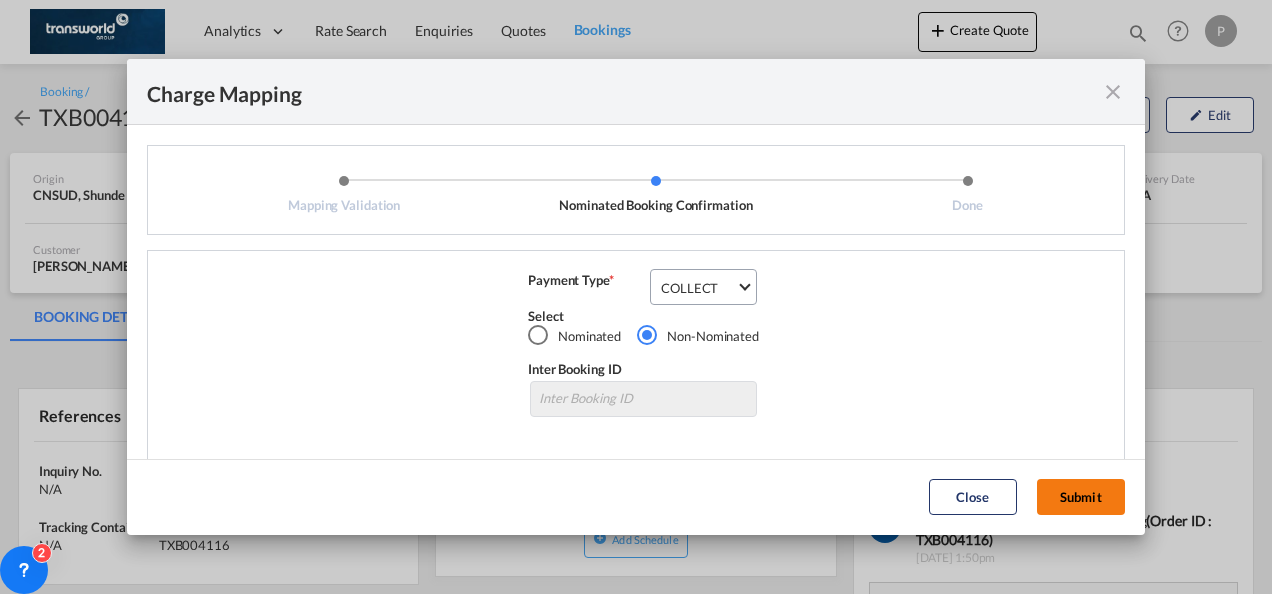 click on "Submit" 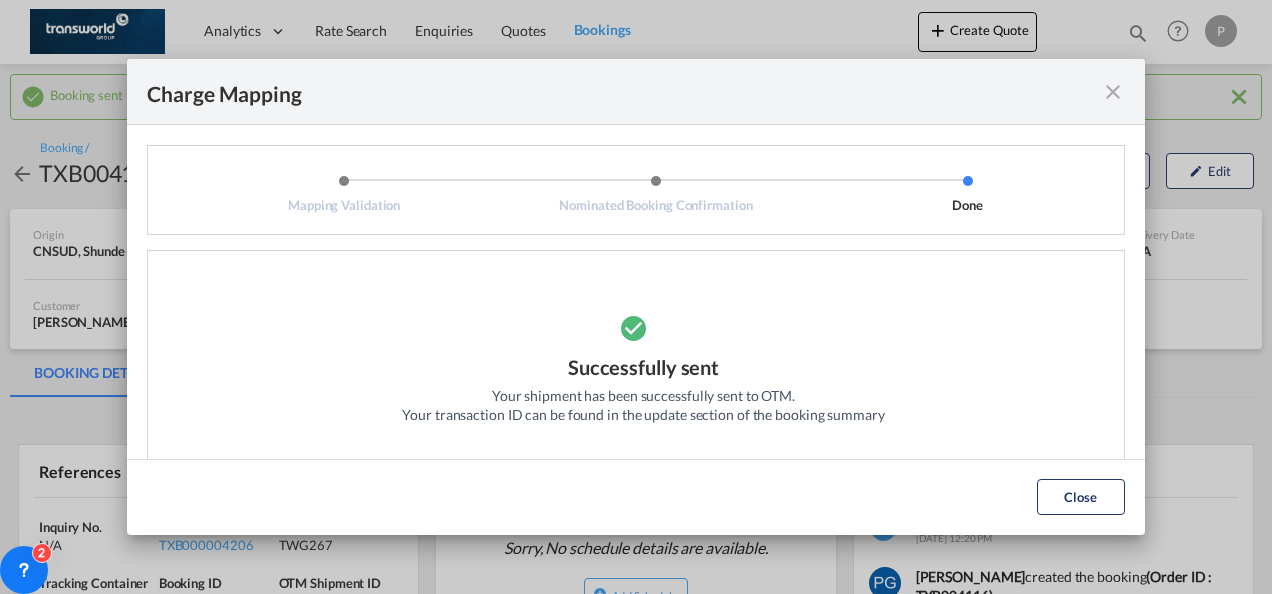 click at bounding box center [1113, 92] 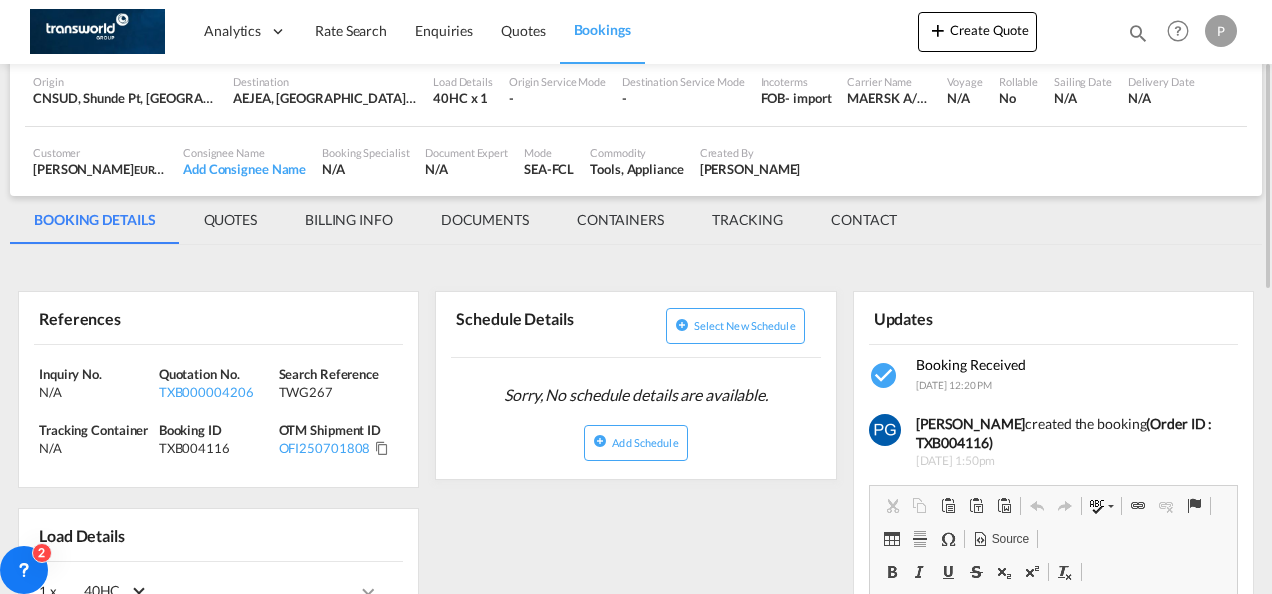 scroll, scrollTop: 154, scrollLeft: 0, axis: vertical 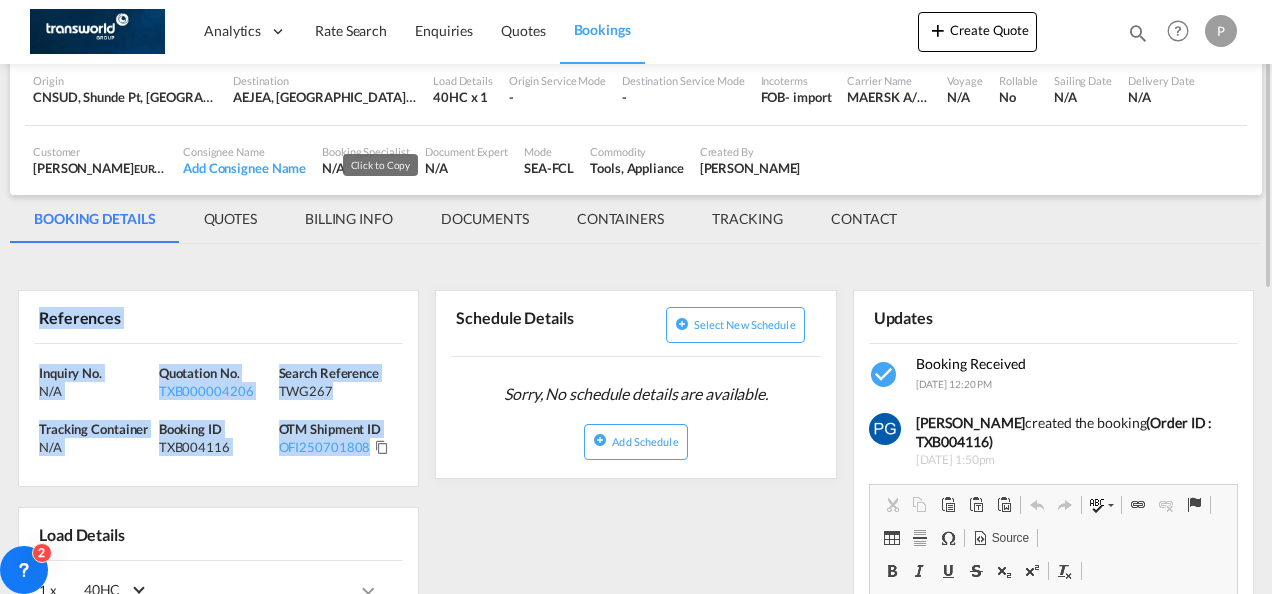 drag, startPoint x: 40, startPoint y: 310, endPoint x: 374, endPoint y: 444, distance: 359.87775 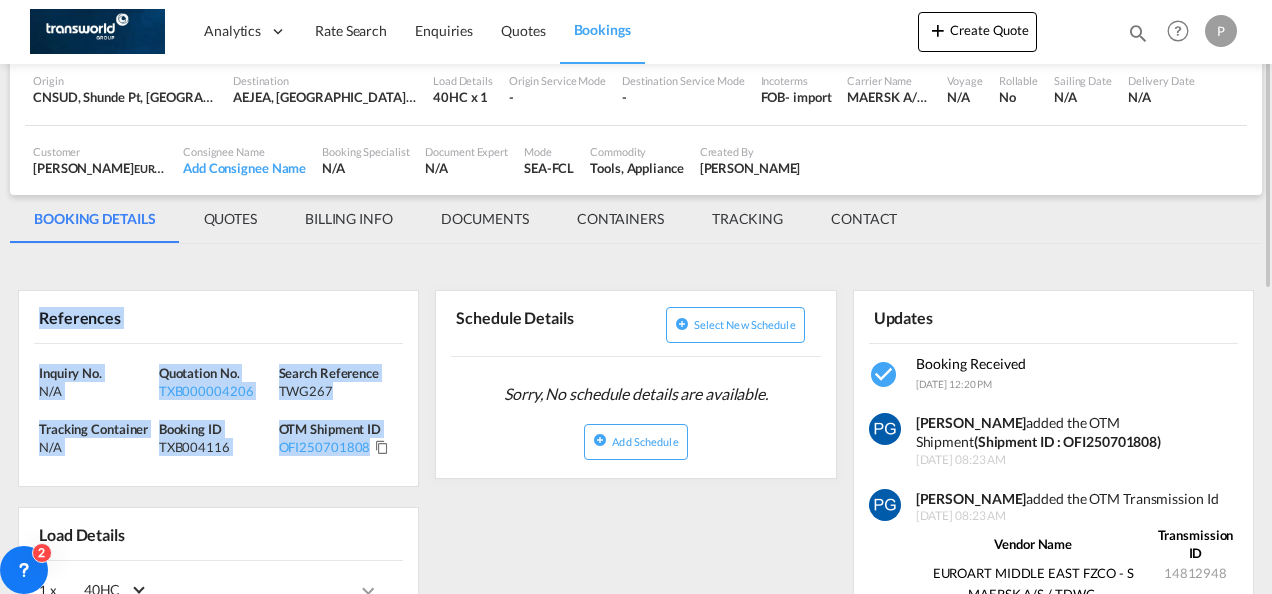 click on "BOOKING DETAILS QUOTES BILLING INFO DOCUMENTS CONTAINERS TRACKING CONTACT         BOOKING DETAILS QUOTES BILLING INFO DOCUMENTS CONTAINERS TRACKING CONTACT" 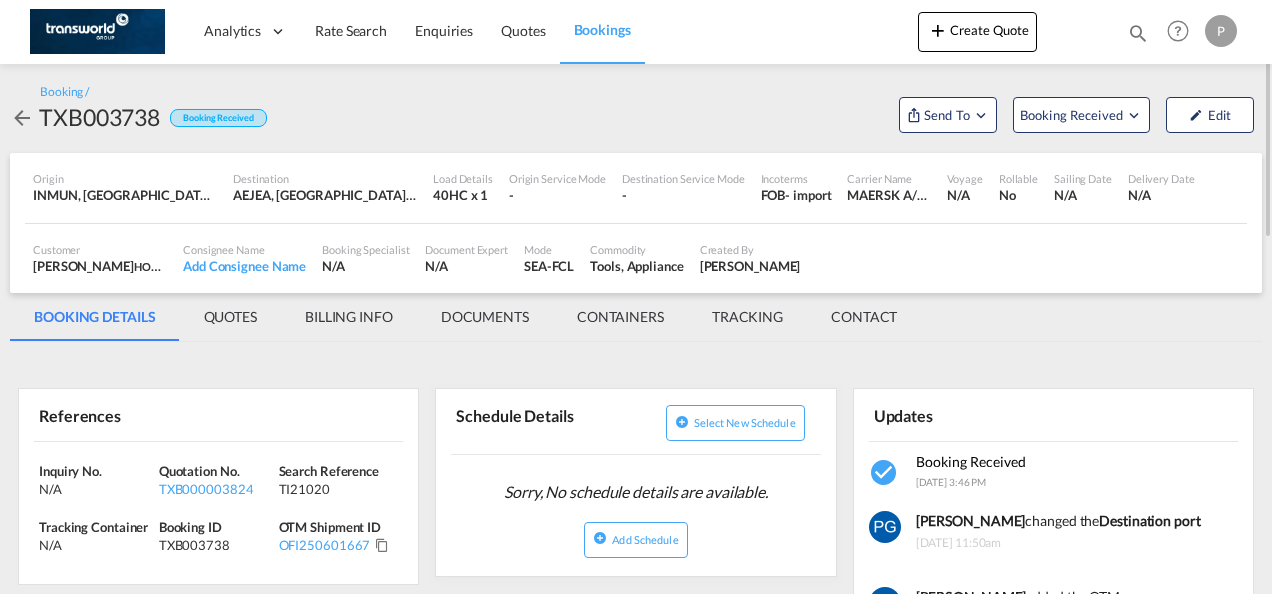 scroll, scrollTop: 0, scrollLeft: 0, axis: both 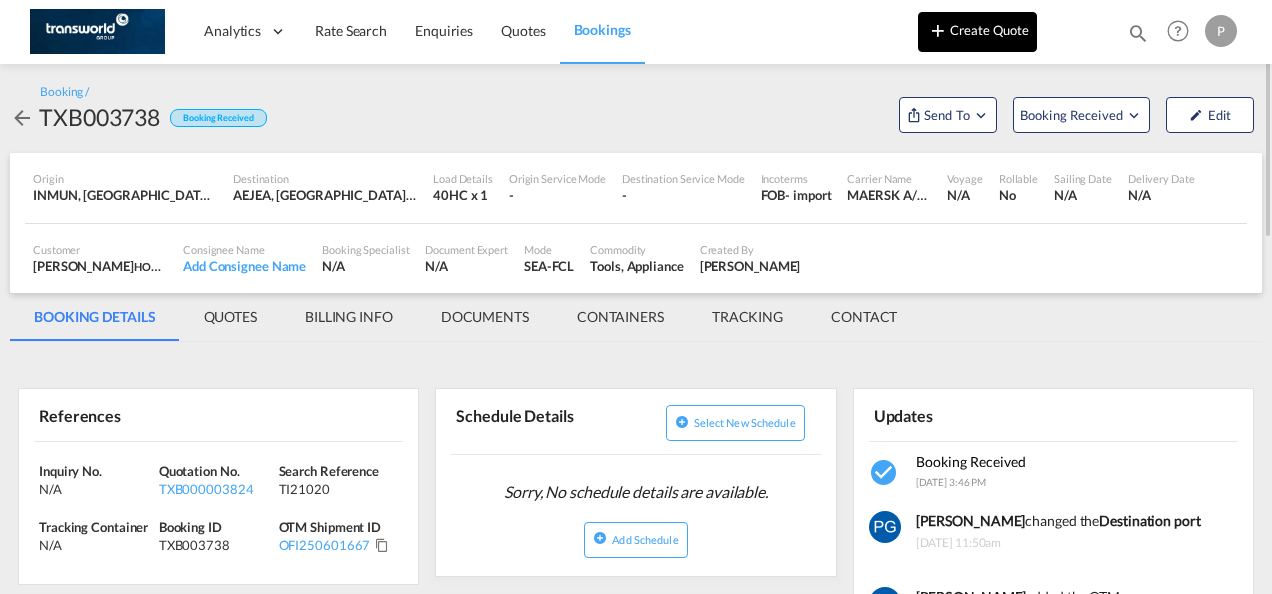 click on "Create Quote" at bounding box center (977, 32) 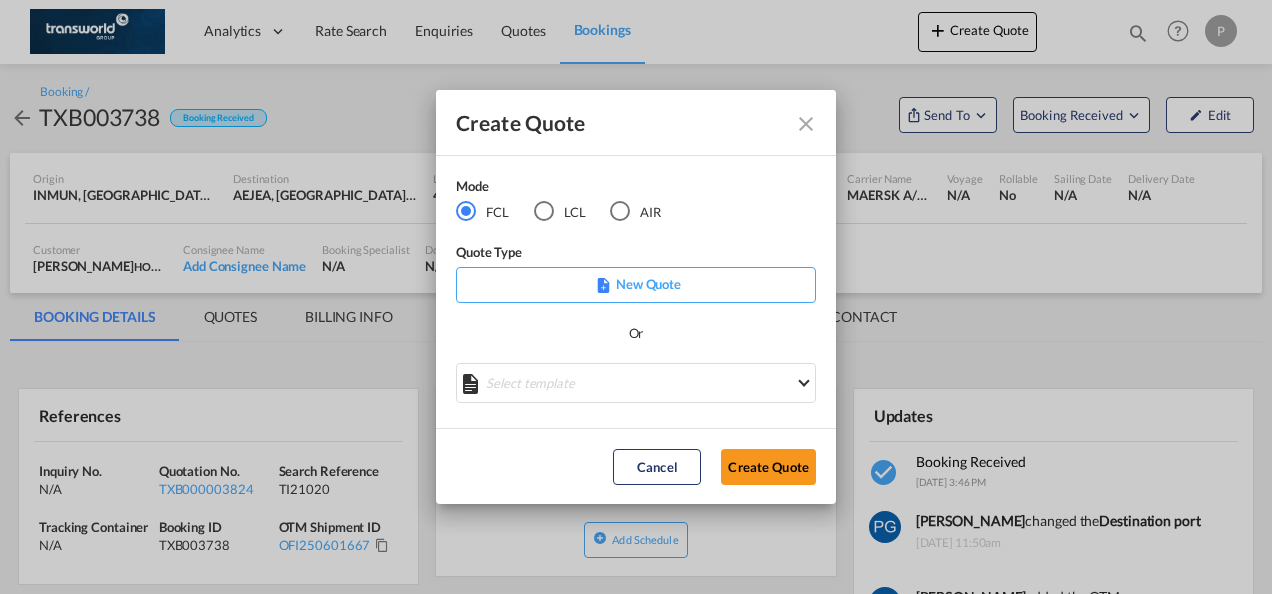 click at bounding box center [620, 211] 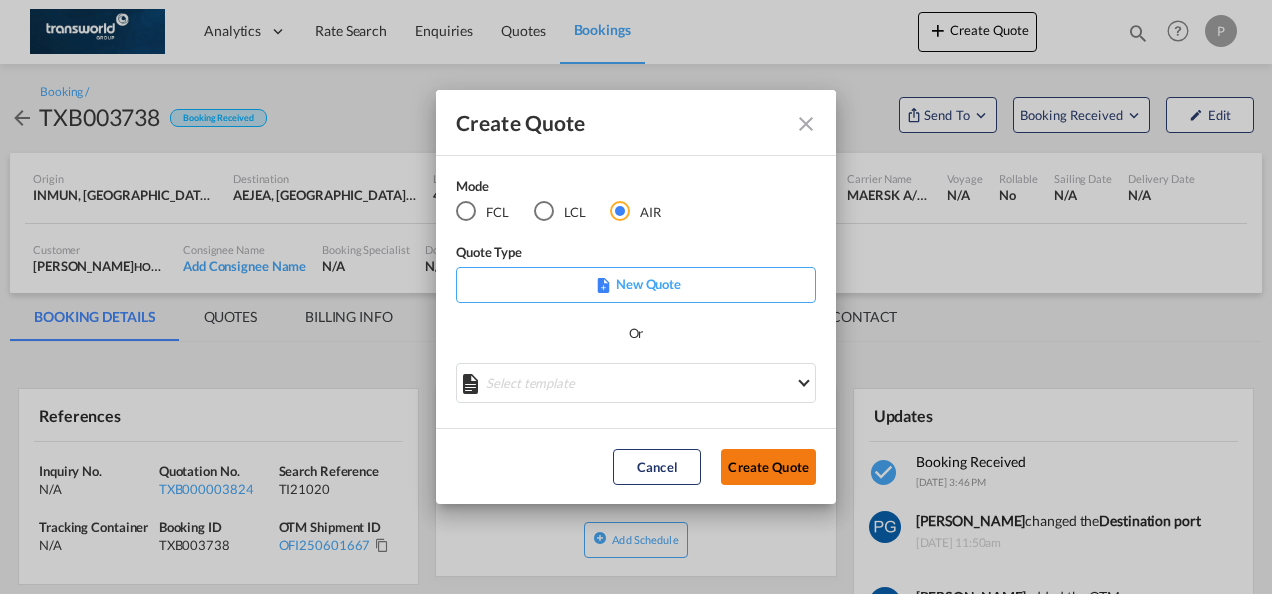 click on "Create Quote" 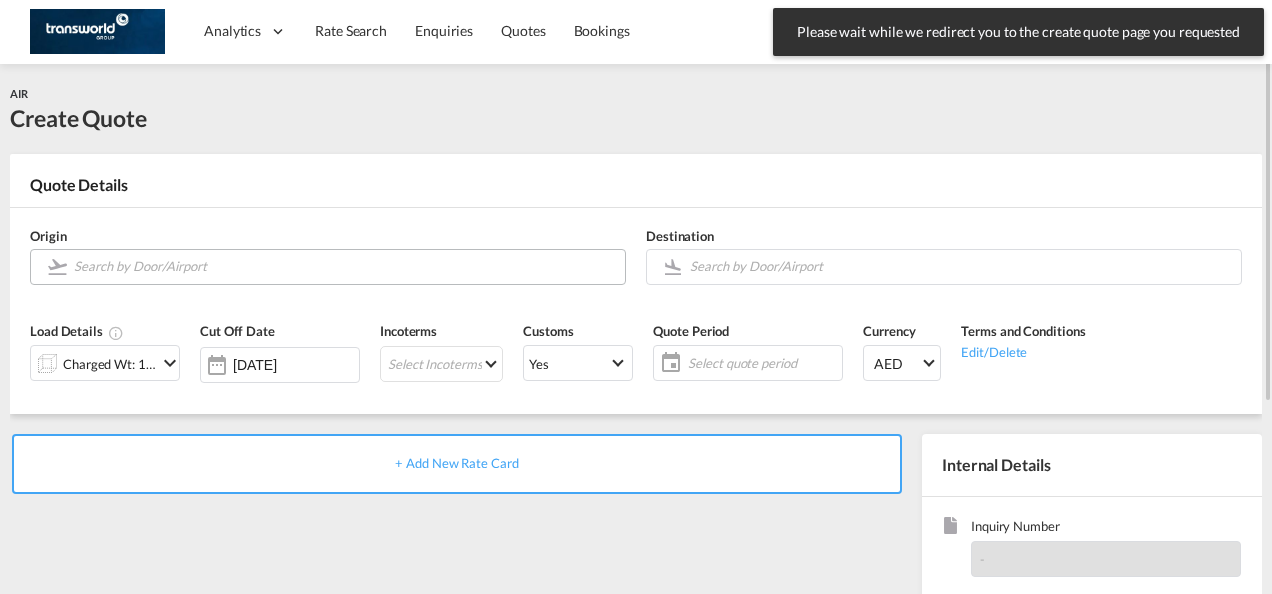 click at bounding box center [344, 267] 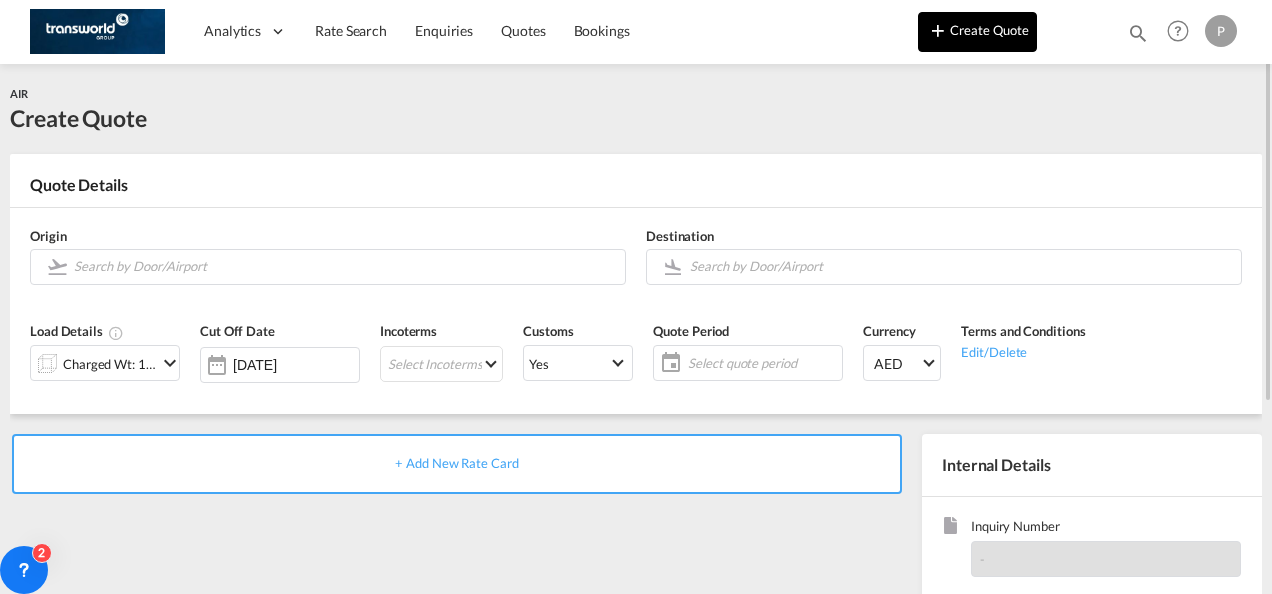 click on "Create Quote" at bounding box center (977, 32) 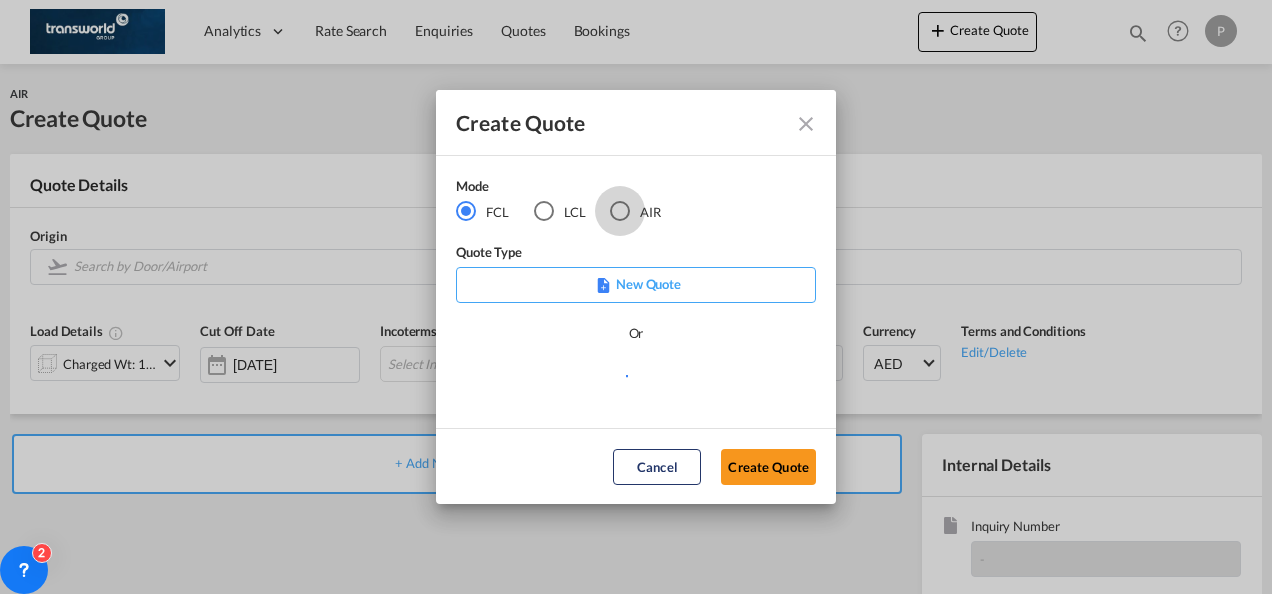 click at bounding box center [620, 211] 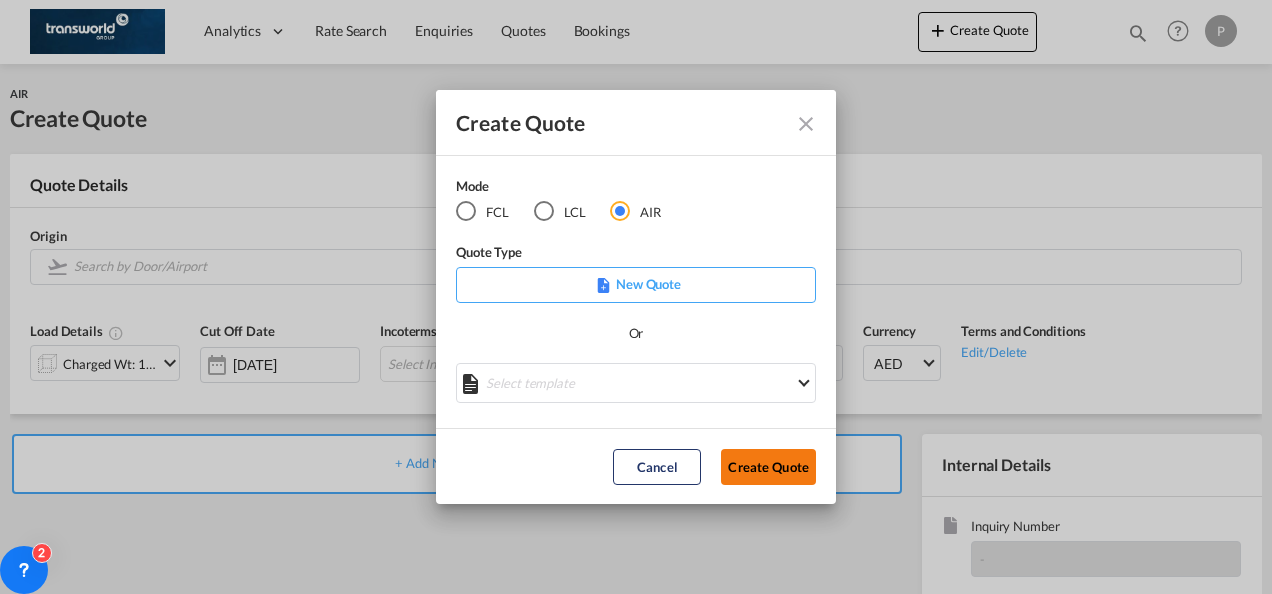 click on "Create Quote" 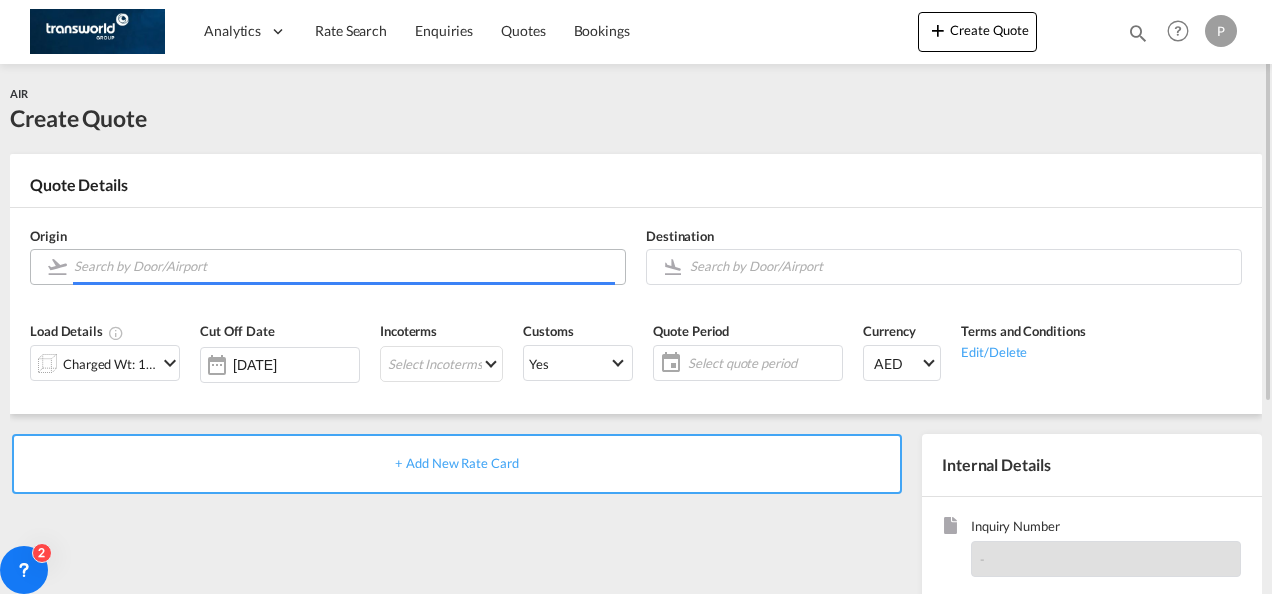 click at bounding box center [344, 266] 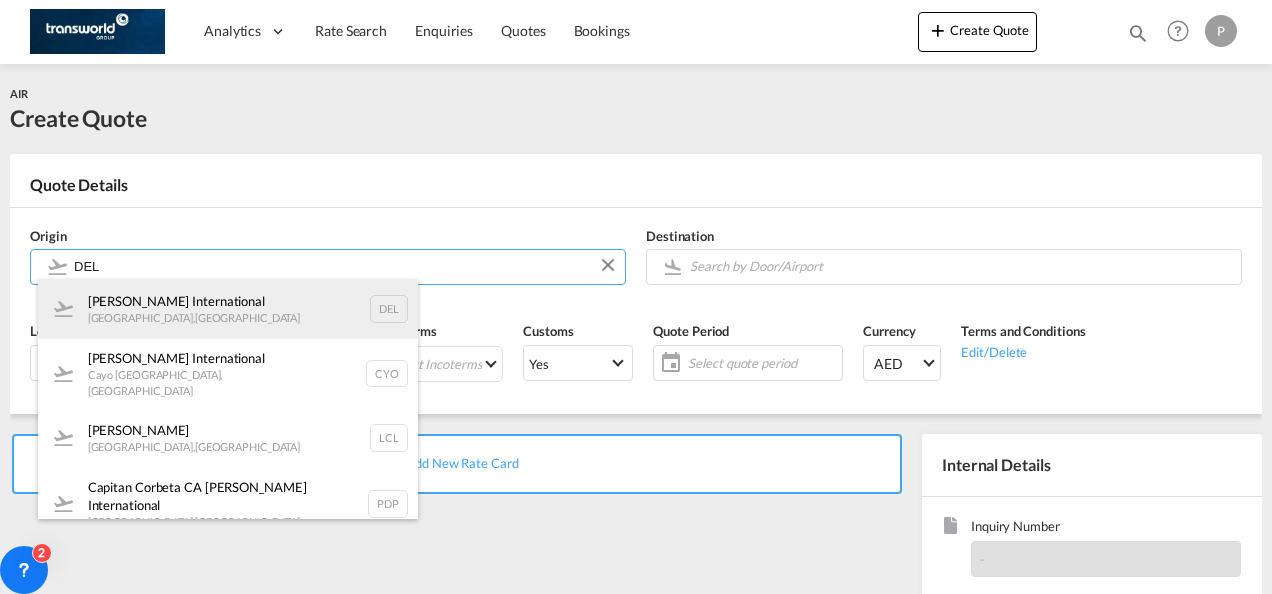 click on "Indira Gandhi International New Delhi ,  India
DEL" at bounding box center (228, 309) 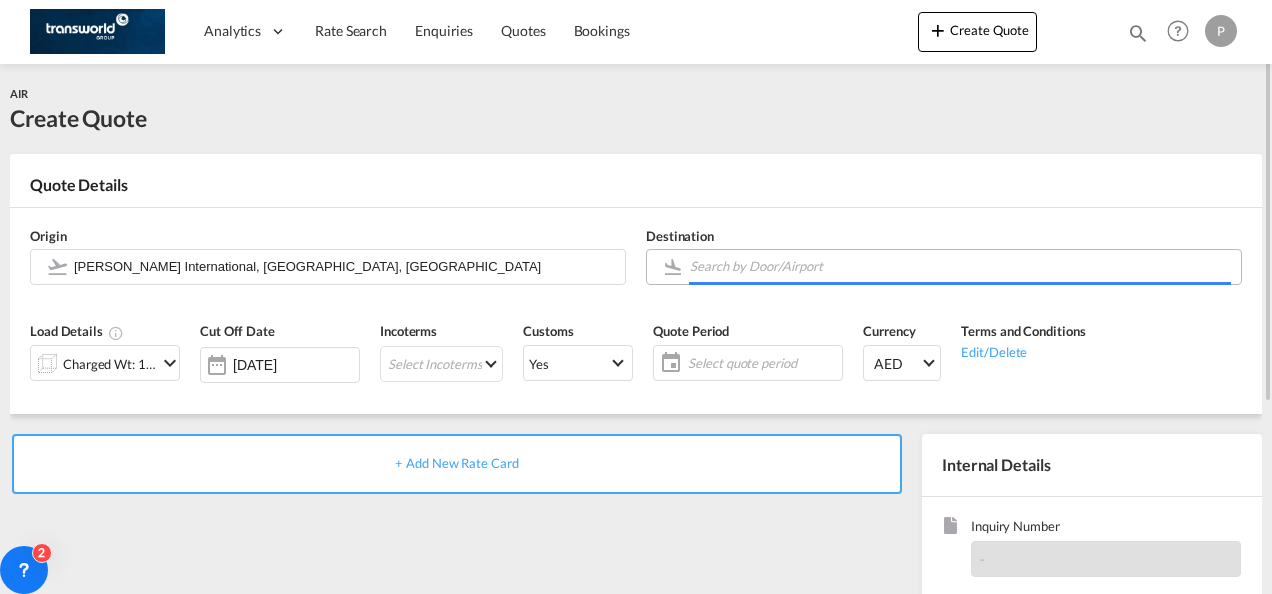 click at bounding box center [960, 266] 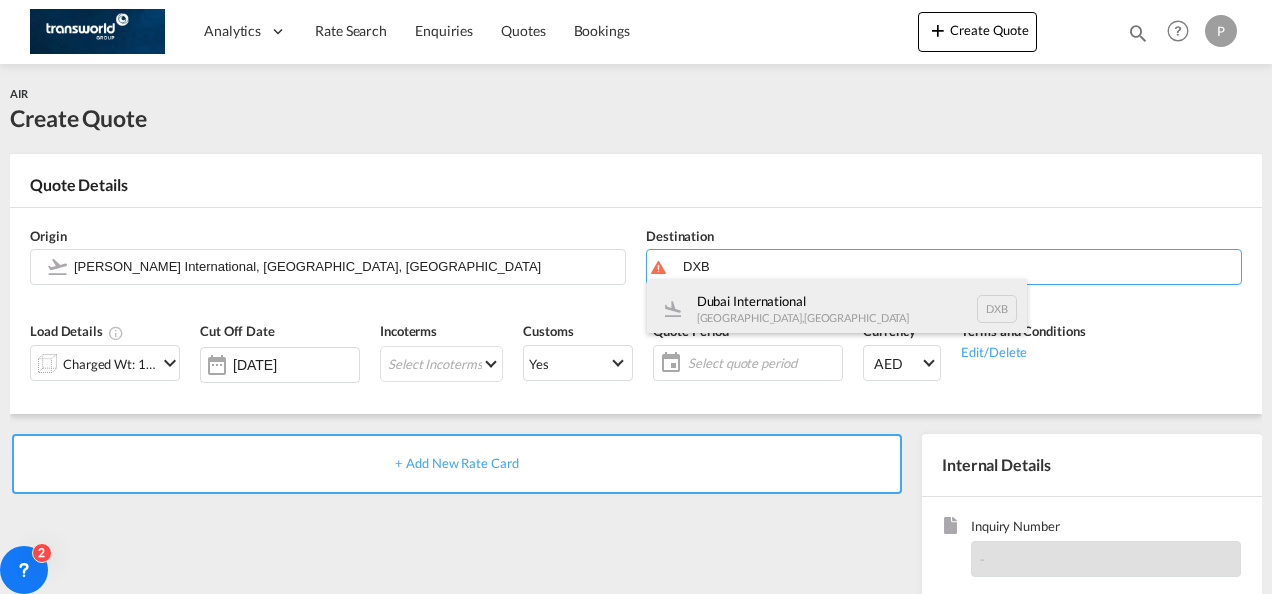 click on "Dubai International
Dubai ,  United Arab Emirates
DXB" at bounding box center (837, 309) 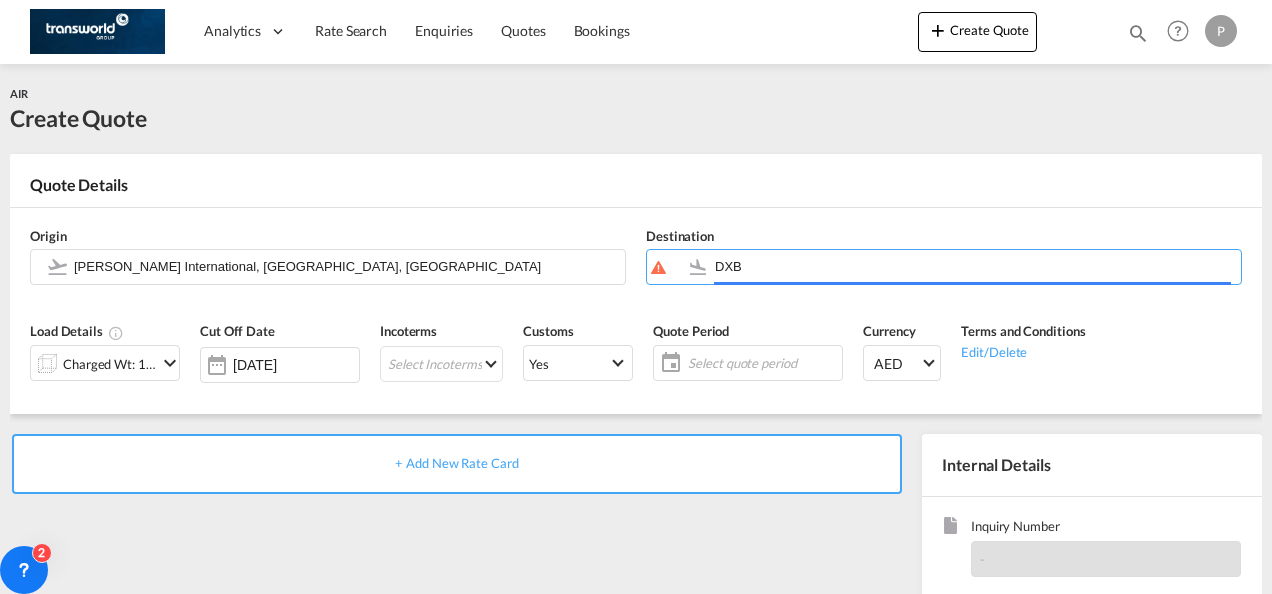 type on "Dubai International, Dubai, DXB" 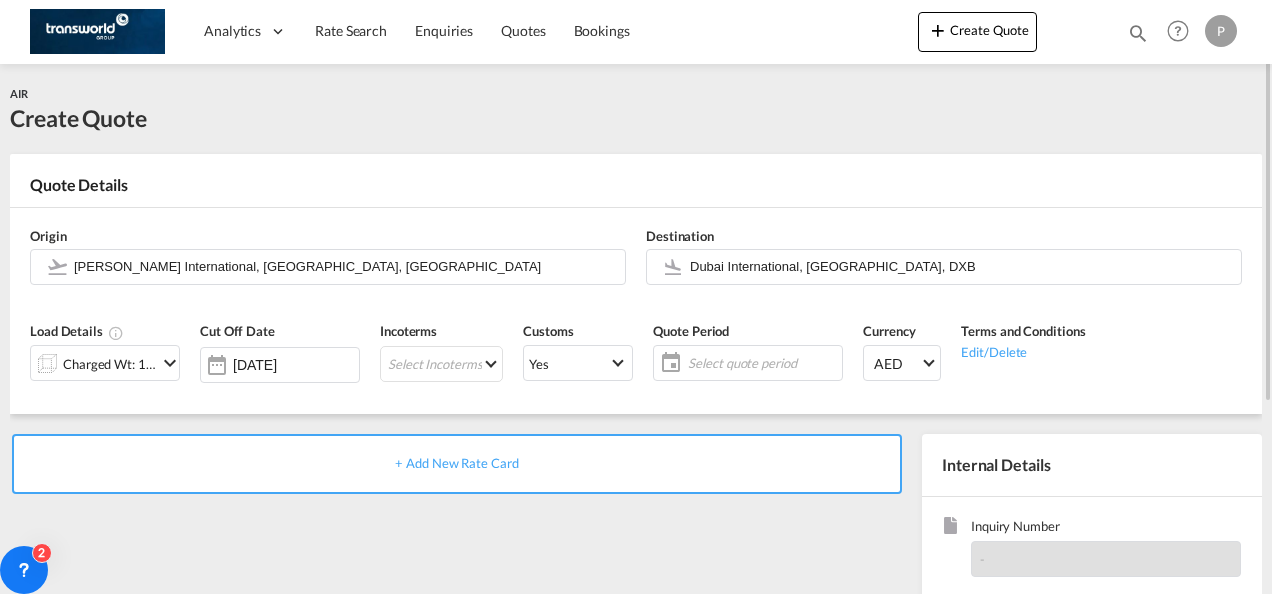 click at bounding box center (170, 363) 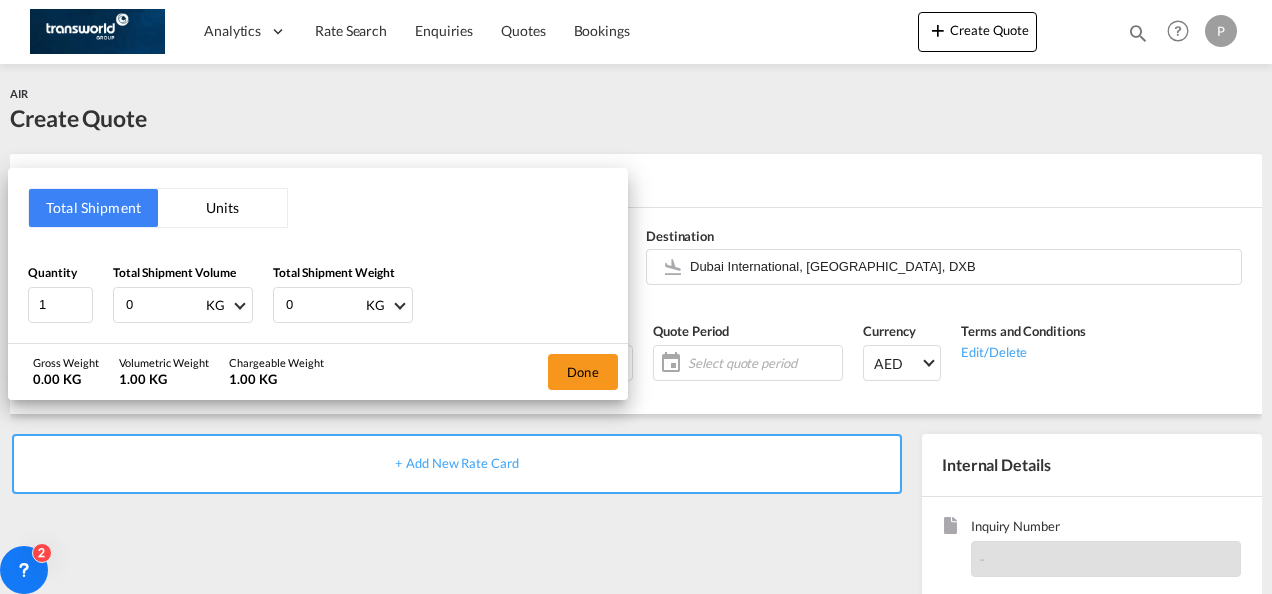 click on "0" at bounding box center [164, 305] 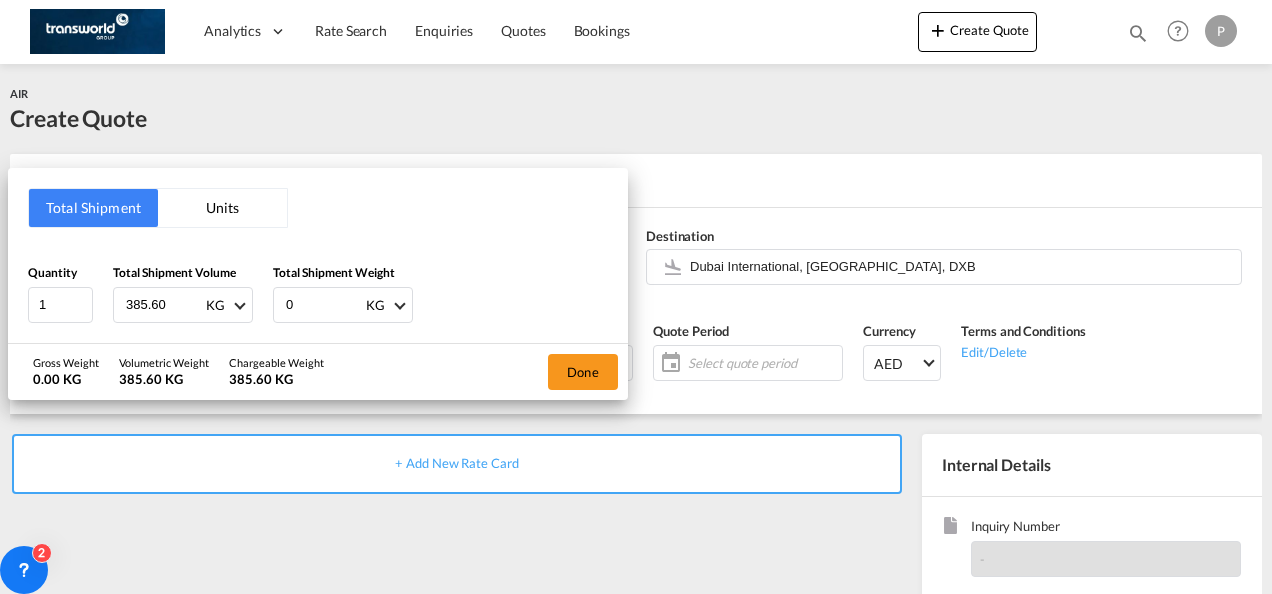 type on "385.60" 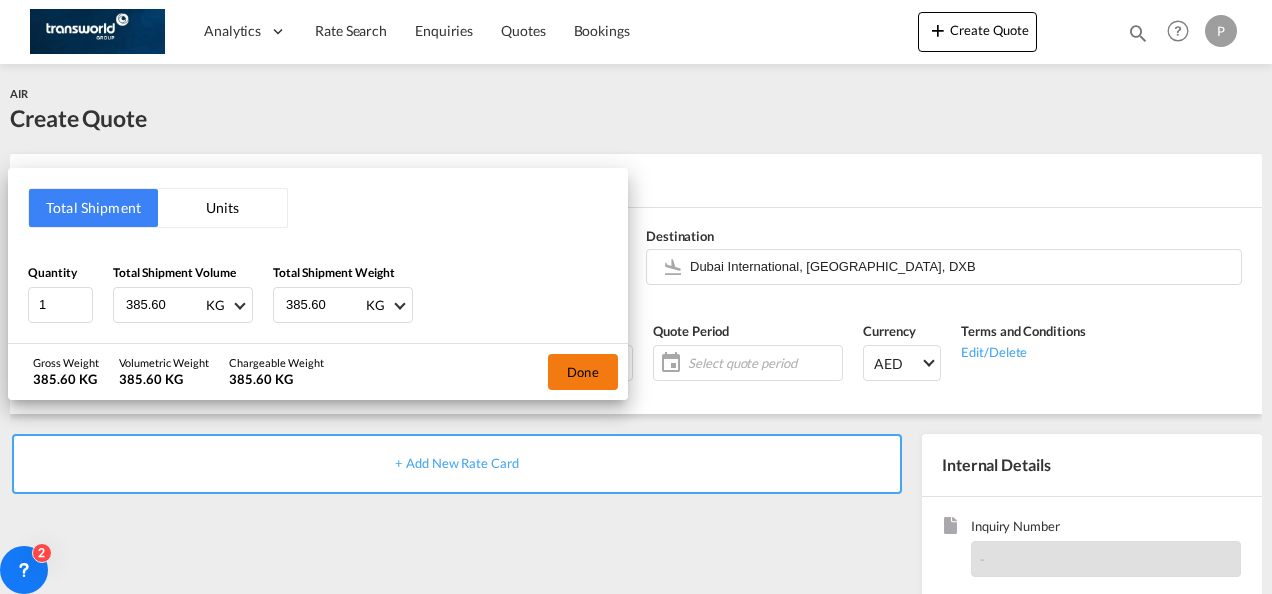 type on "385.60" 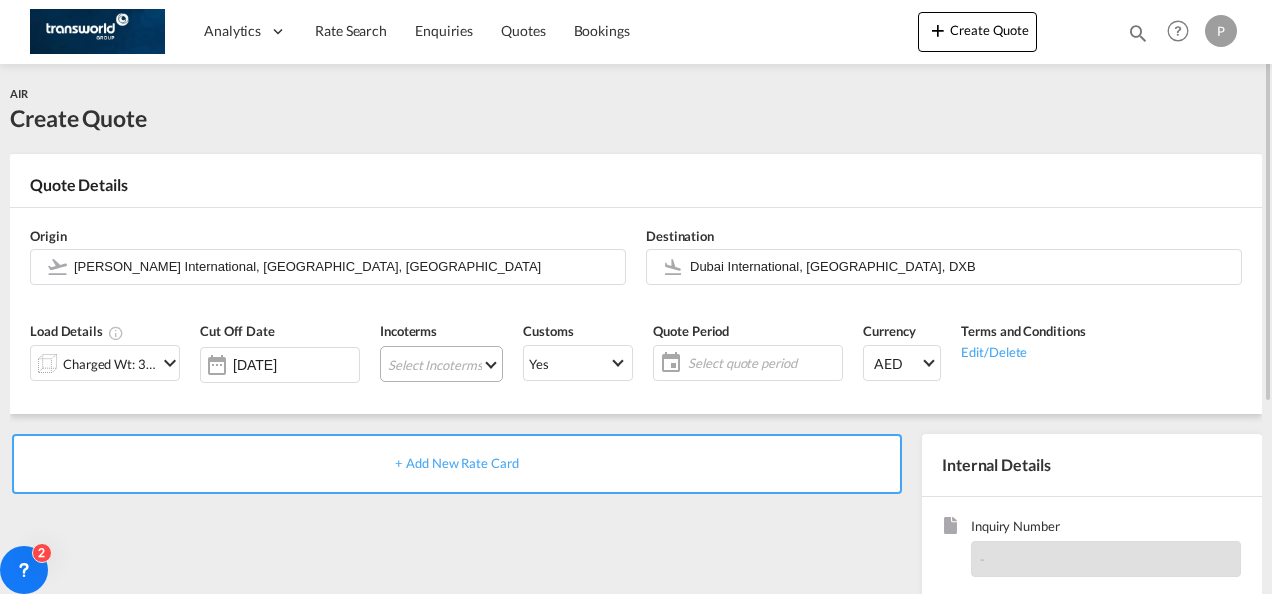 click on "Select Incoterms
FOB - import
Free on Board FOB - export
Free on Board DPU - export
Delivery at Place Unloaded CPT - export
Carrier Paid to CFR - import
Cost and Freight CPT - import
Carrier Paid to DAP - export
Delivered at Place CIF - import
Cost,Insurance and Freight CIP - export
Carriage and Insurance Paid to DDP - export
Delivery Duty Paid FAS - import
Free Alongside Ship CIF - export
Cost,Insurance and Freight EXW - import
Ex Works FCA - import
Free Carrier FAS - export
Free Alongside Ship DPU - import
Delivery at Place Unloaded DAP - import
Delivered at Place EXW - export
Ex Works CFR - export
Cost and Freight CIP - import
Carriage and Insurance Paid to FCA - export
Free Carrier" at bounding box center (441, 364) 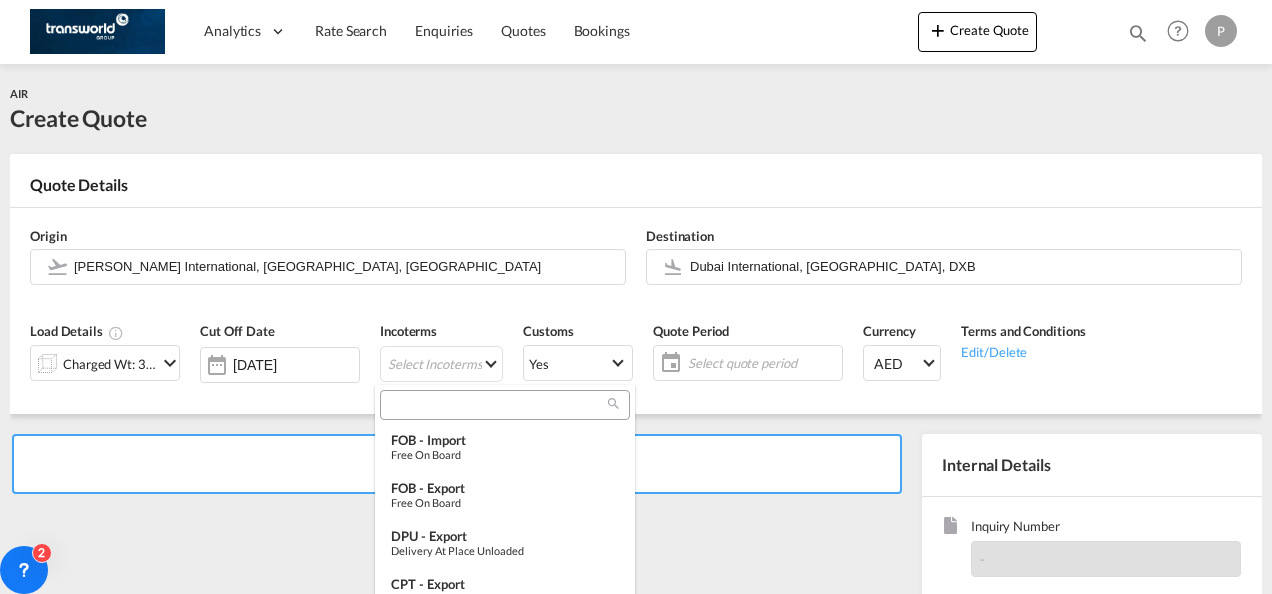 click at bounding box center (497, 405) 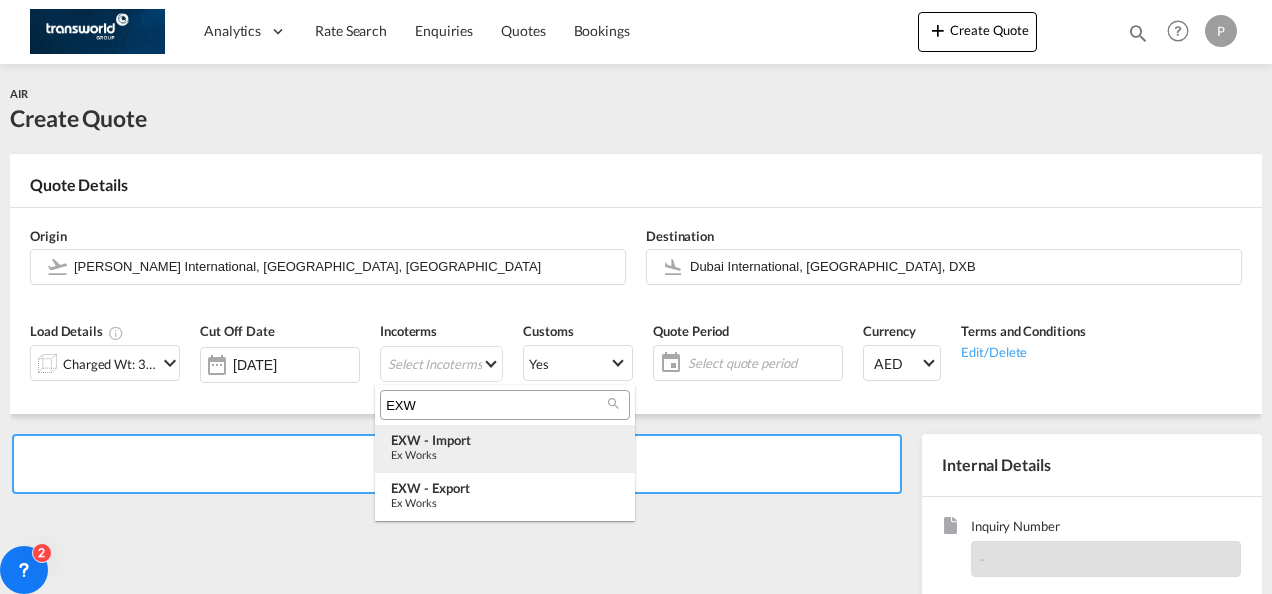 type on "EXW" 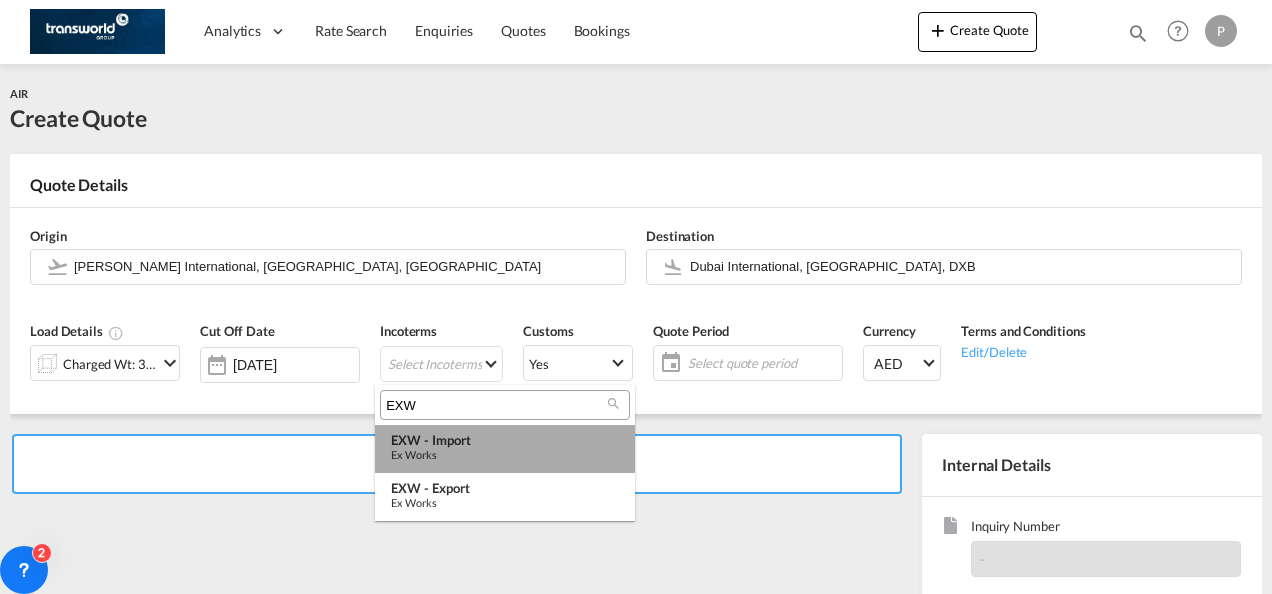 click on "Ex Works" at bounding box center (505, 454) 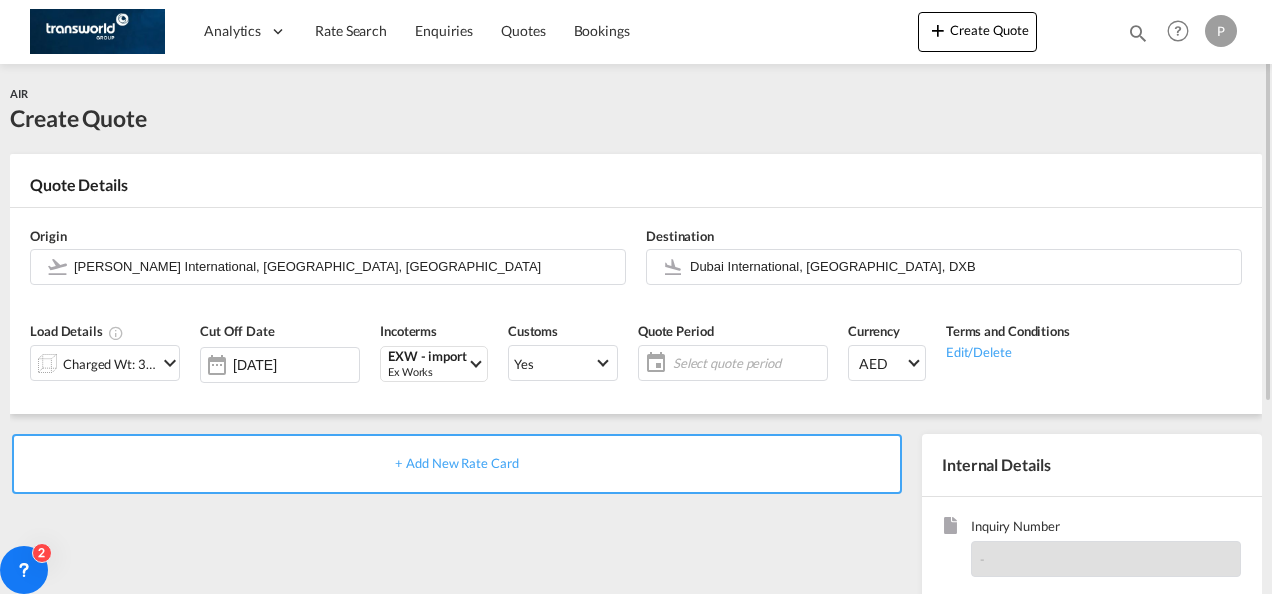 click on "Select quote period" 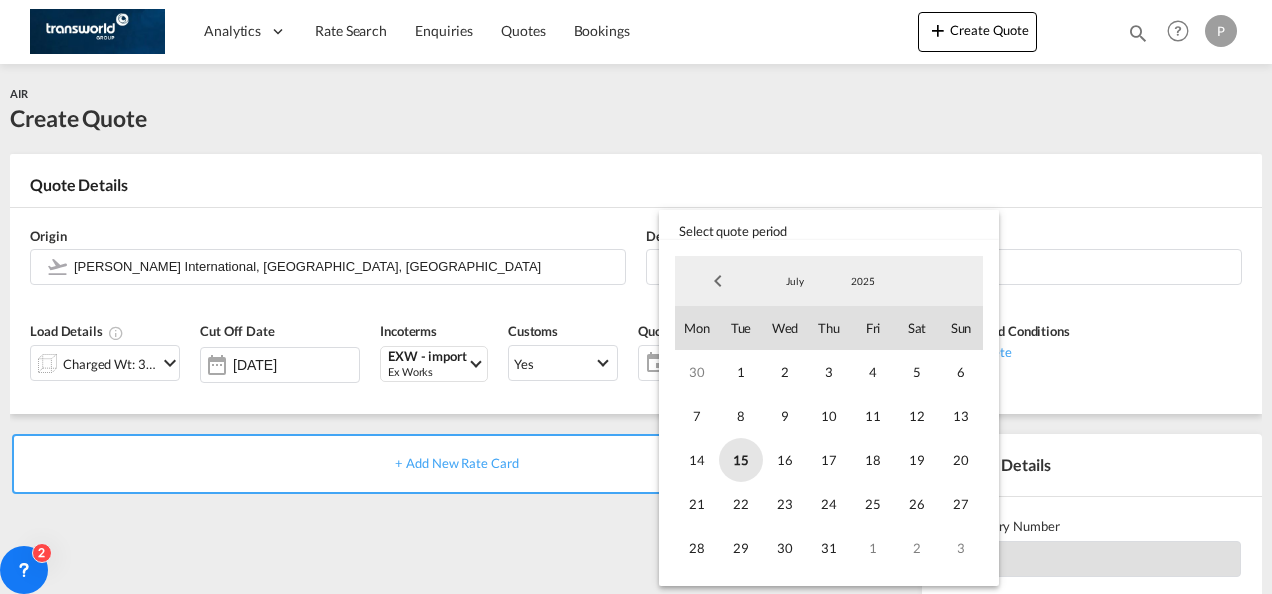 click on "15" at bounding box center (741, 460) 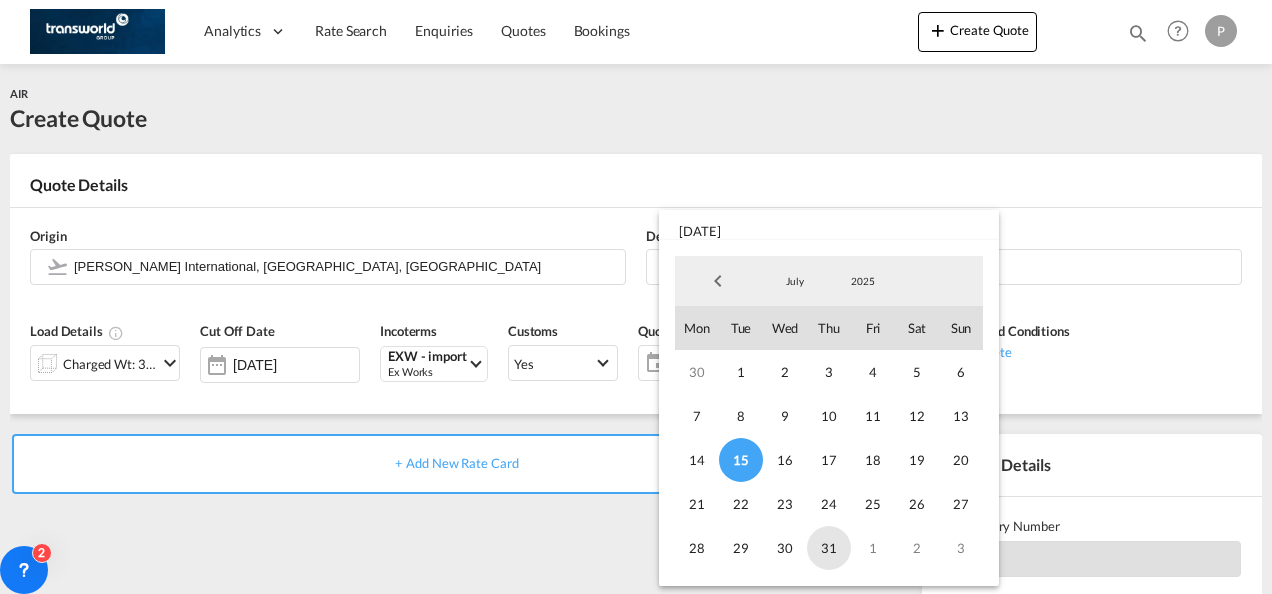 drag, startPoint x: 850, startPoint y: 555, endPoint x: 832, endPoint y: 552, distance: 18.248287 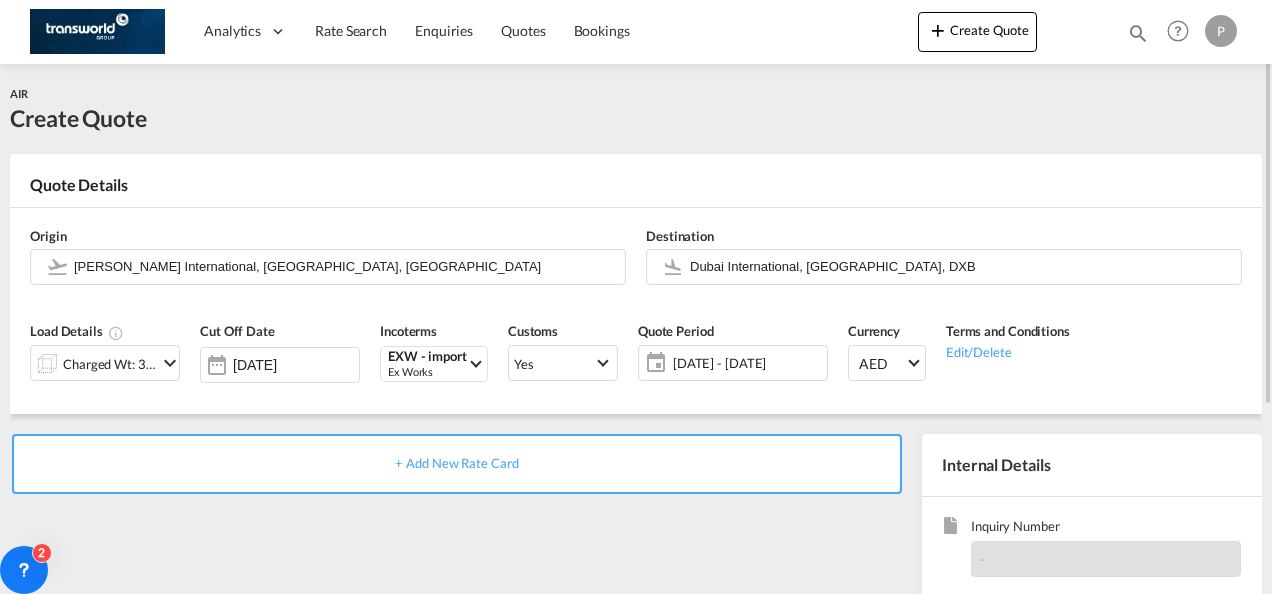 scroll, scrollTop: 282, scrollLeft: 0, axis: vertical 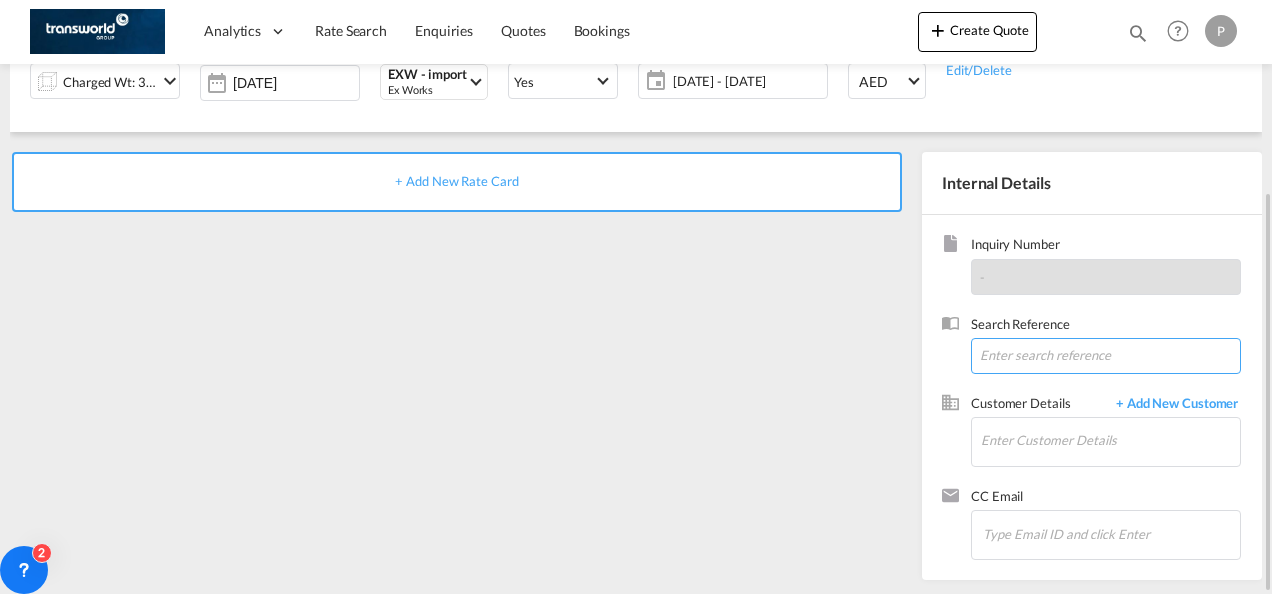 click at bounding box center [1106, 356] 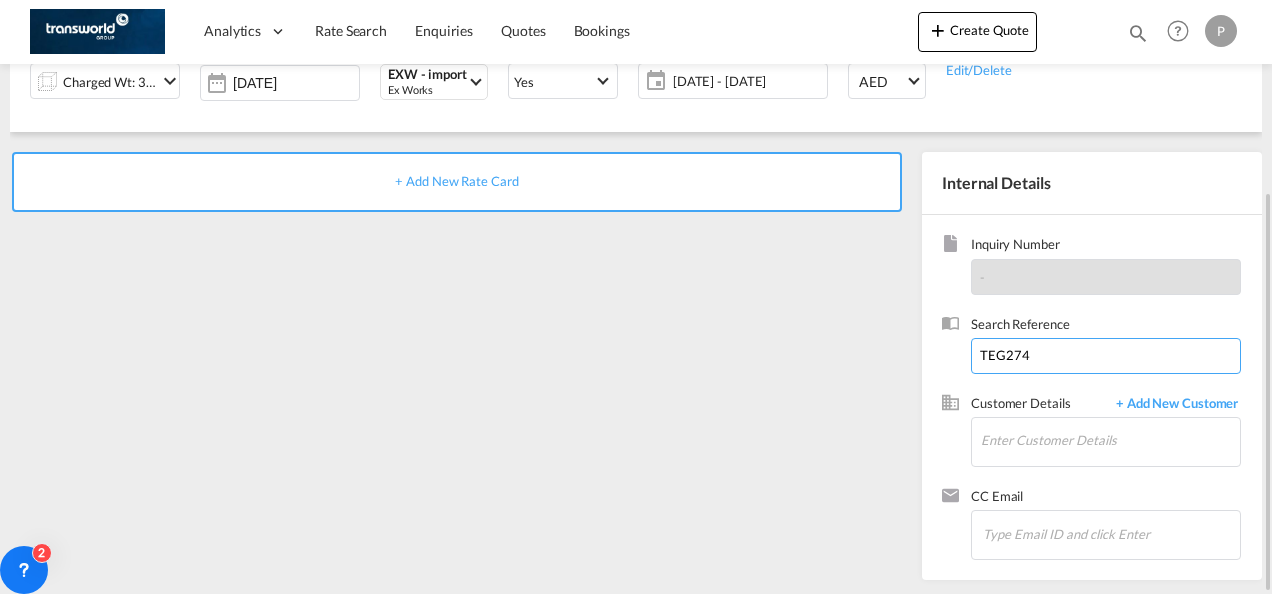 click on "TEG274" at bounding box center [1106, 356] 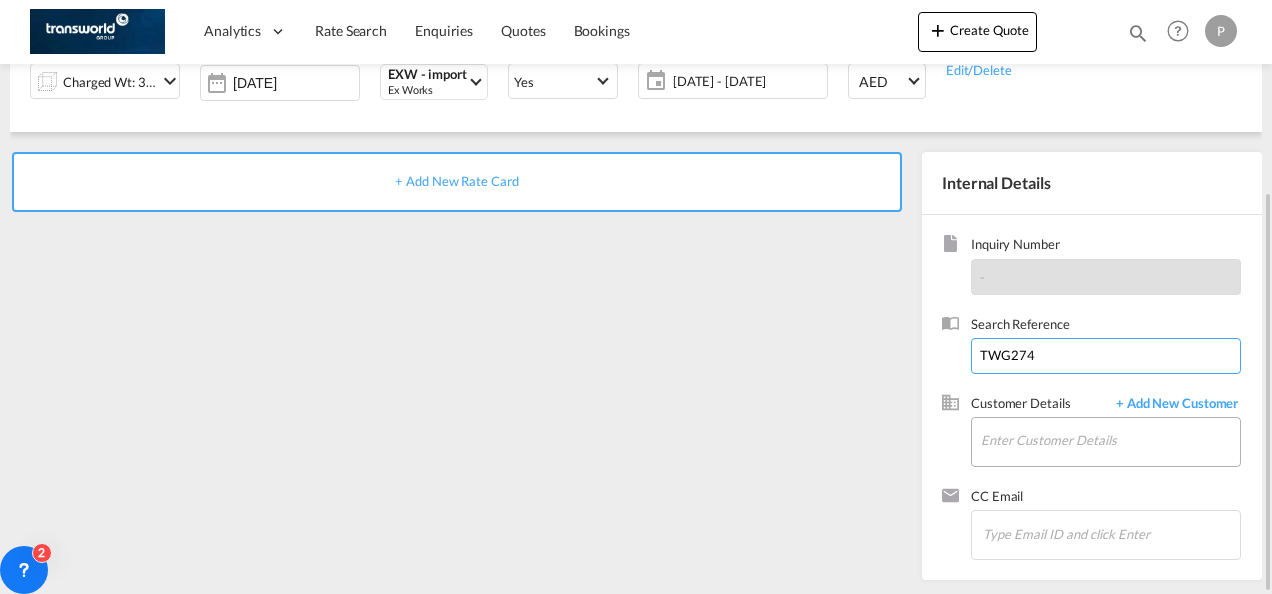 type on "TWG274" 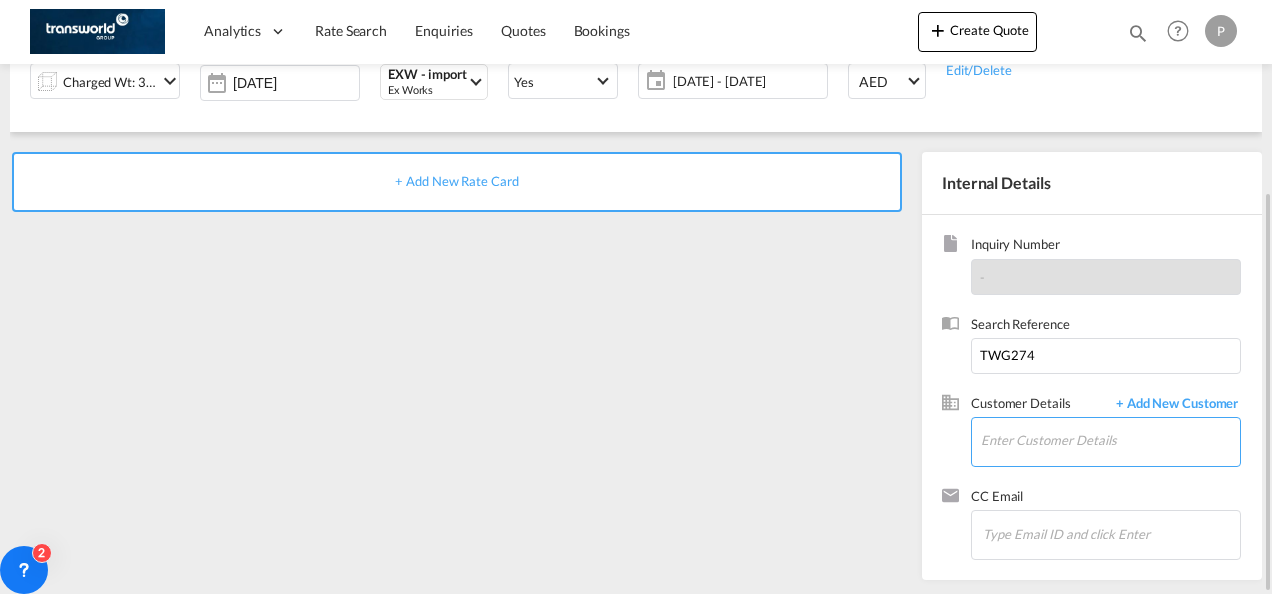click on "Enter Customer Details" at bounding box center [1110, 440] 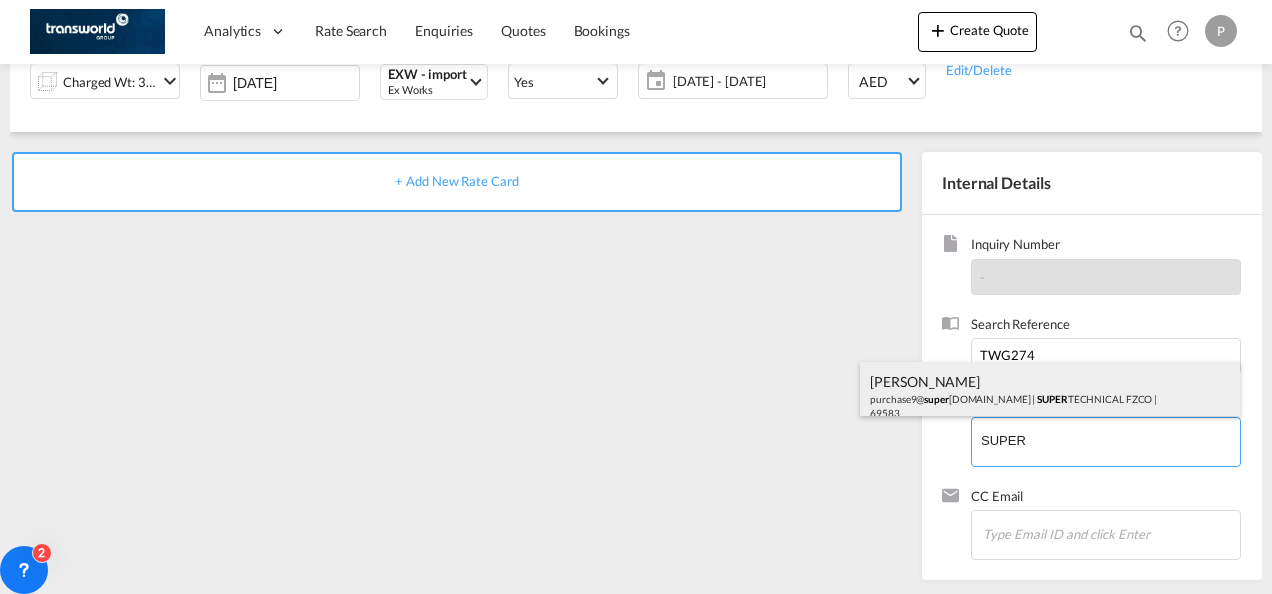 click on "Abey Philip purchase9@ super tech.ae    |    SUPER  TECHNICAL FZCO
|      69583" at bounding box center (1050, 396) 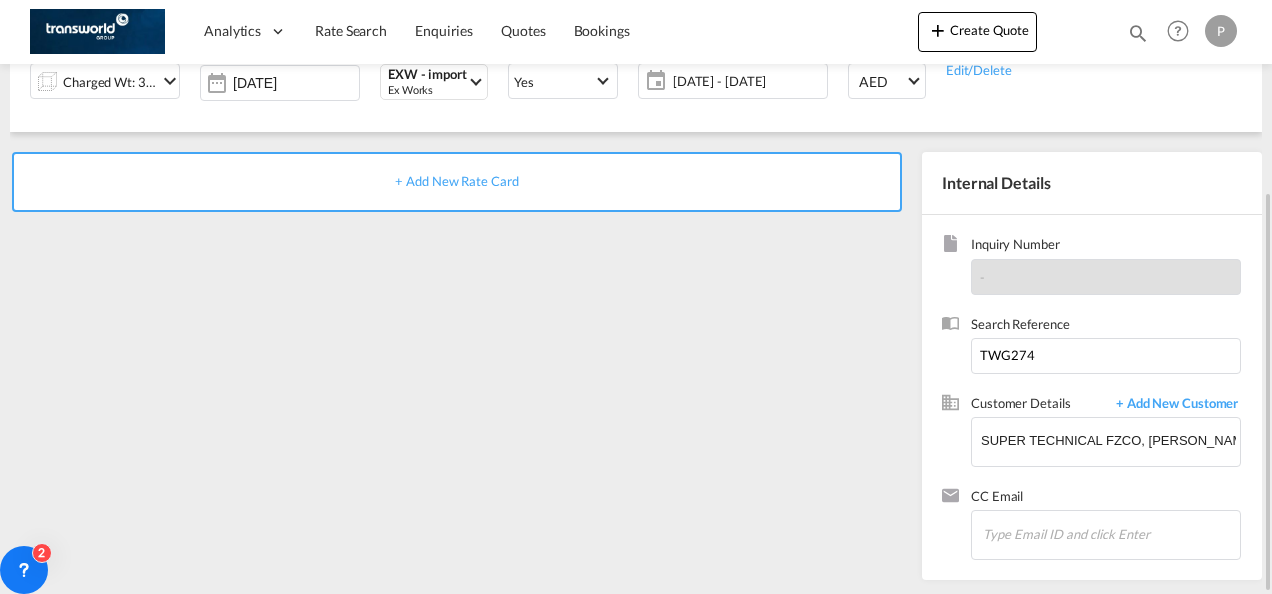 click on "+ Add New Rate Card" at bounding box center [456, 181] 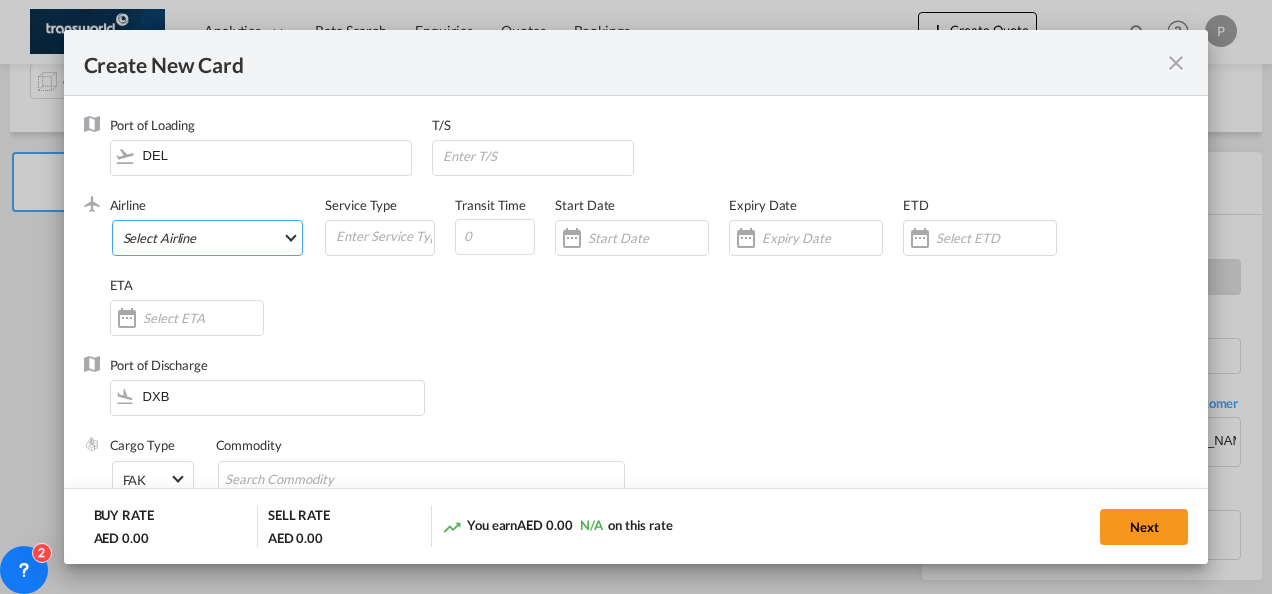 click on "Select Airline
AIR EXPRESS S.A. (1166- / -)
CMA CGM Air Cargo (1140-2C / -)
DDWL Logistics (1138-AU / -)
Fast Logistics (1150-AE / -)
NFS Airfreight (1137-NL / -)
PROAIR (1135-DE / -)
Transportdeal WW (1141-SE / -)
21 Air LLC (964-2I*-681-US / 681)
40-Mile Air, Ltd. (145-Q5* / -)
8165343 Canada Inc. dba Air Canada Rouge (164-RV / -)
9 Air Co Ltd (793-AQ-902-CN / 902)
9G Rail Limited (1101-9G* / -)
A.P.G. Distribution System (847-A1 / -)
AB AVIATION (821-Y6 / -)
ABC Aerolineas S.A. de C.V. (935-4O*-837-MX / 837)
ABSA  -  Aerolinhas Brasileiras S.A dba LATAM Cargo Brasil (95-M3-549-BR / 549)
ABX Air, Inc. (32-GB-832-US / 832)
AccesRail and Partner Railways (772-9B* / -)
ACE Belgium Freighters S.A. (222-X7-744-BE / 744)
ACP fly (1147-PA / -)
ACT Havayollari A.S. (624-9T*-556-TR / 556)
Adria Airways (JP / -)
Advanced Air, LLC (1055-AN / -)
Aegean Airlines (575-A3-390-GR / 390)
Aeko Kula, LLC dba Aloha Air Cargo (427-KH-687-US / 687)
Aer Lingus Limited (369-EI-53-IE / 53)" at bounding box center [208, 238] 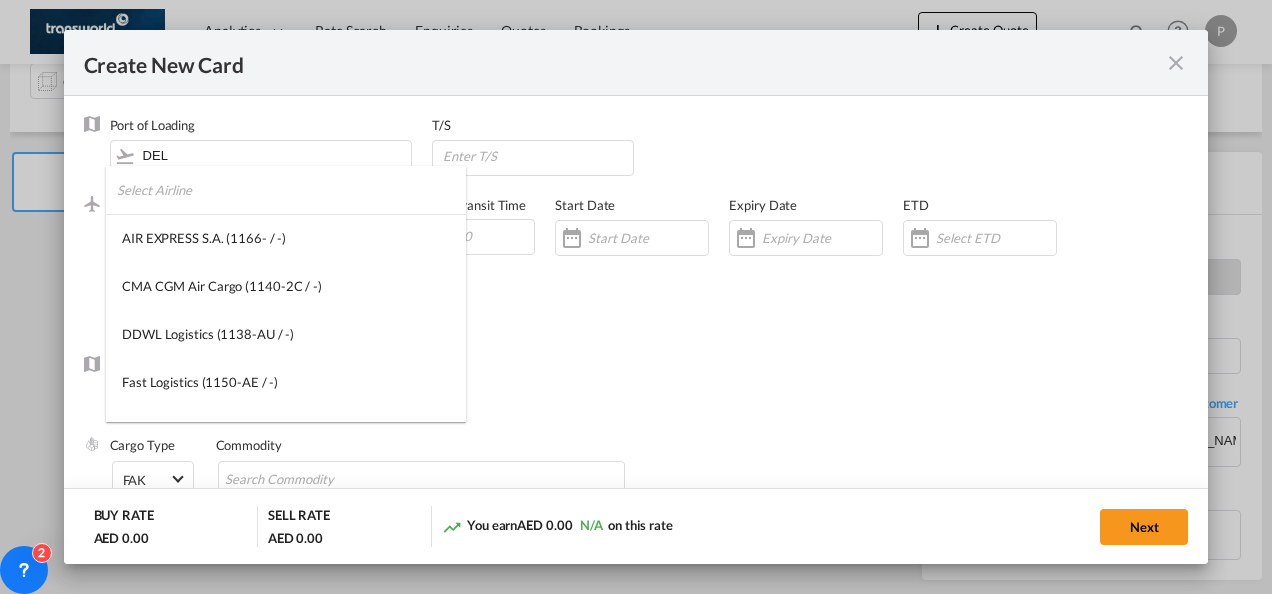 click at bounding box center (291, 190) 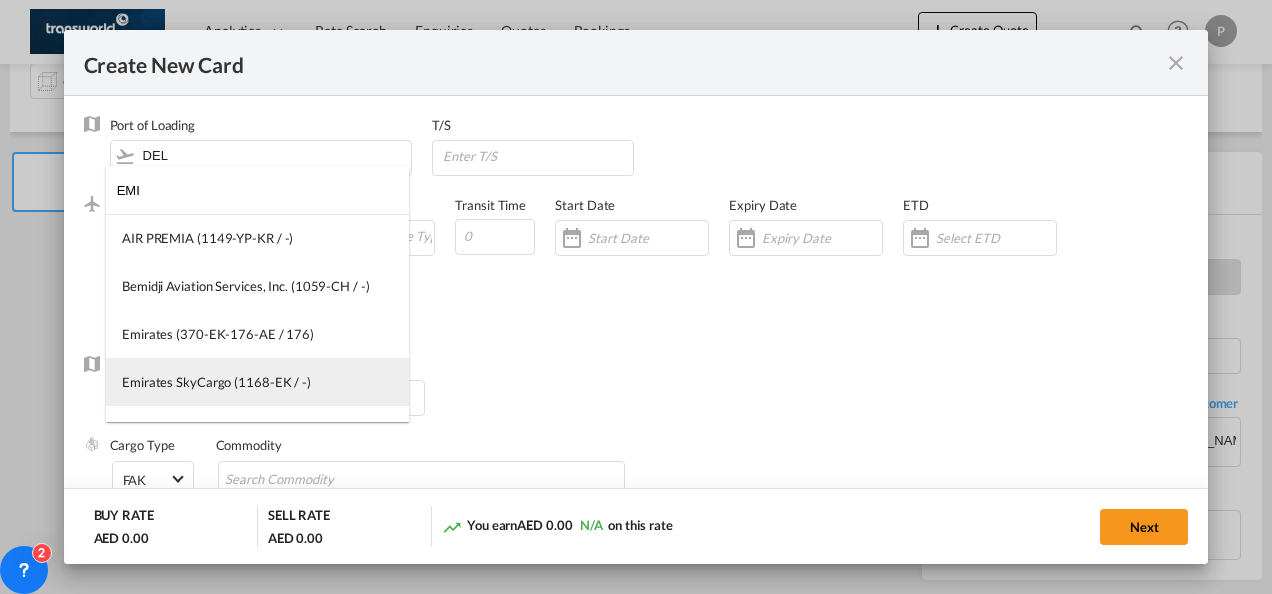 type on "EMI" 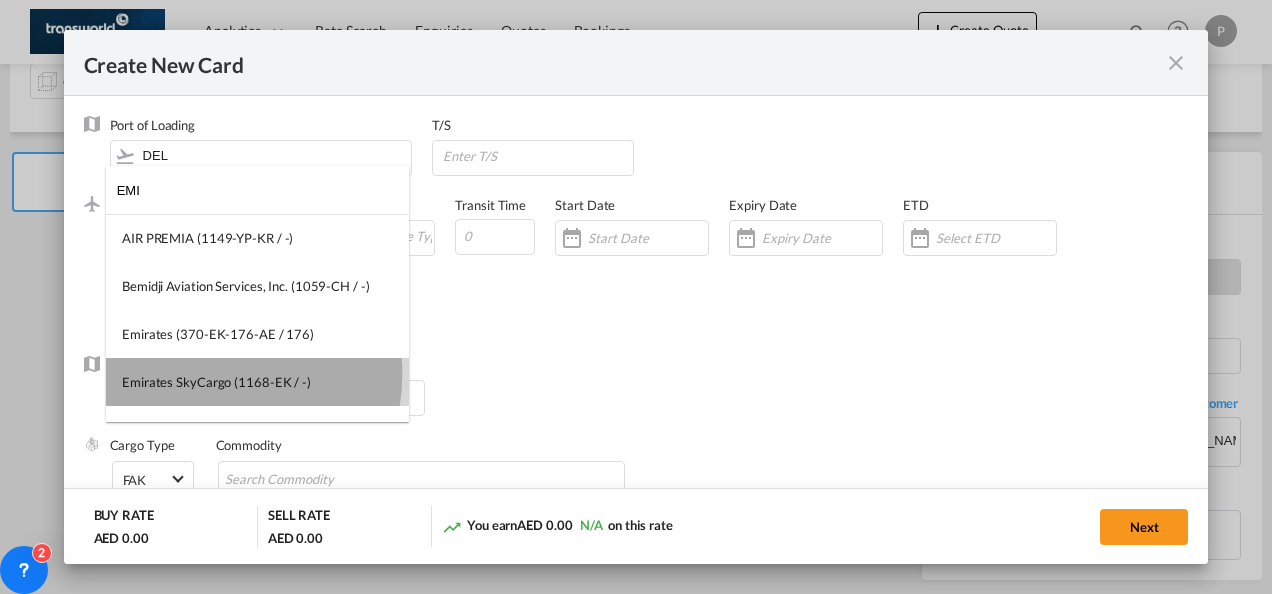 click on "Emirates SkyCargo (1168-EK / -)" at bounding box center [216, 382] 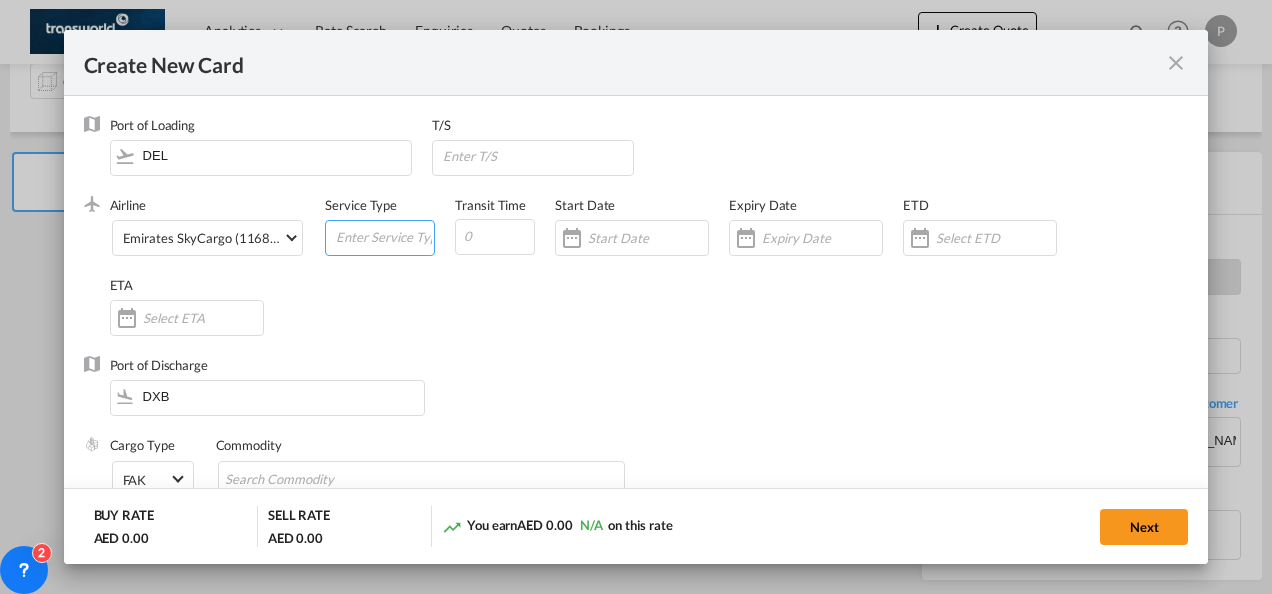 click at bounding box center [384, 236] 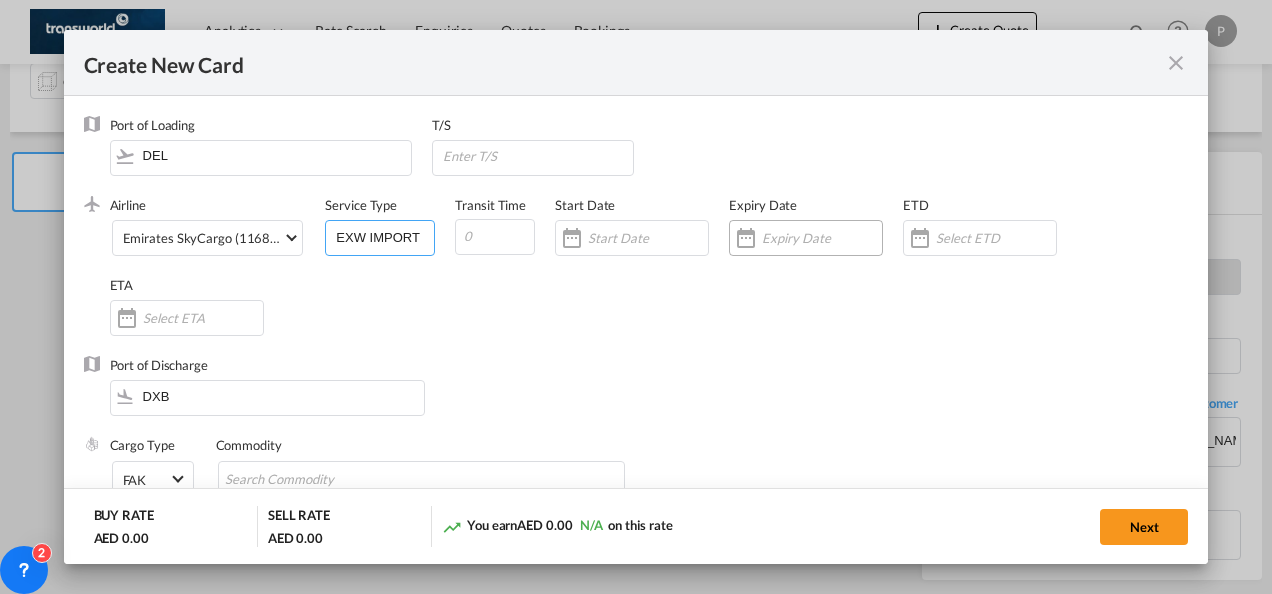type on "EXW IMPORT" 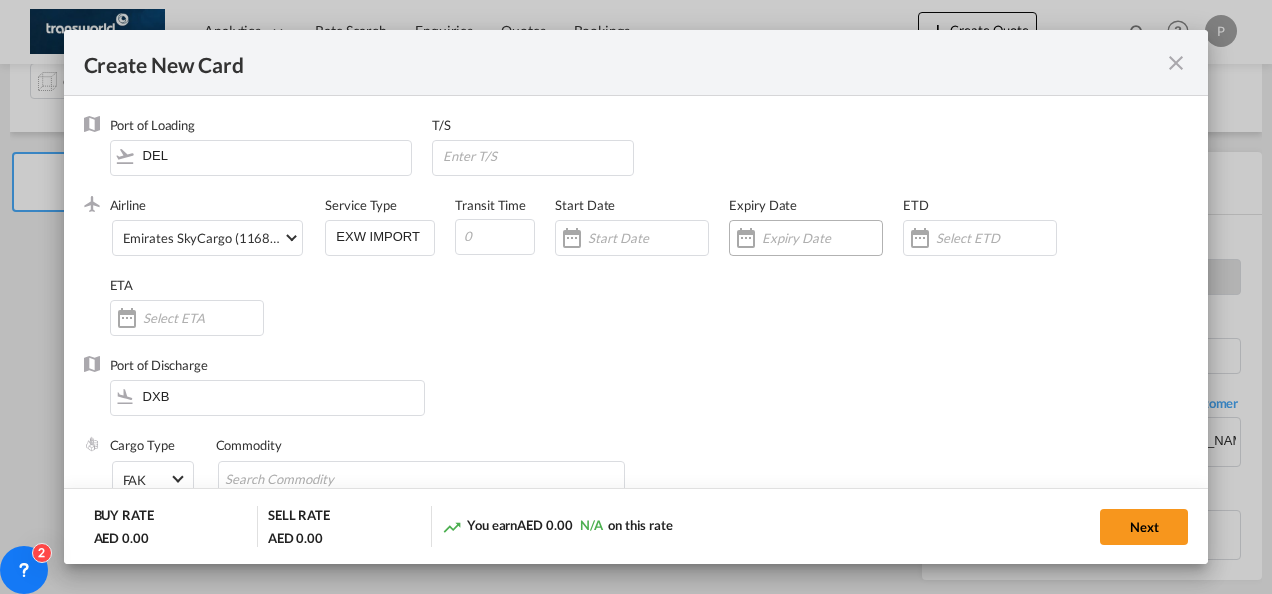 click at bounding box center (822, 238) 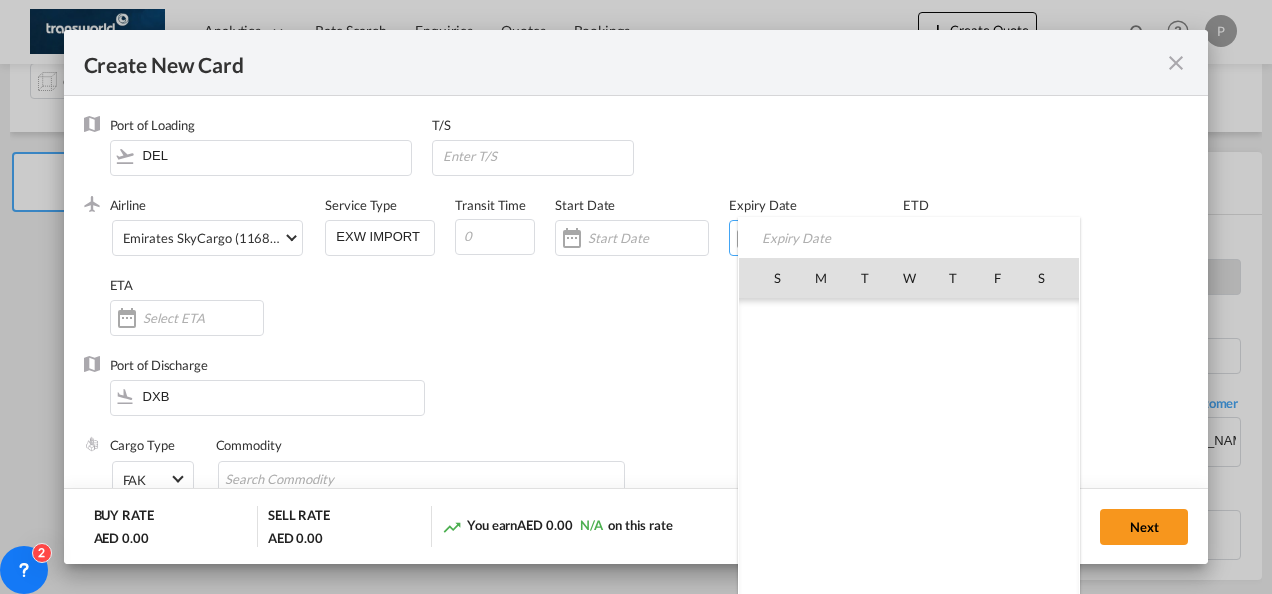 scroll, scrollTop: 462690, scrollLeft: 0, axis: vertical 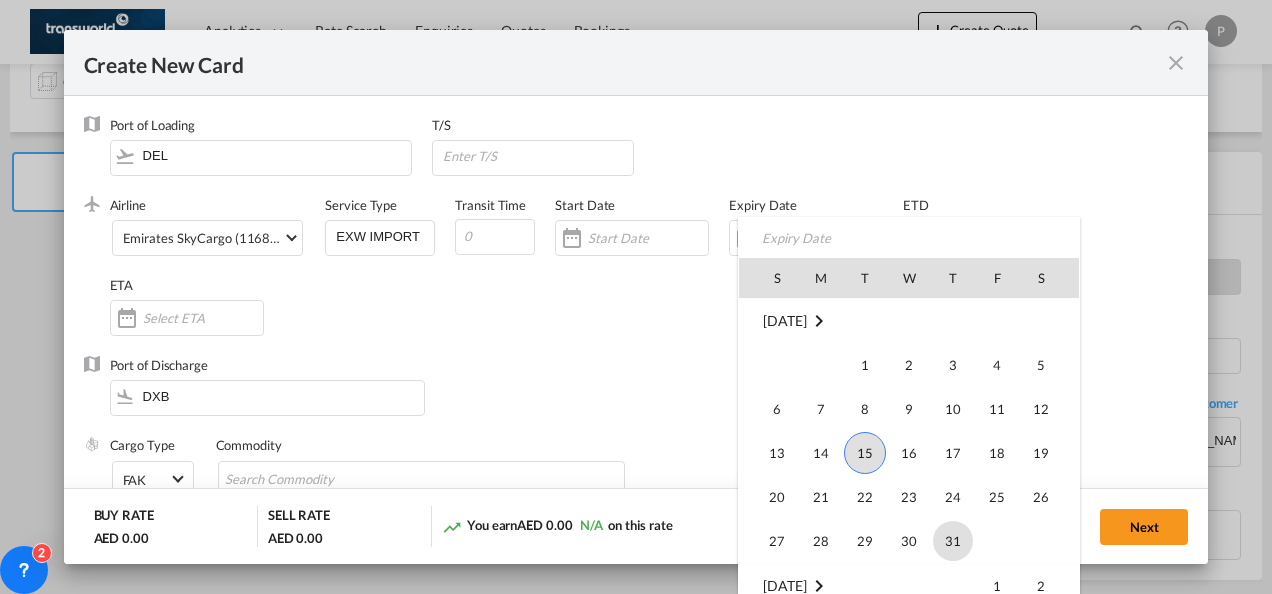 click on "31" at bounding box center [953, 541] 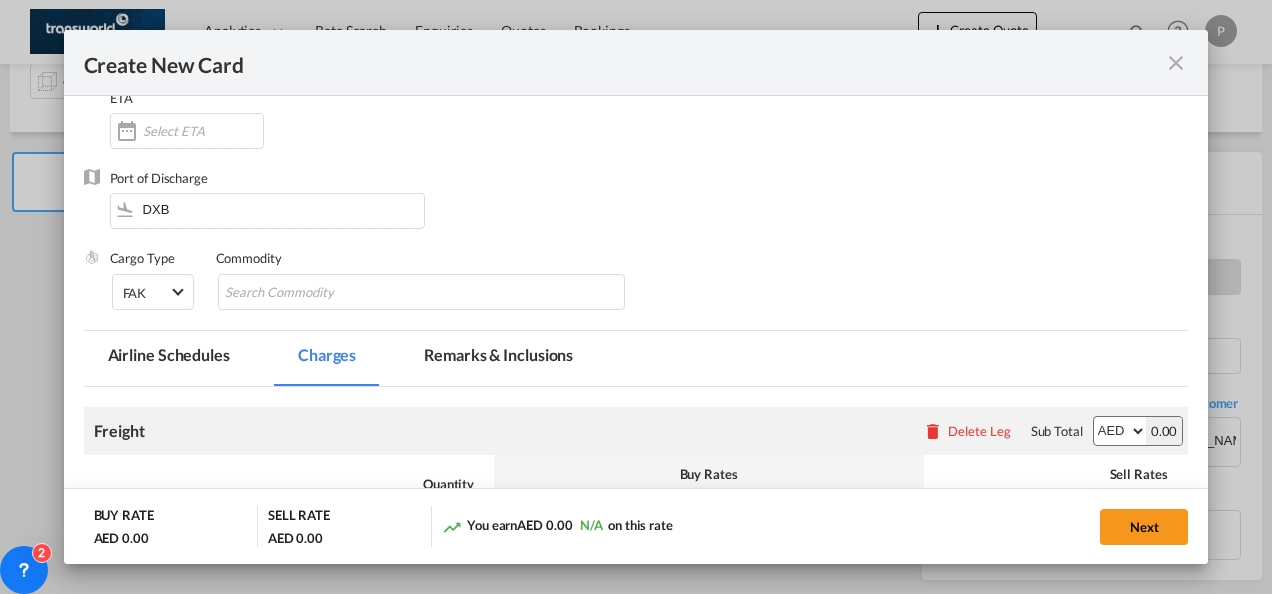 scroll, scrollTop: 189, scrollLeft: 0, axis: vertical 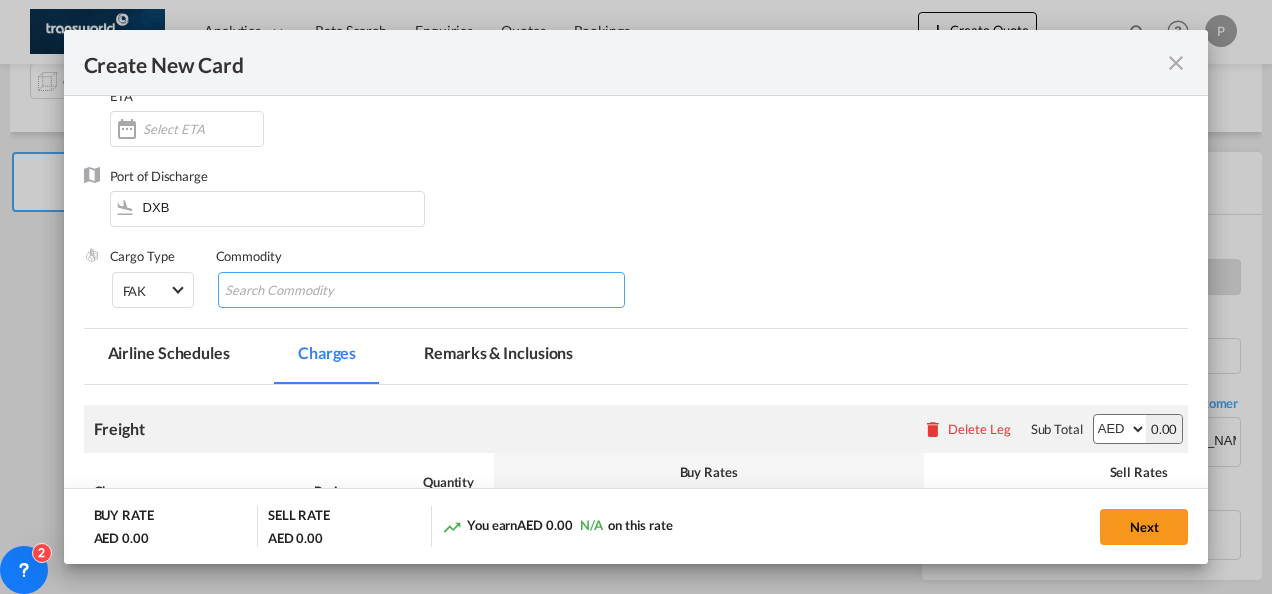 click at bounding box center [316, 291] 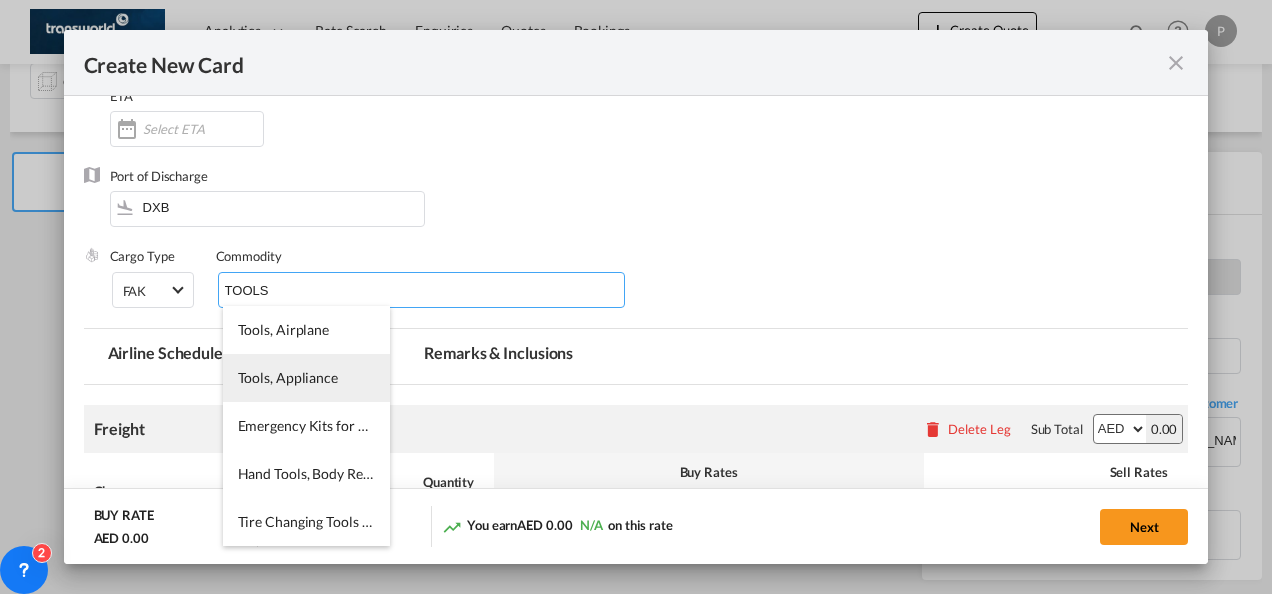 type on "TOOLS" 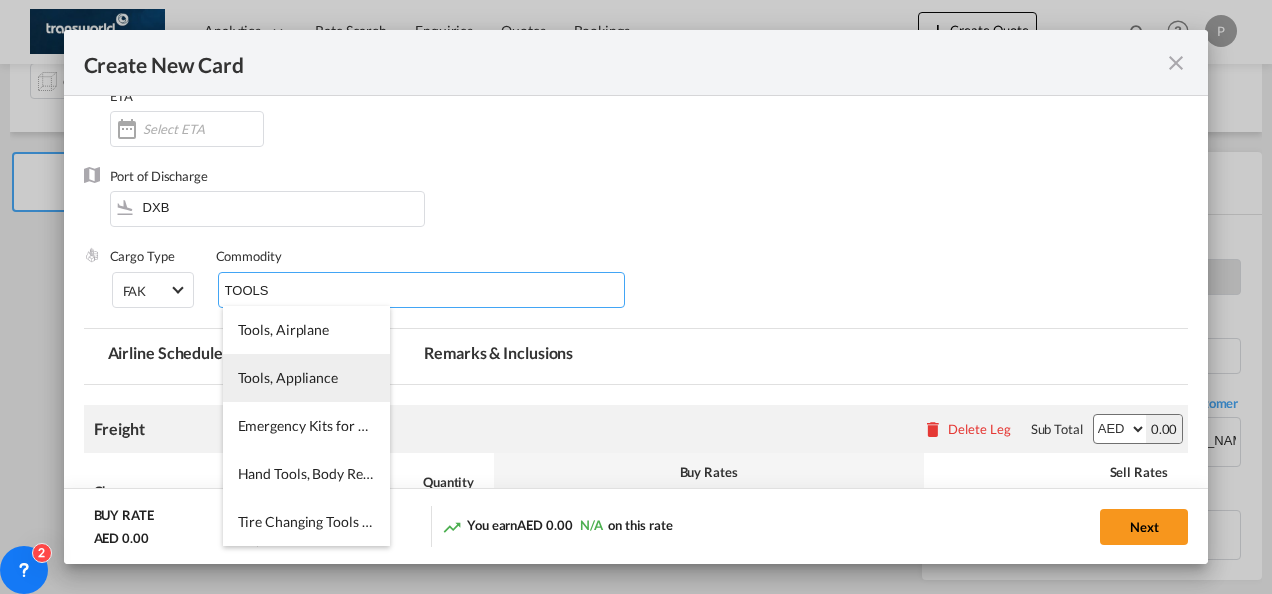 click on "Tools, Appliance" at bounding box center [306, 378] 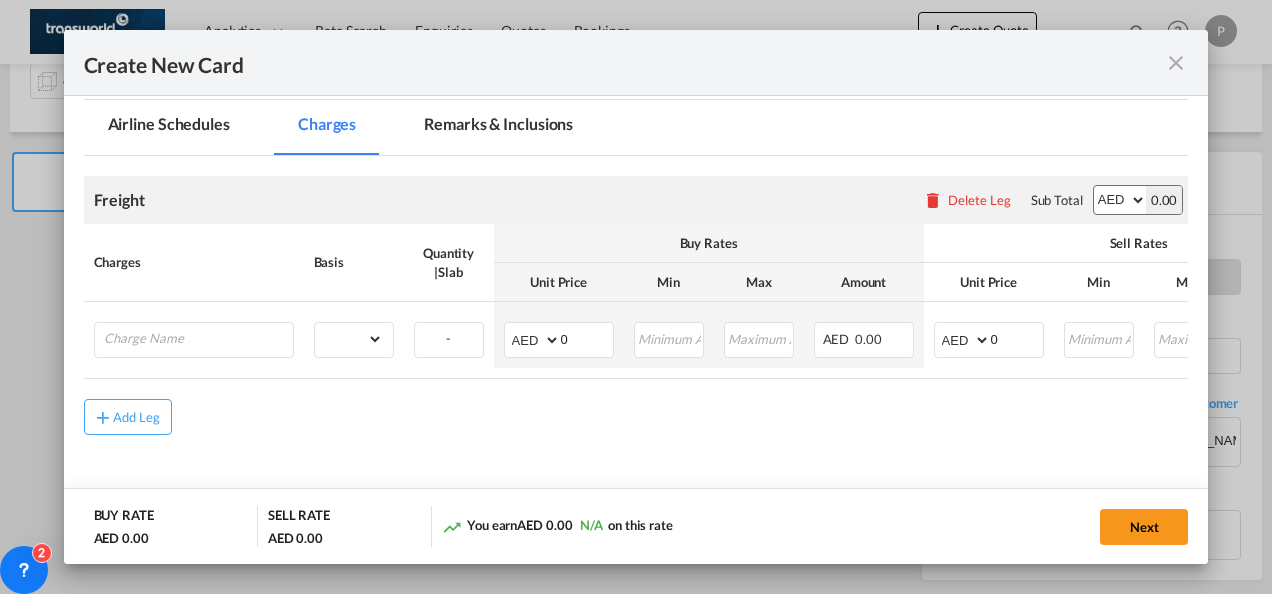 scroll, scrollTop: 420, scrollLeft: 0, axis: vertical 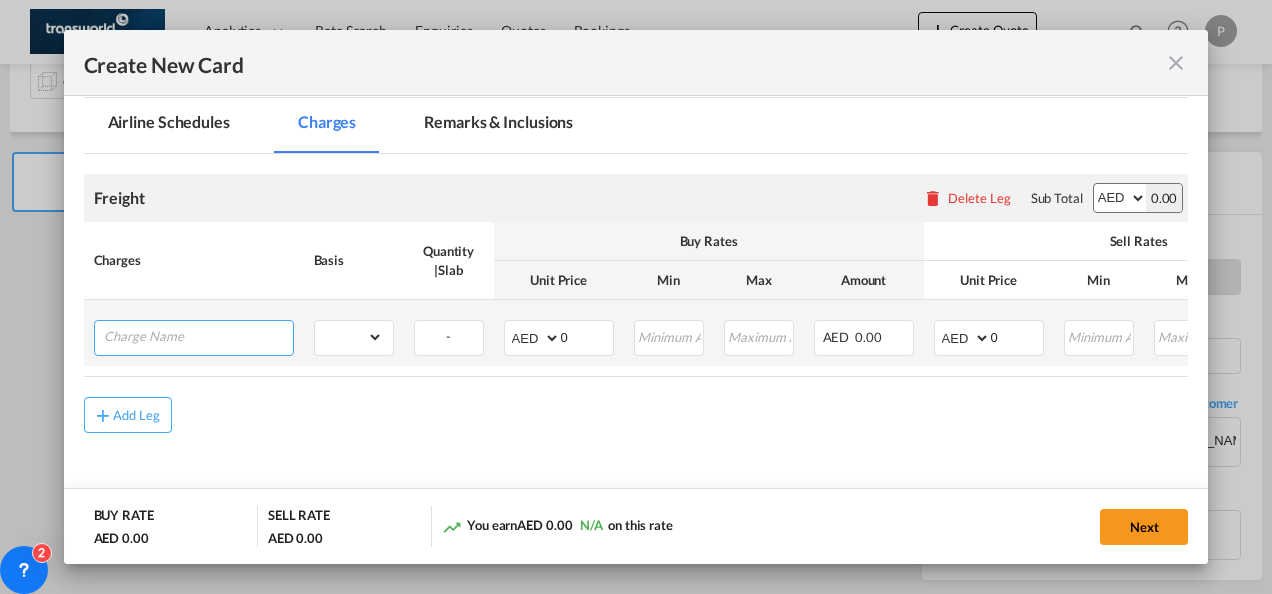 click at bounding box center (198, 336) 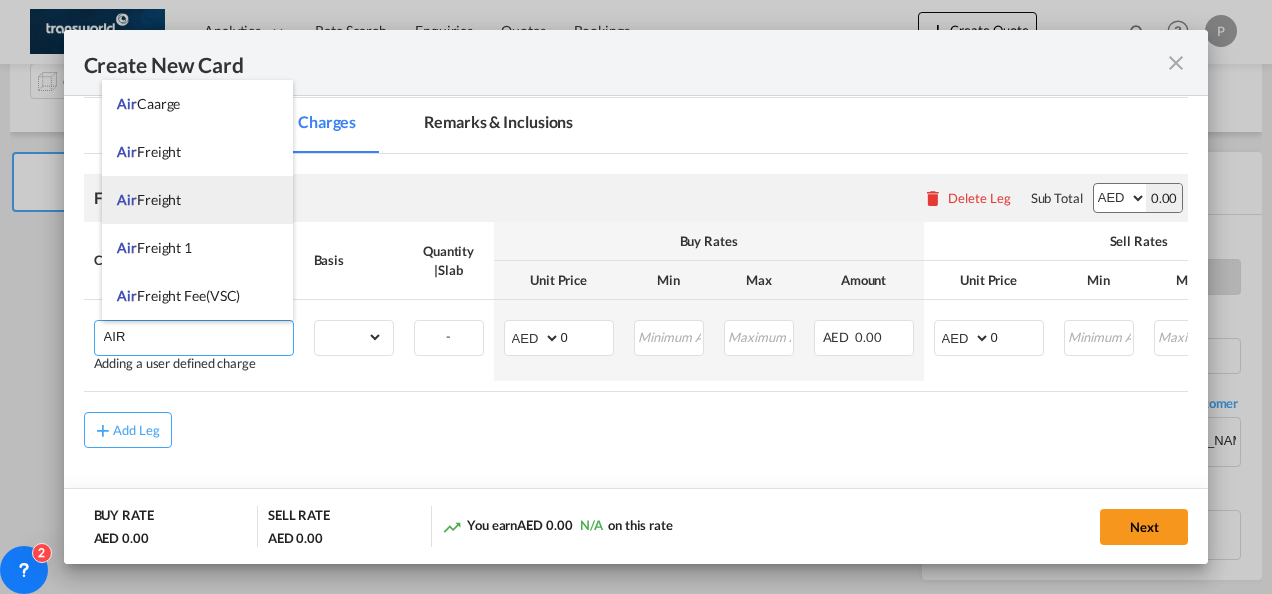 click on "Air  Freight" at bounding box center [149, 199] 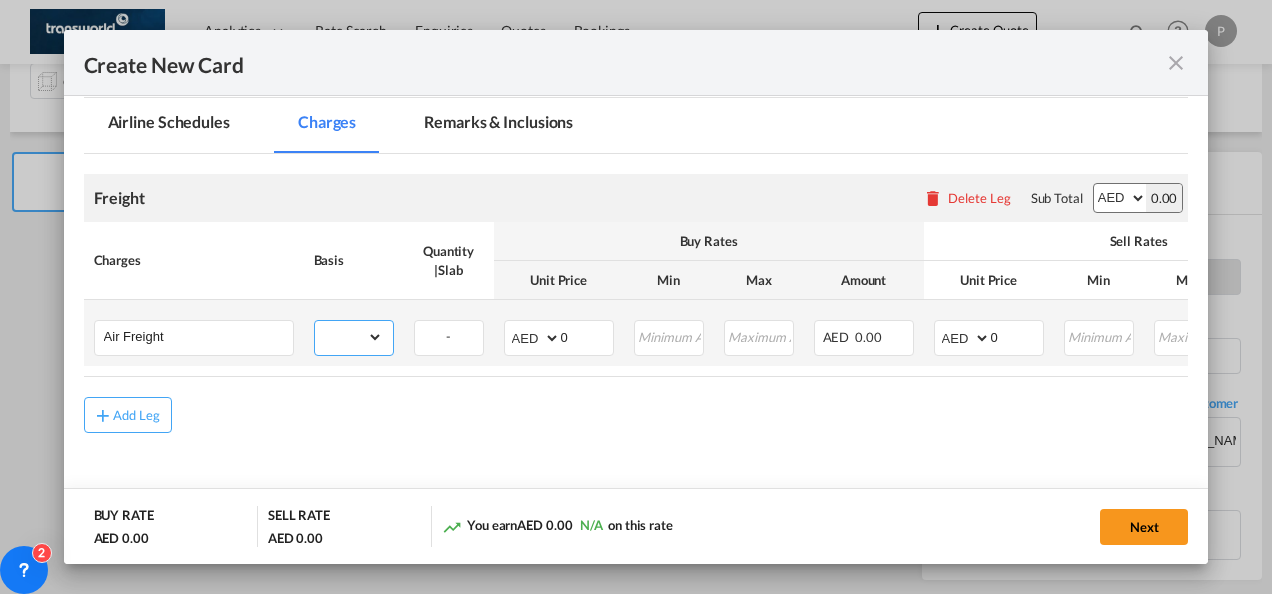 click on "gross_weight
volumetric_weight
per_shipment
per_bl
per_km
% on air freight
per_hawb
per_kg
per_pallet
per_carton
flat
chargeable_weight
per_ton
per_cbm
per_hbl
per_w/m
per_awb
per_sbl
per shipping bill
per_quintal
per_lbs
per_vehicle
per_shift
per_invoice
per_package
per_day
per_revalidation
per_declaration
per_document
per clearance" at bounding box center [349, 337] 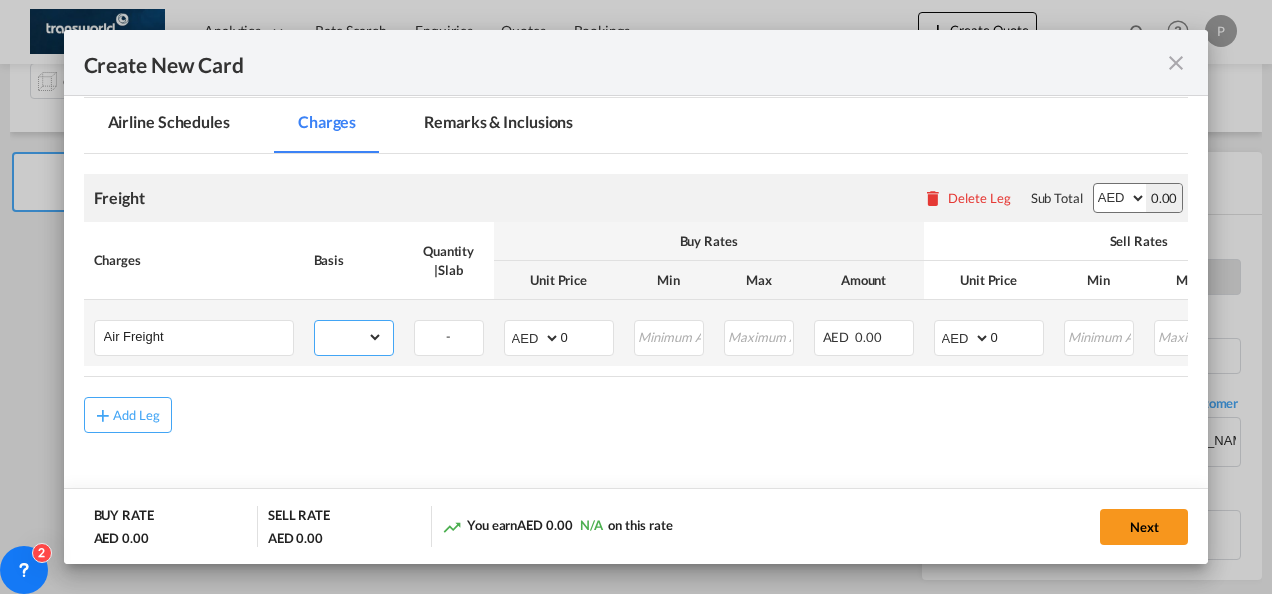 select on "per_shipment" 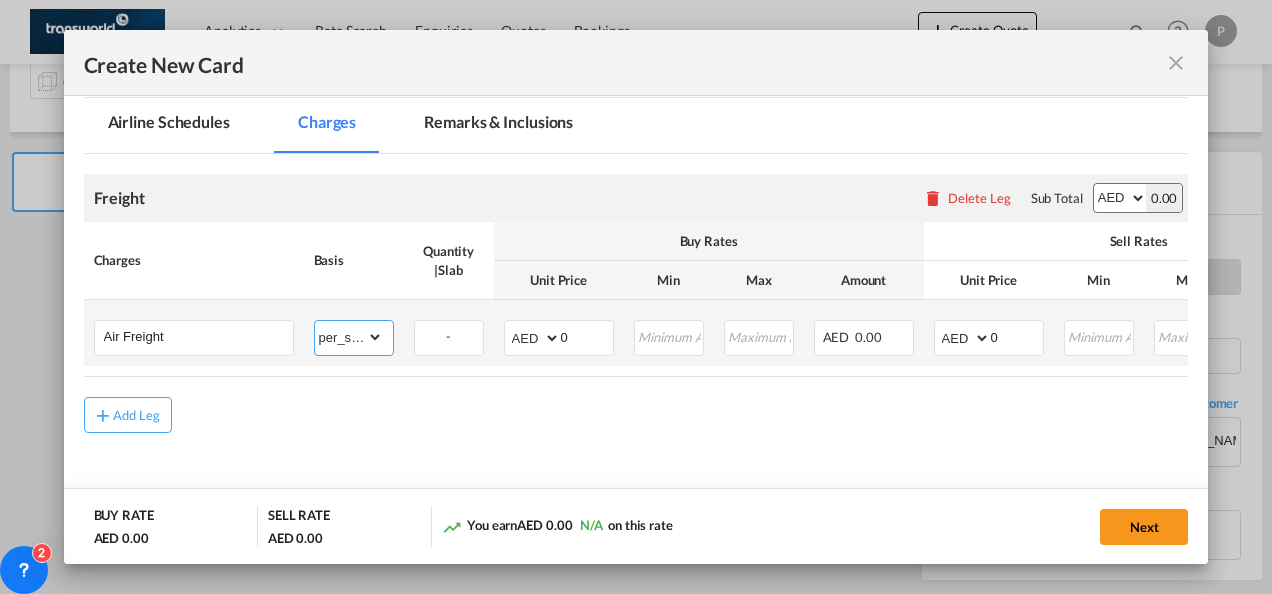 click on "gross_weight
volumetric_weight
per_shipment
per_bl
per_km
% on air freight
per_hawb
per_kg
per_pallet
per_carton
flat
chargeable_weight
per_ton
per_cbm
per_hbl
per_w/m
per_awb
per_sbl
per shipping bill
per_quintal
per_lbs
per_vehicle
per_shift
per_invoice
per_package
per_day
per_revalidation
per_declaration
per_document
per clearance" at bounding box center (349, 337) 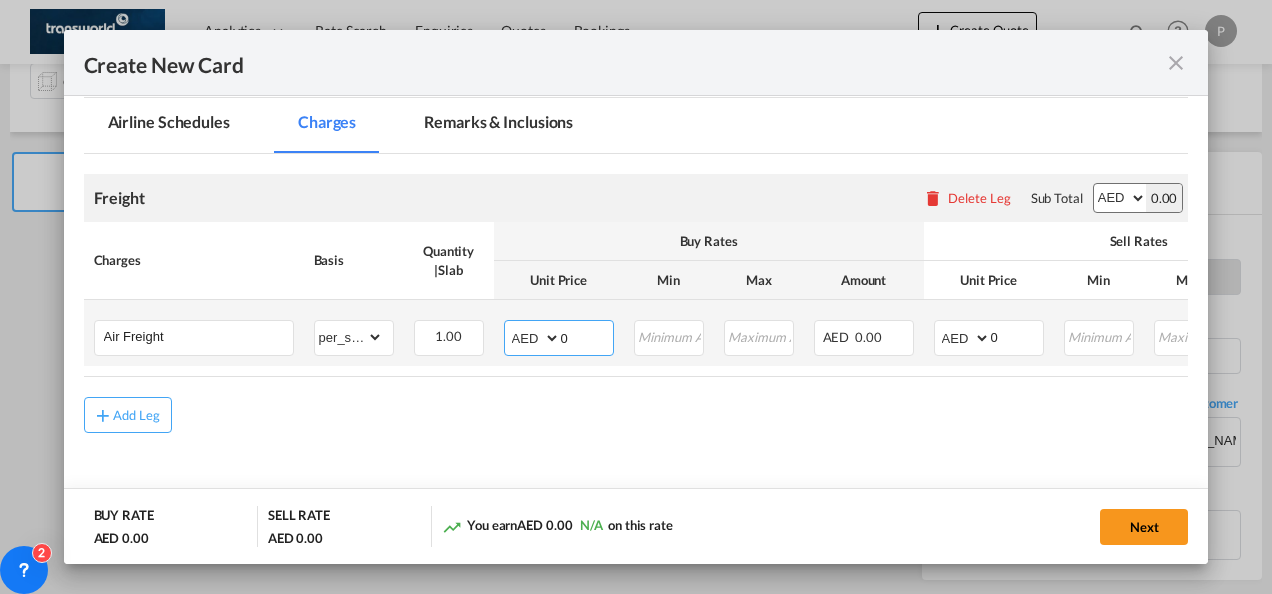 click on "0" at bounding box center (587, 336) 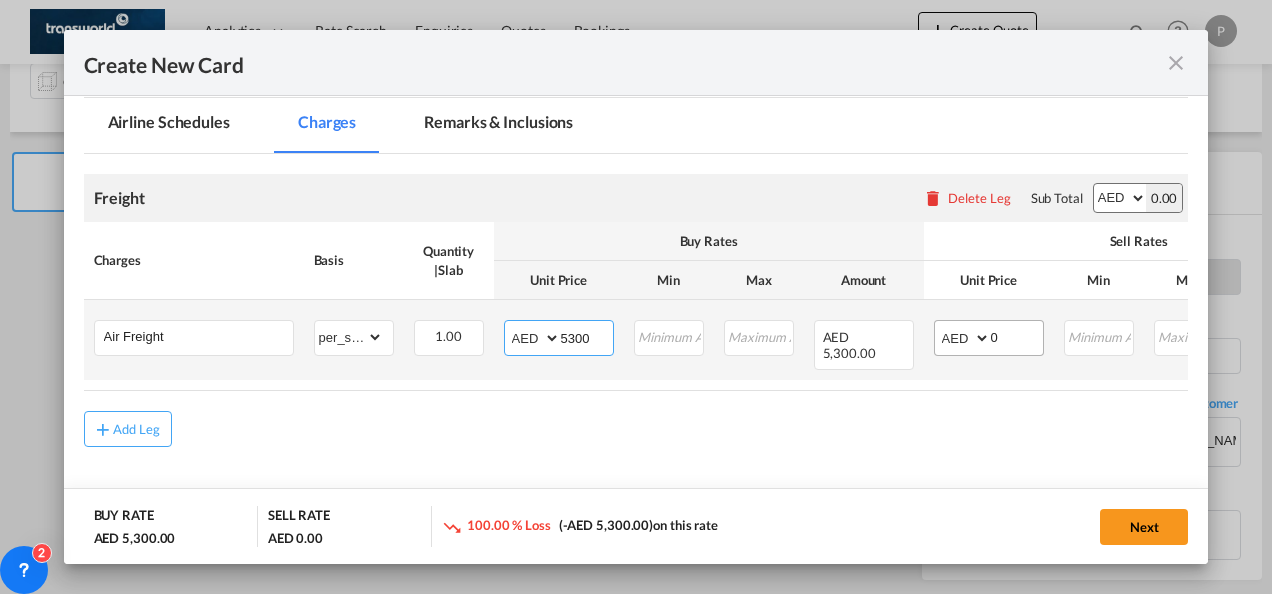 type on "5300" 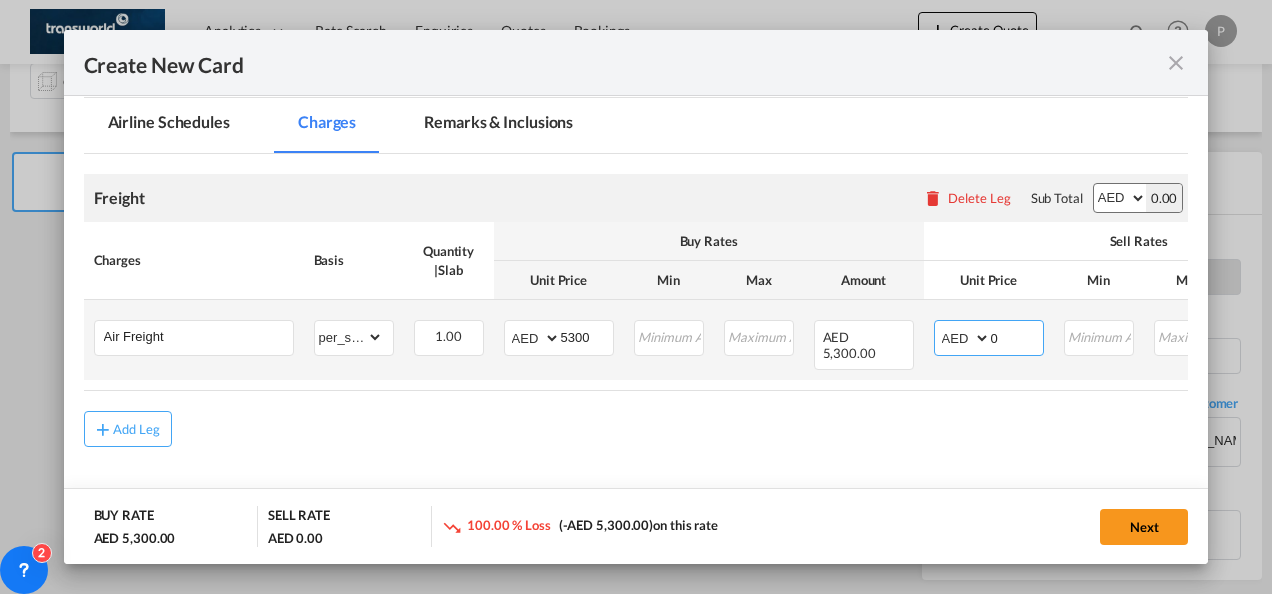 click on "0" at bounding box center [1017, 336] 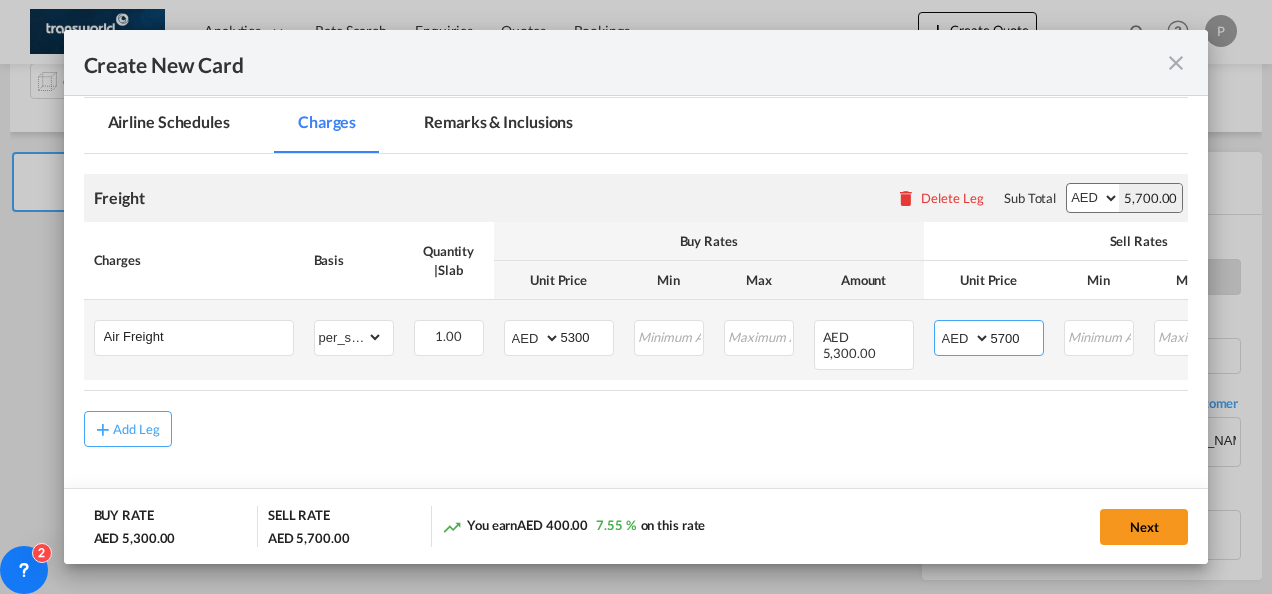 type on "5700" 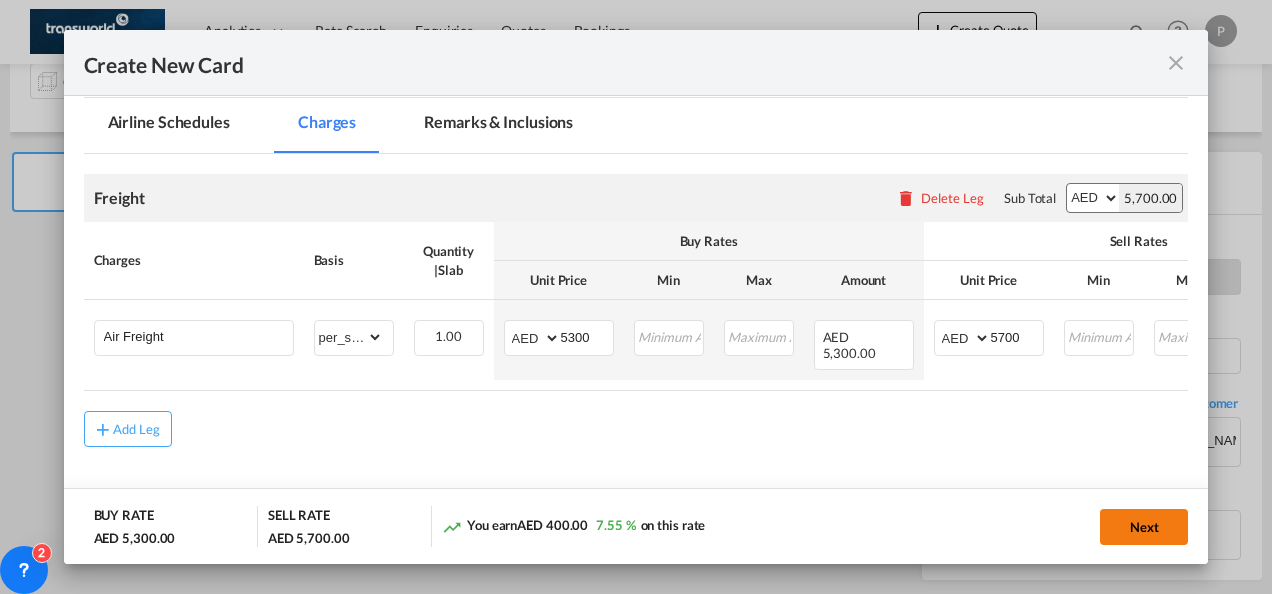 click on "Next" 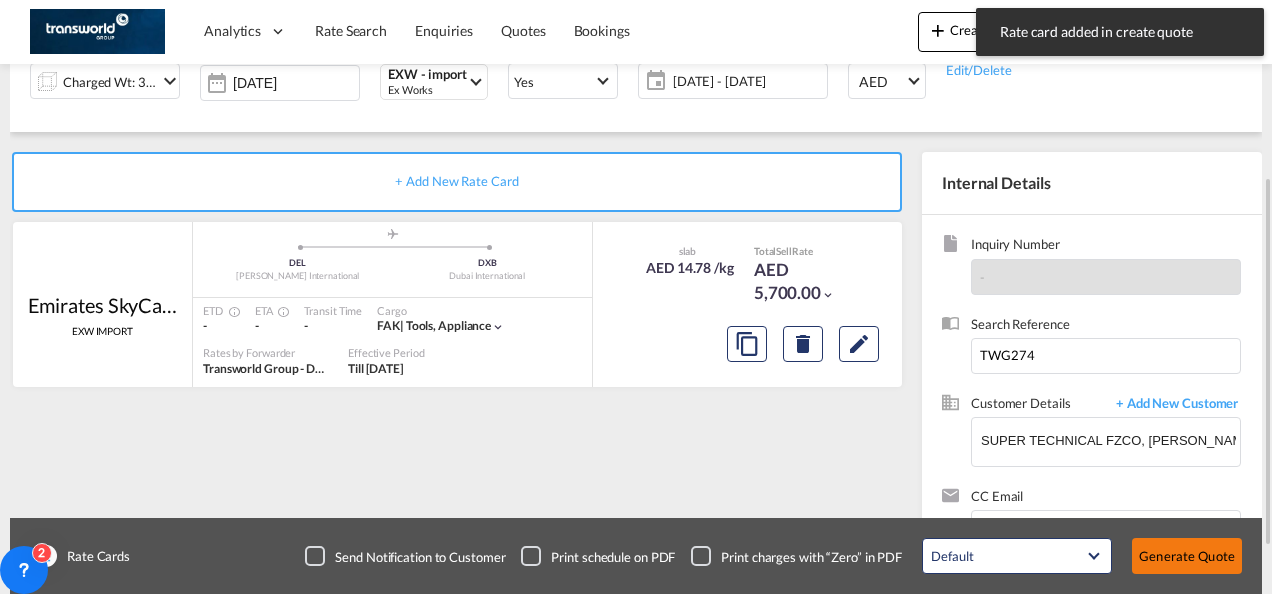 click on "Generate Quote" at bounding box center (1187, 556) 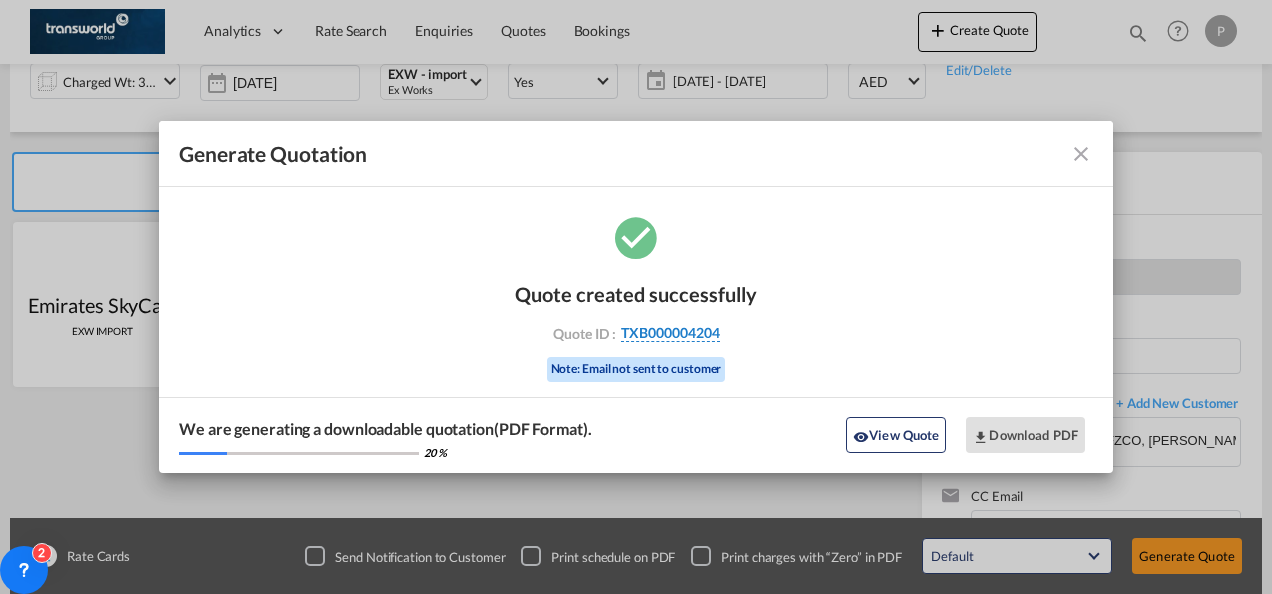 click on "TXB000004204" at bounding box center [670, 333] 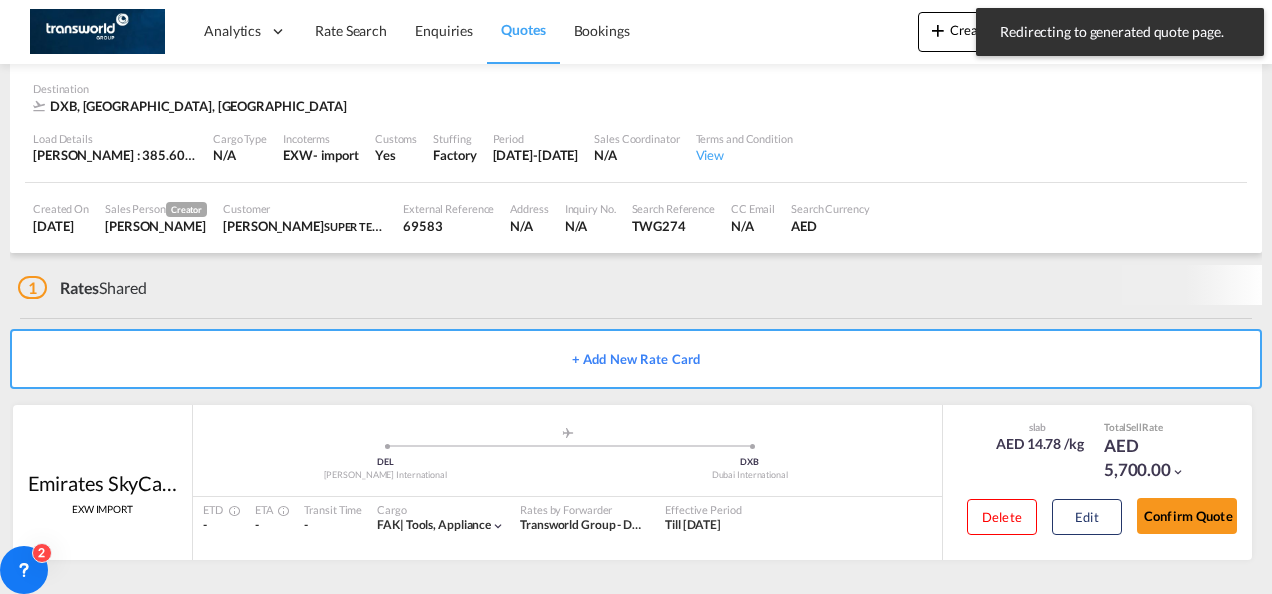 scroll, scrollTop: 122, scrollLeft: 0, axis: vertical 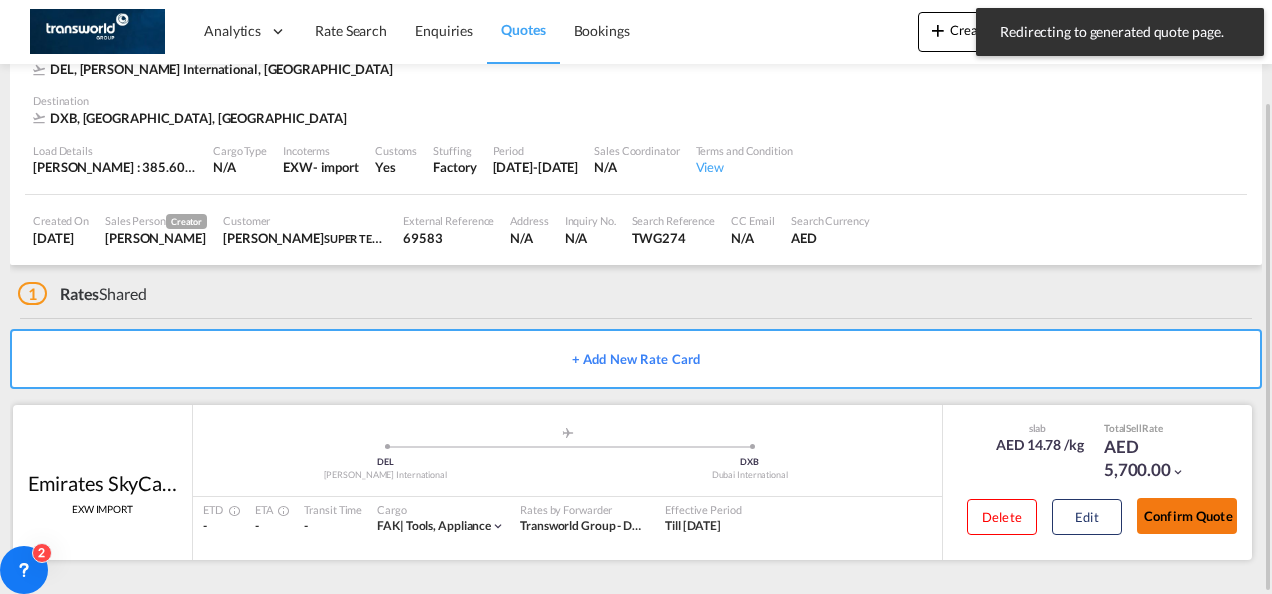 click on "Confirm Quote" at bounding box center [1187, 516] 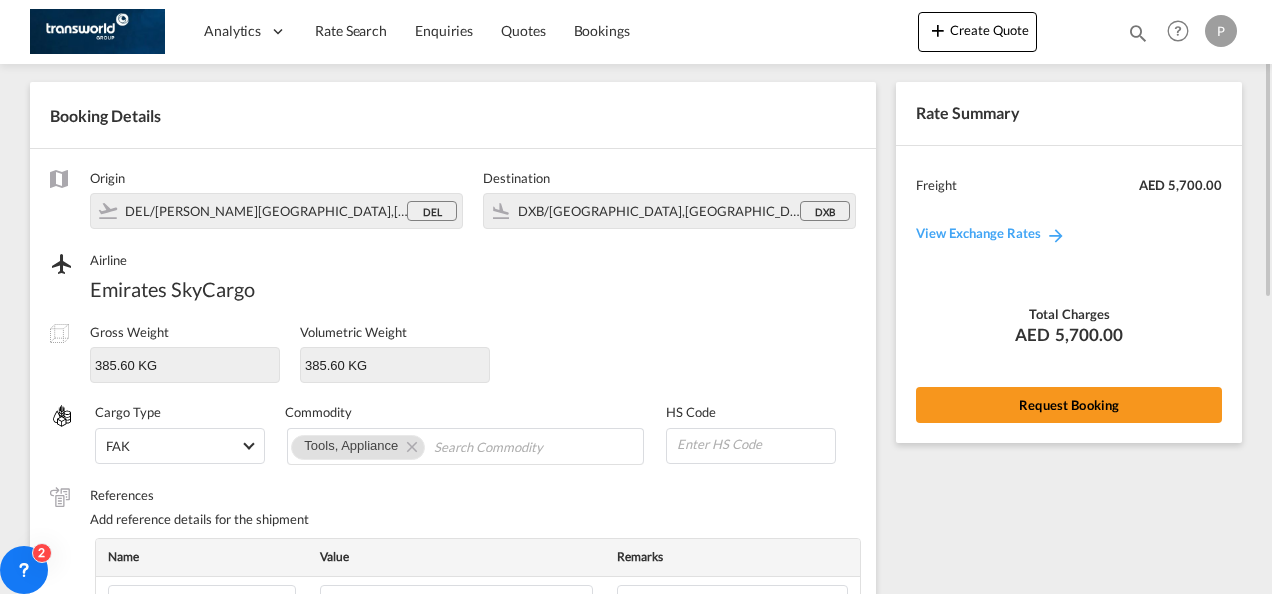 scroll, scrollTop: 0, scrollLeft: 0, axis: both 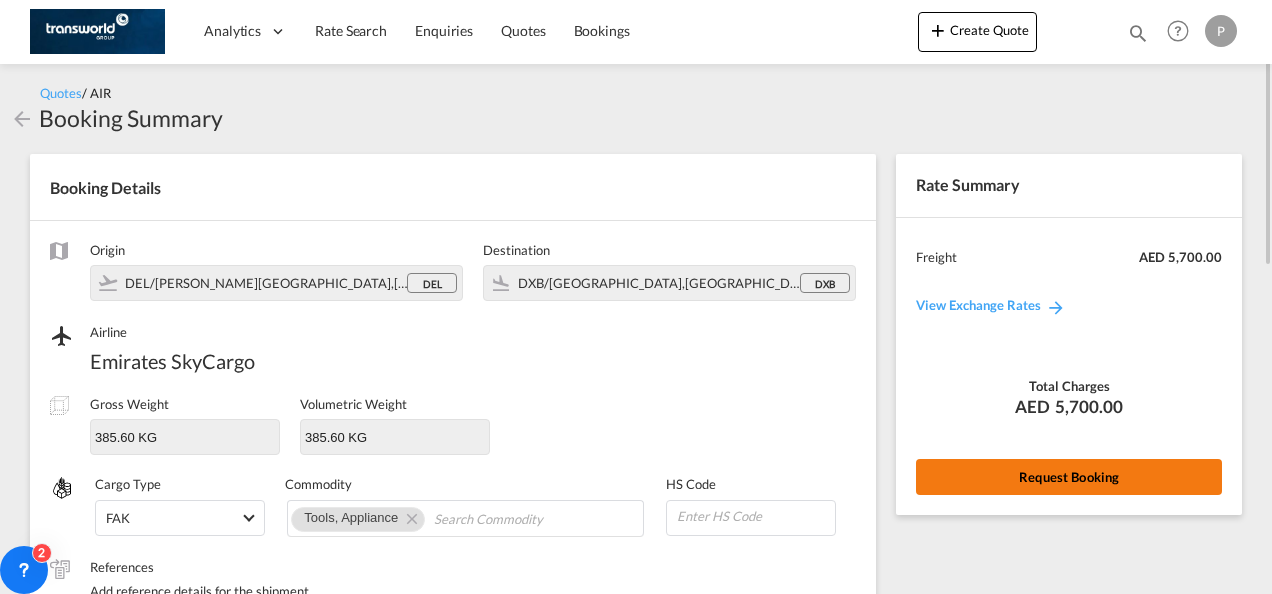 click on "Request Booking" at bounding box center [1069, 477] 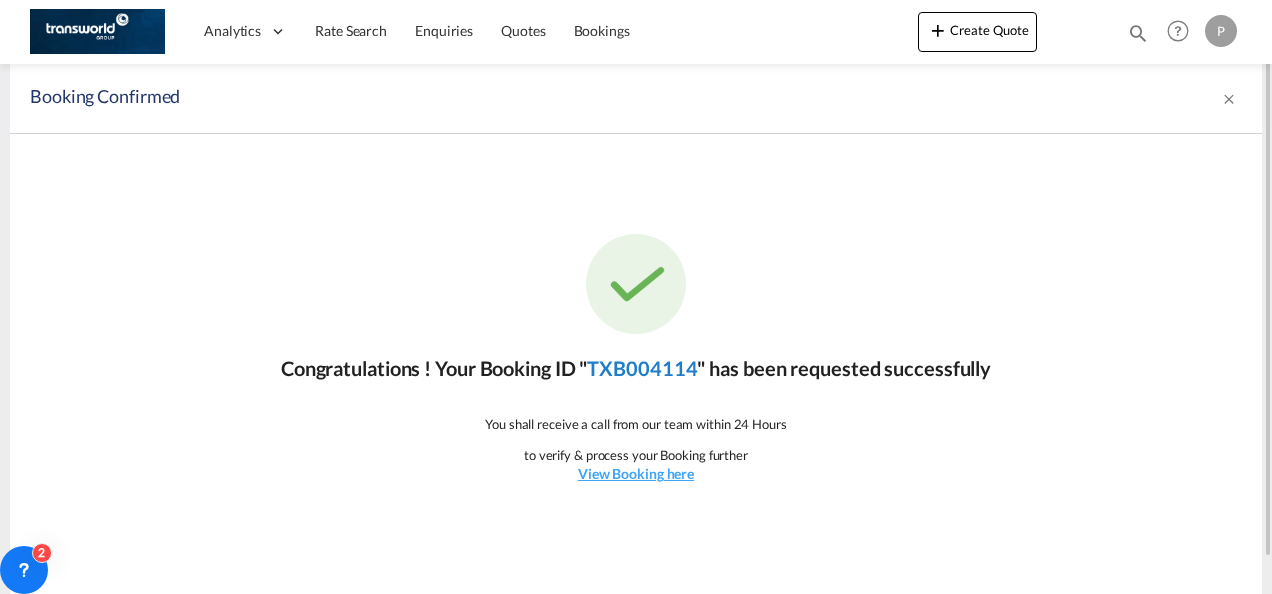 click on "TXB004114" 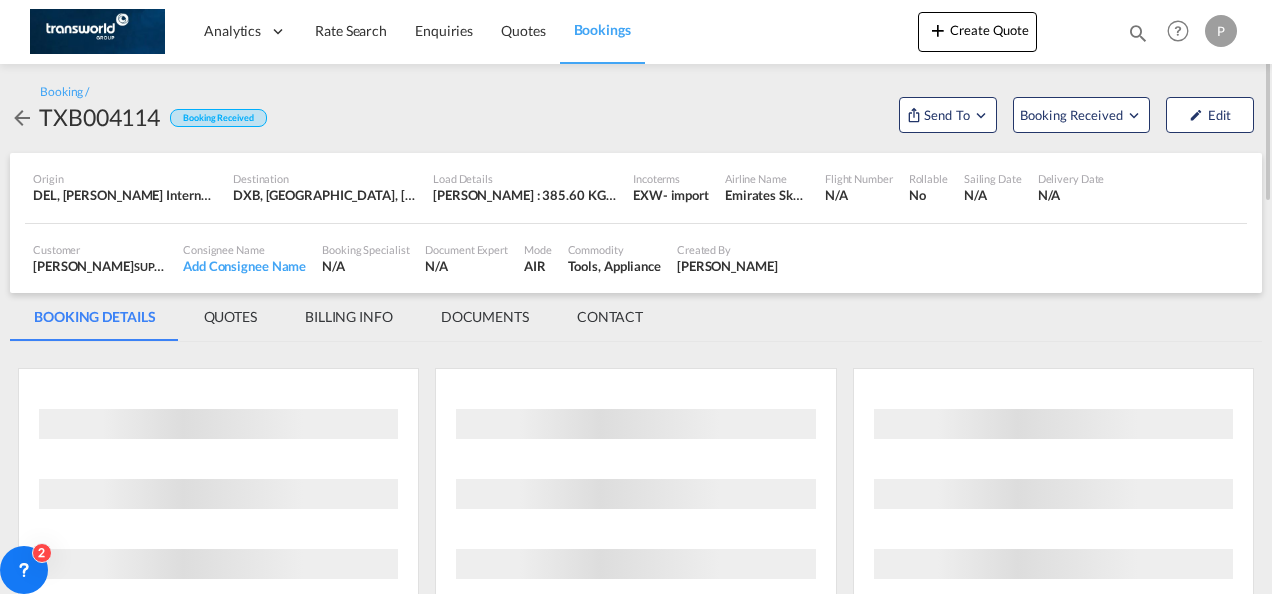 scroll, scrollTop: 0, scrollLeft: 0, axis: both 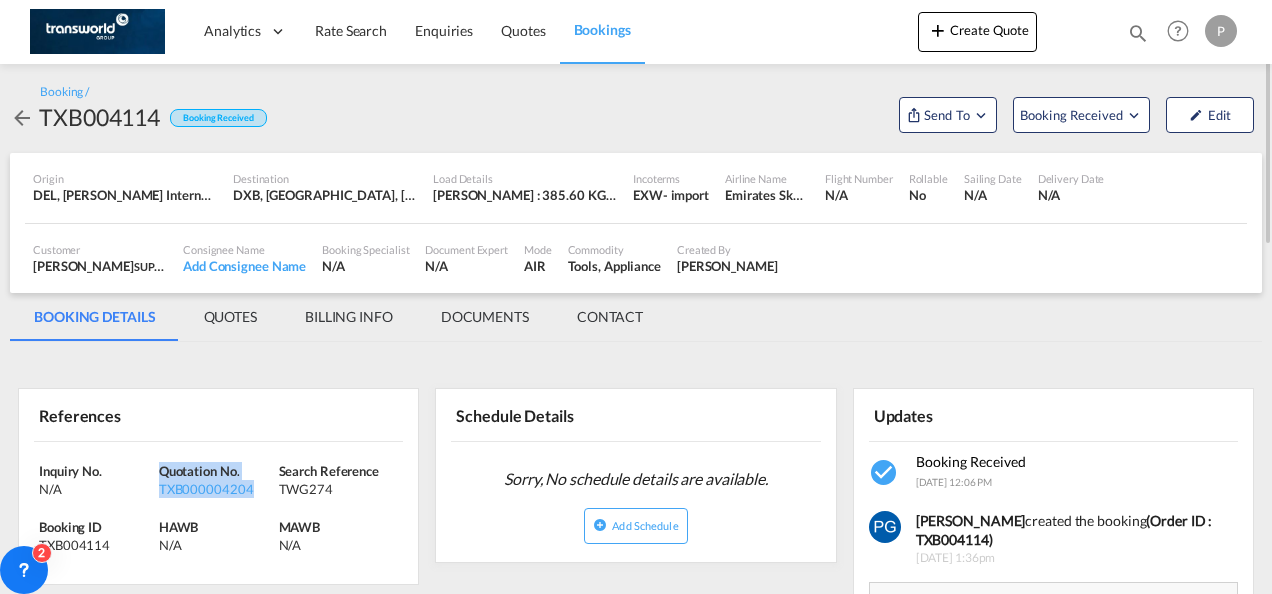 drag, startPoint x: 258, startPoint y: 490, endPoint x: 159, endPoint y: 468, distance: 101.414986 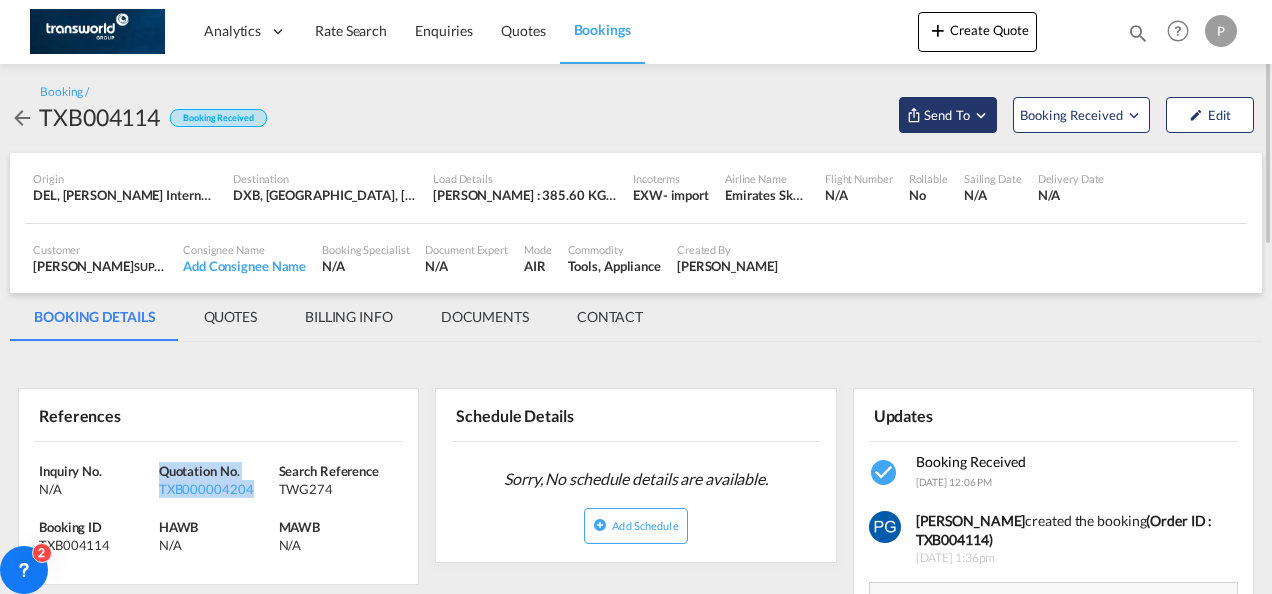 click on "Send To" at bounding box center (948, 115) 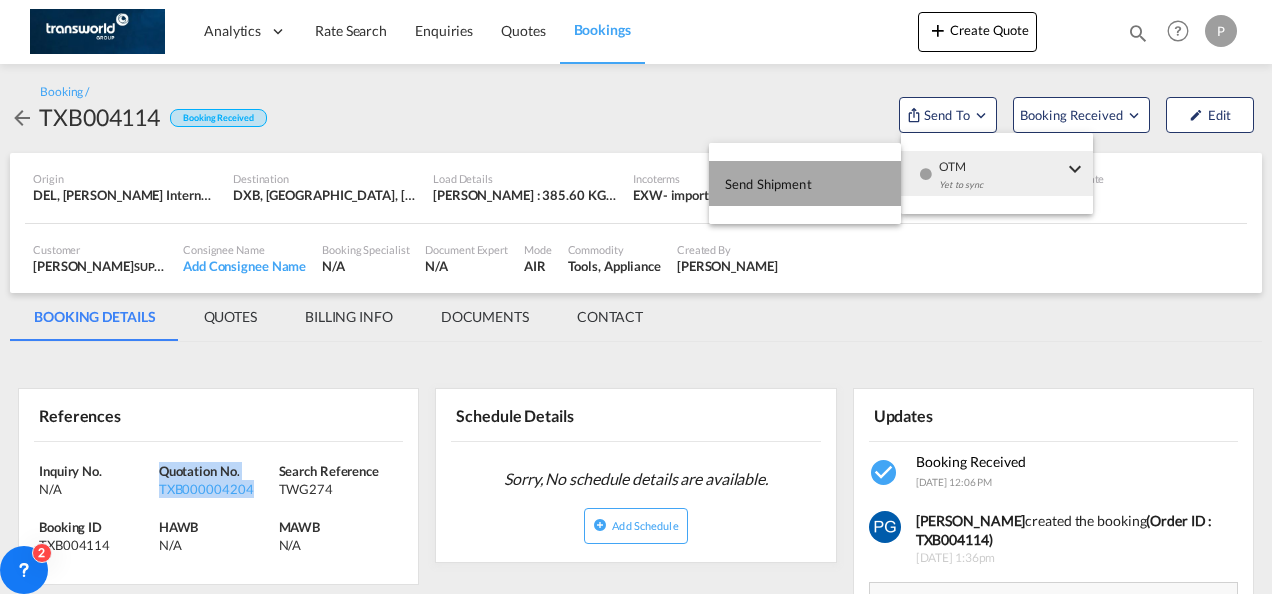click on "Send Shipment" at bounding box center (805, 183) 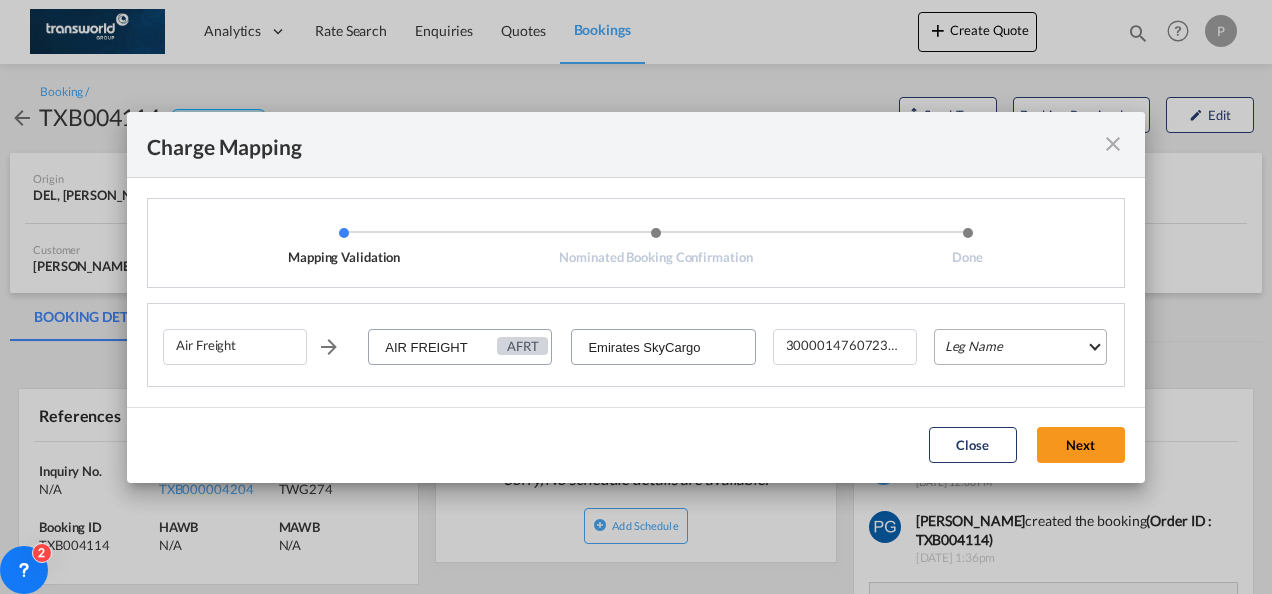 click on "Leg Name HANDLING ORIGIN HANDLING DESTINATION OTHERS TL PICK UP CUSTOMS ORIGIN AIR CUSTOMS DESTINATION TL DELIVERY" at bounding box center (1020, 347) 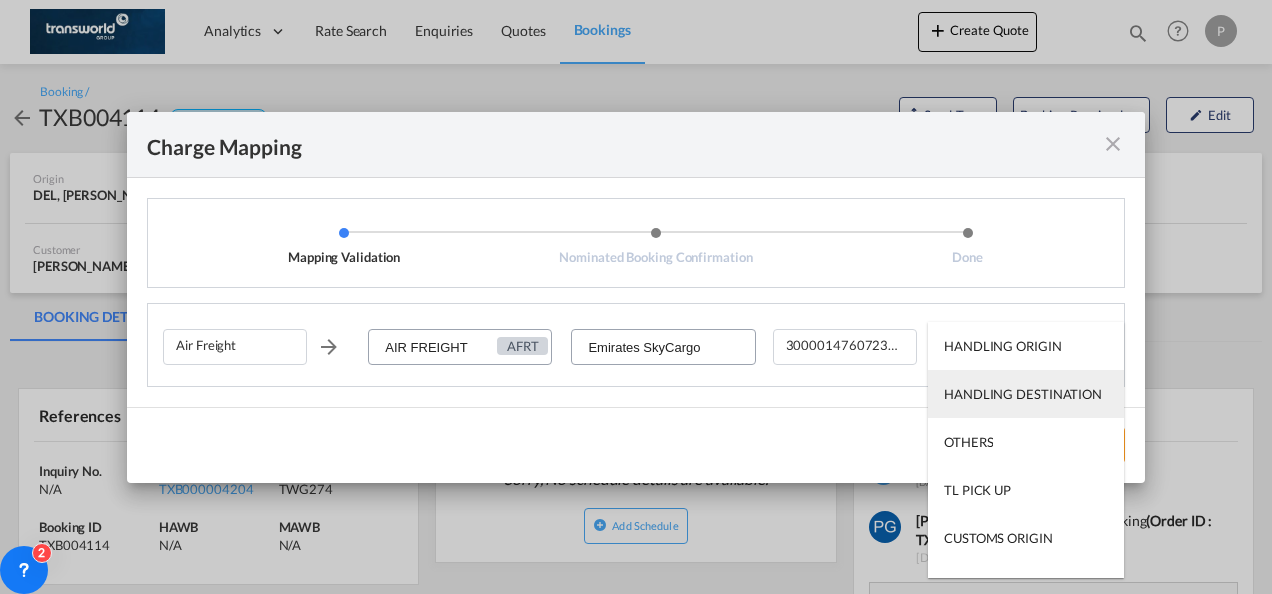 scroll, scrollTop: 128, scrollLeft: 0, axis: vertical 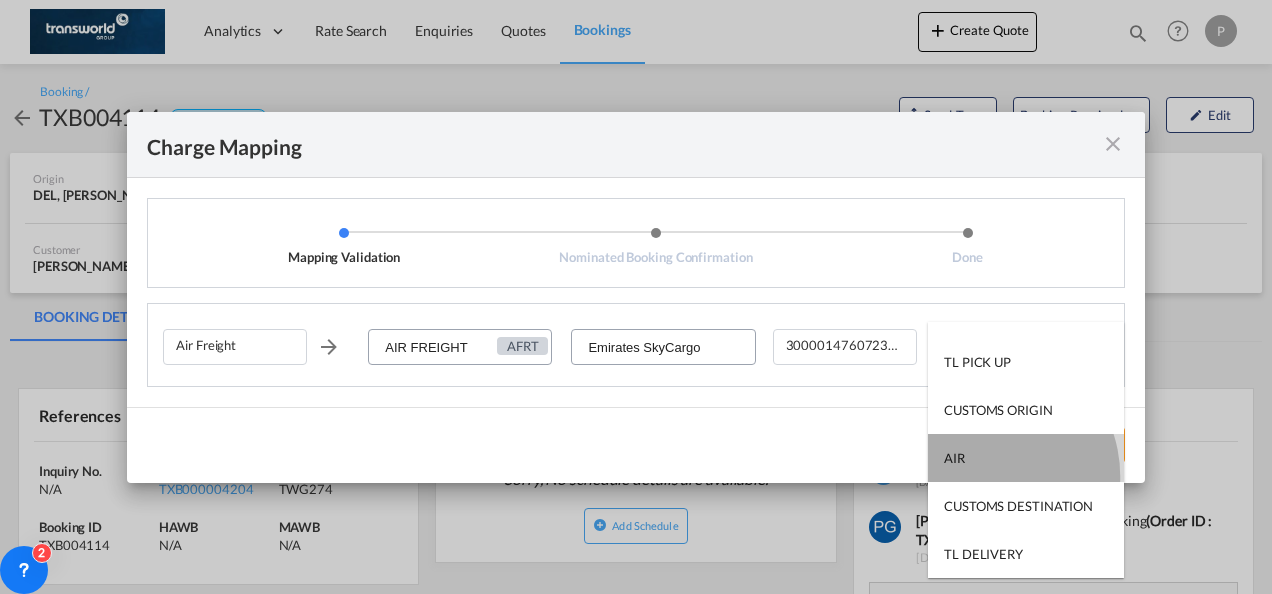 click on "AIR" at bounding box center (1026, 458) 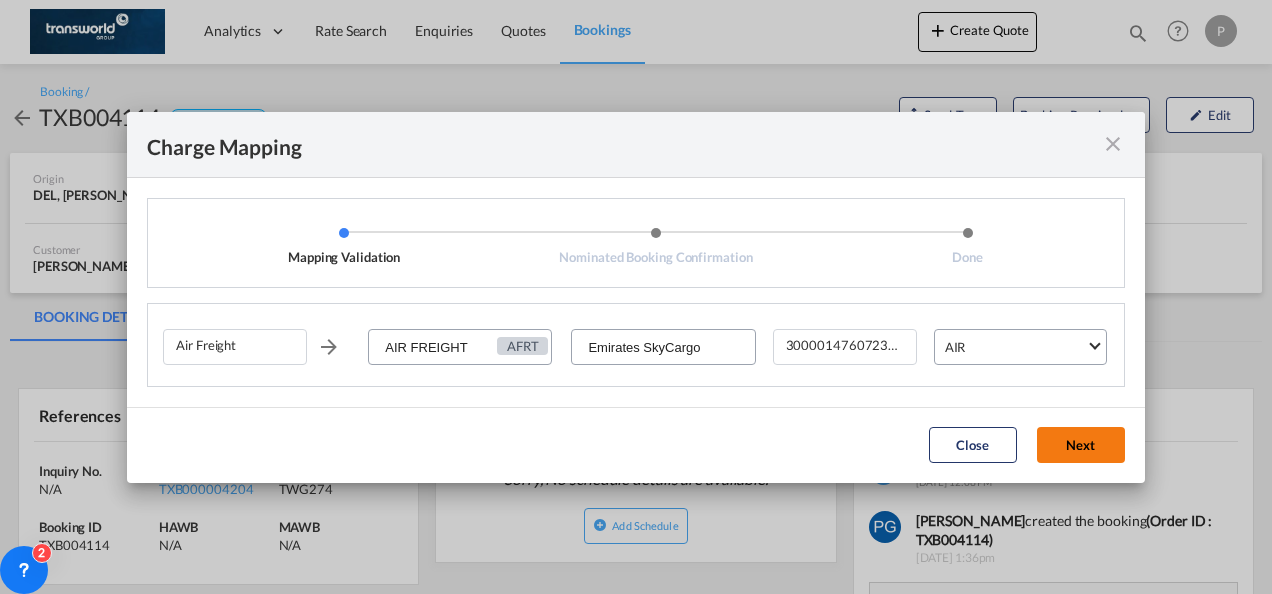 click on "Next" 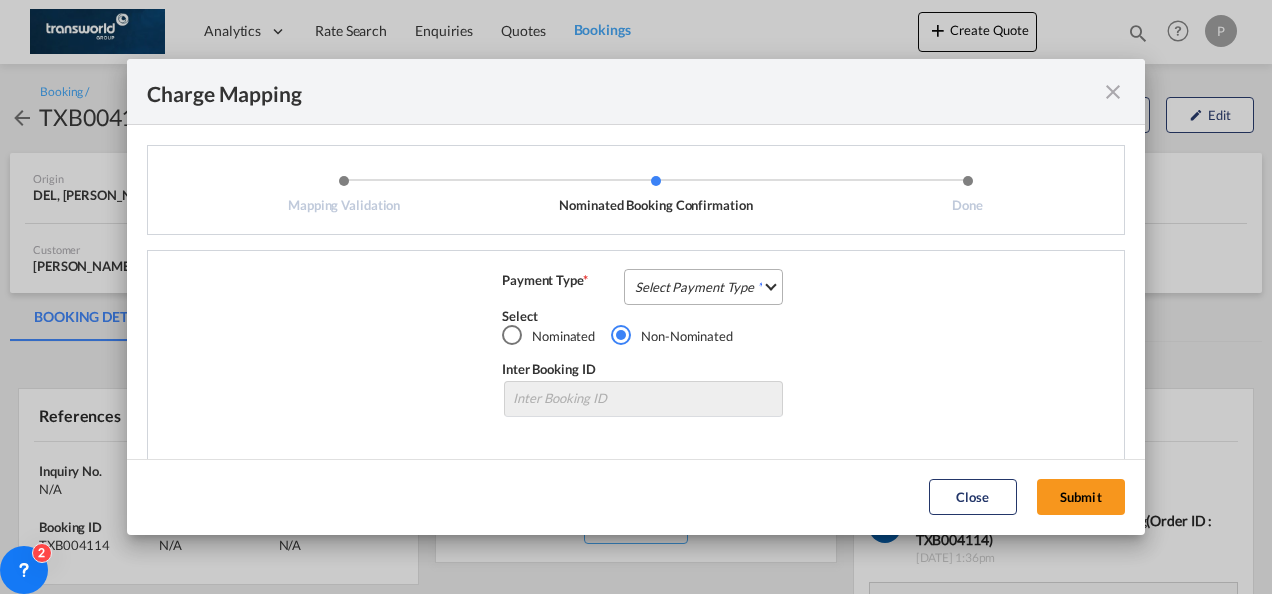 click on "Select Payment Type
COLLECT
PREPAID" at bounding box center [703, 287] 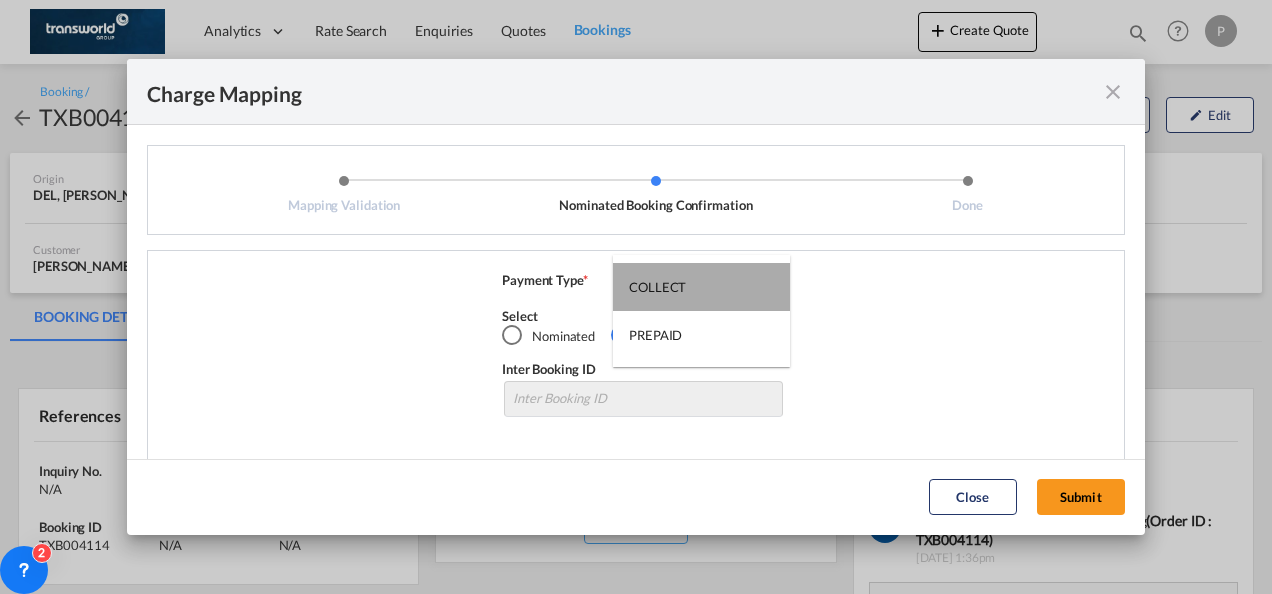 click on "COLLECT" at bounding box center [701, 287] 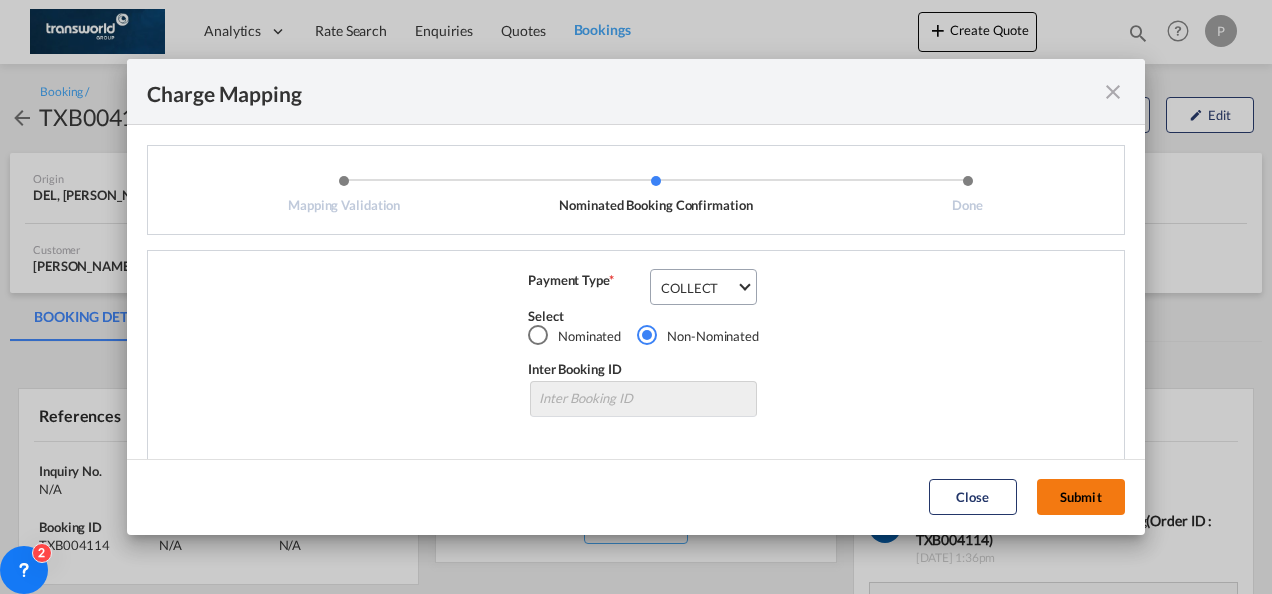 click on "Submit" 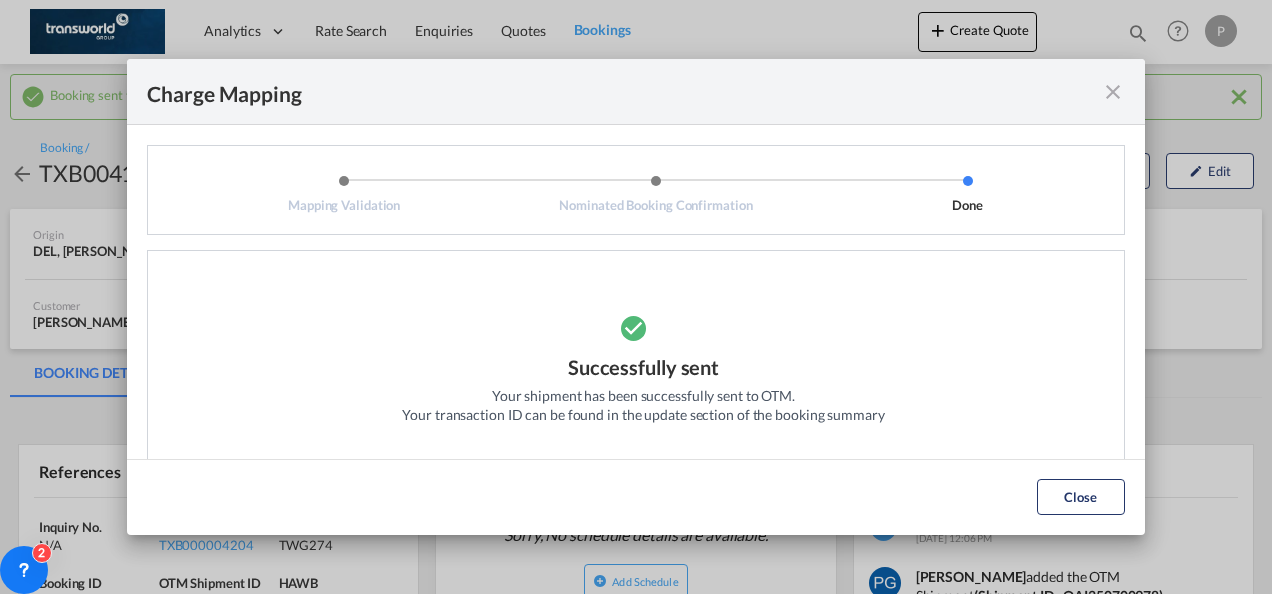 click at bounding box center (1113, 92) 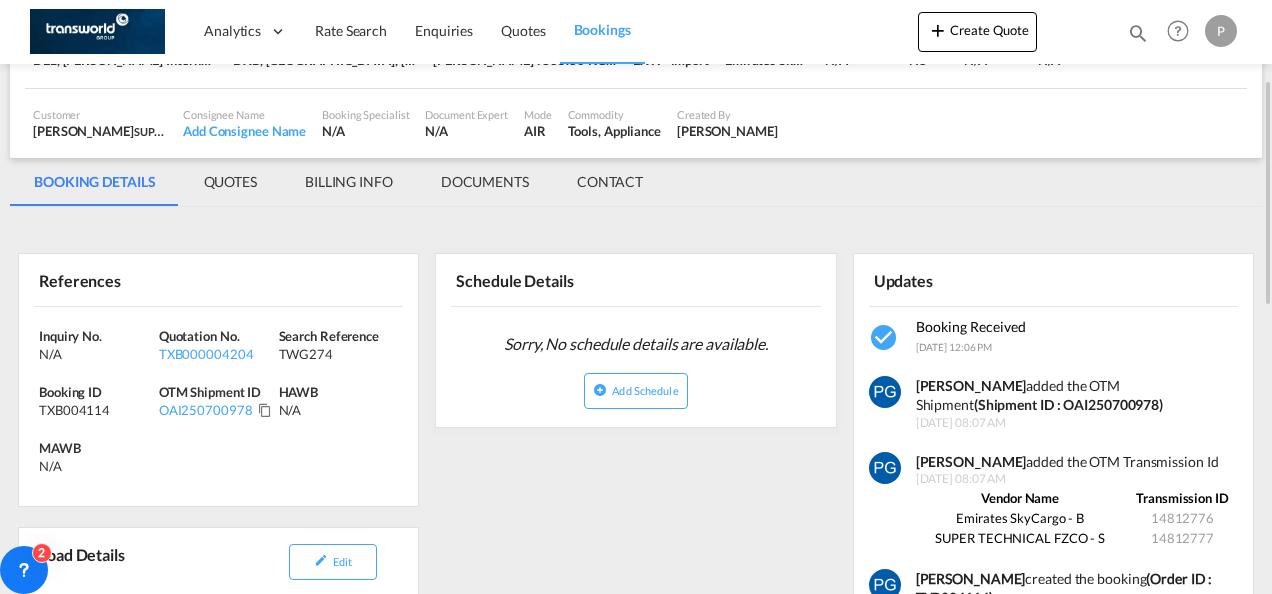 scroll, scrollTop: 197, scrollLeft: 0, axis: vertical 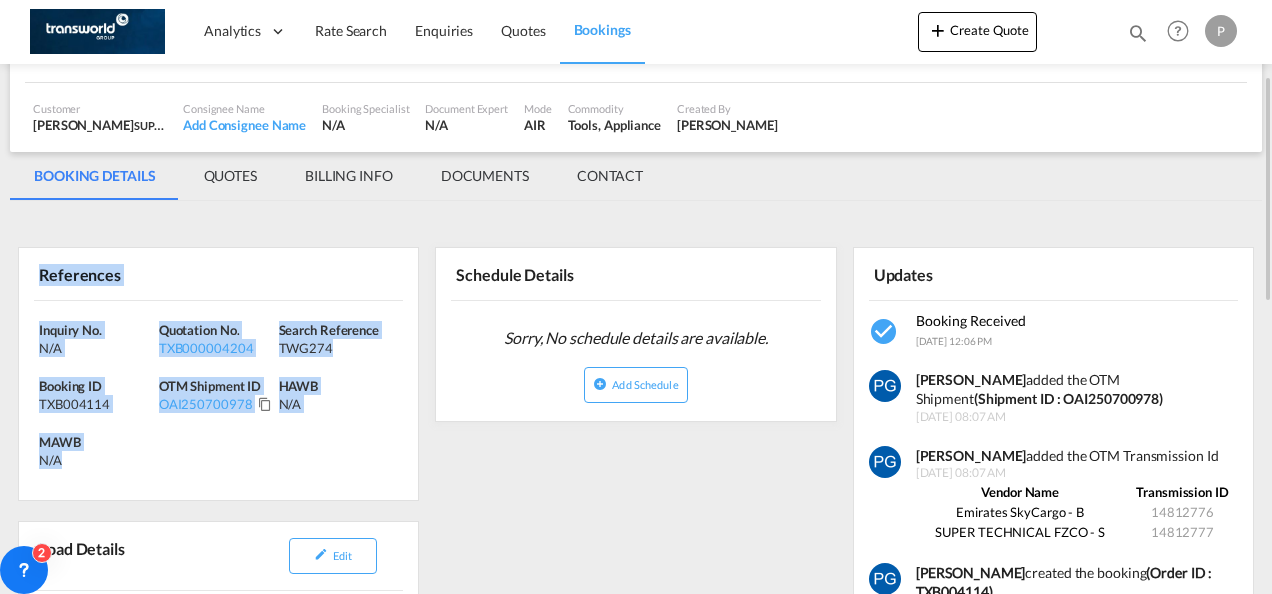 drag, startPoint x: 40, startPoint y: 272, endPoint x: 99, endPoint y: 466, distance: 202.77327 